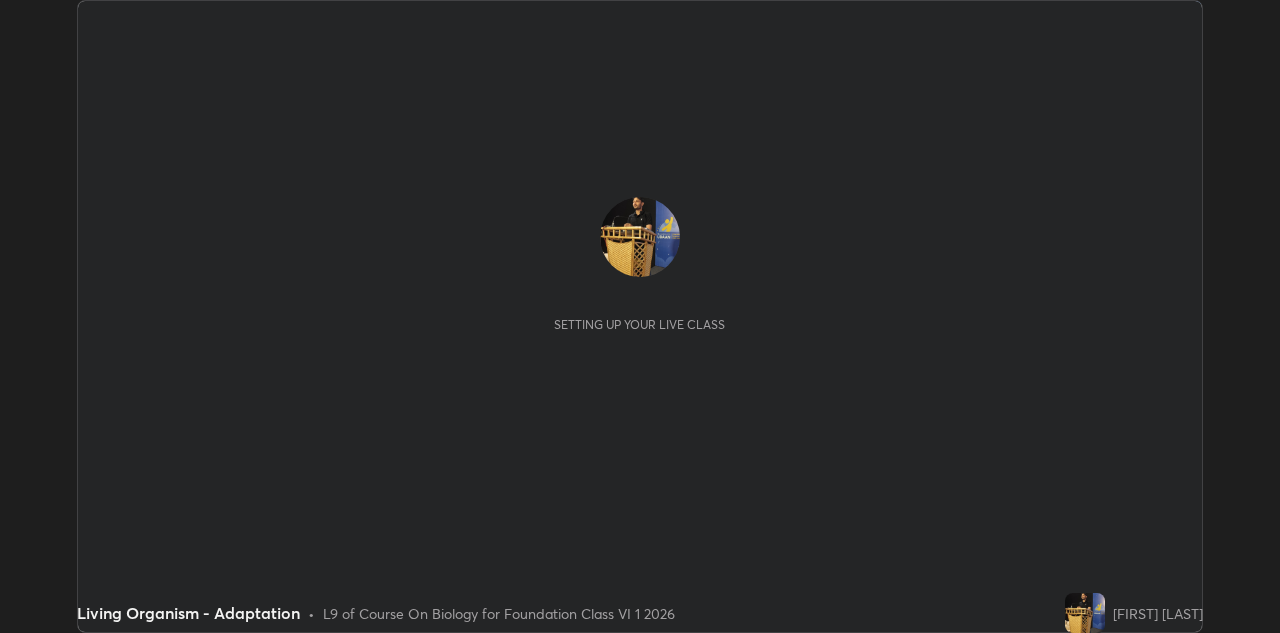 scroll, scrollTop: 0, scrollLeft: 0, axis: both 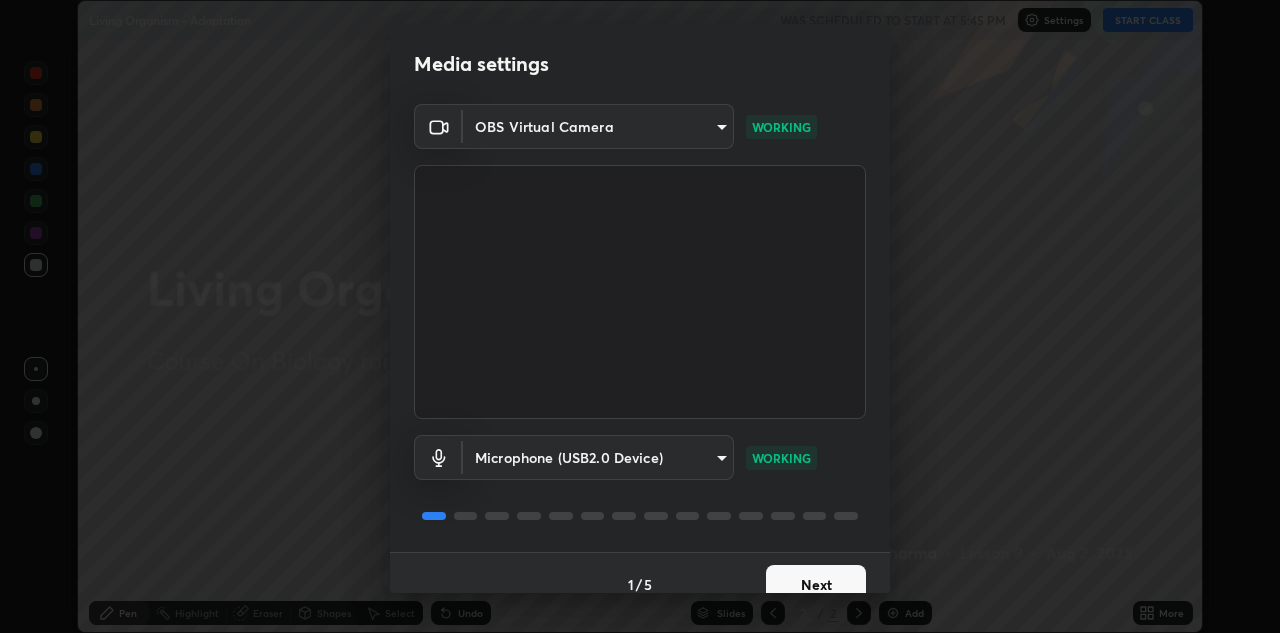 click on "Next" at bounding box center (816, 585) 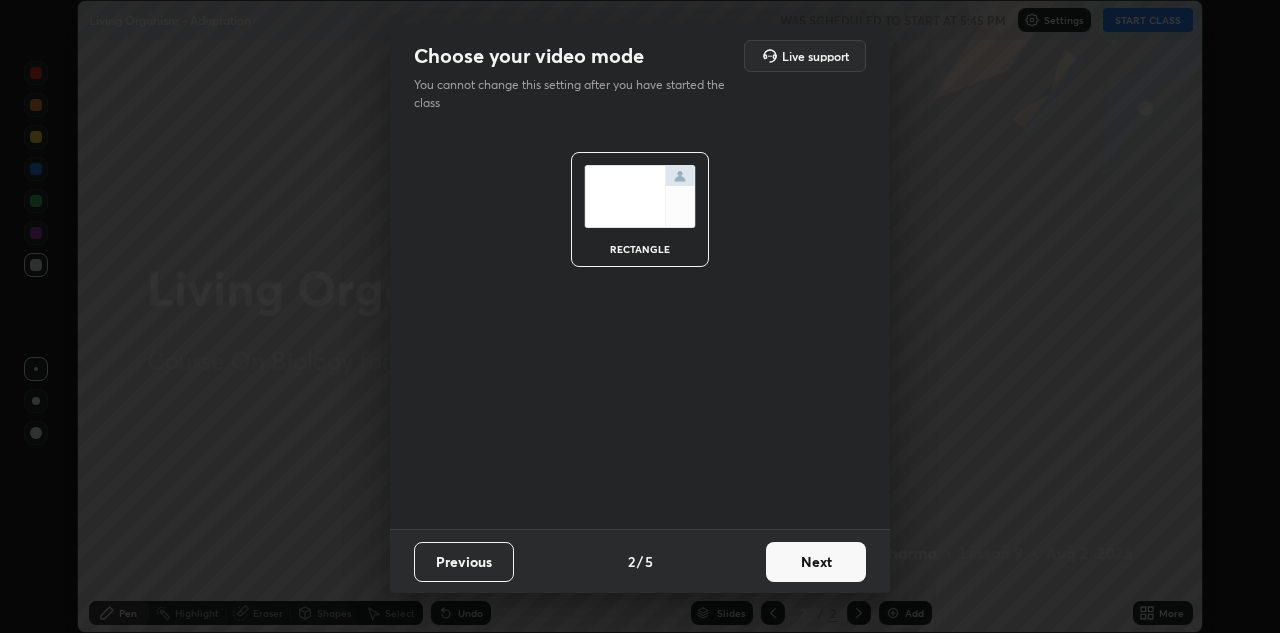click on "Next" at bounding box center (816, 562) 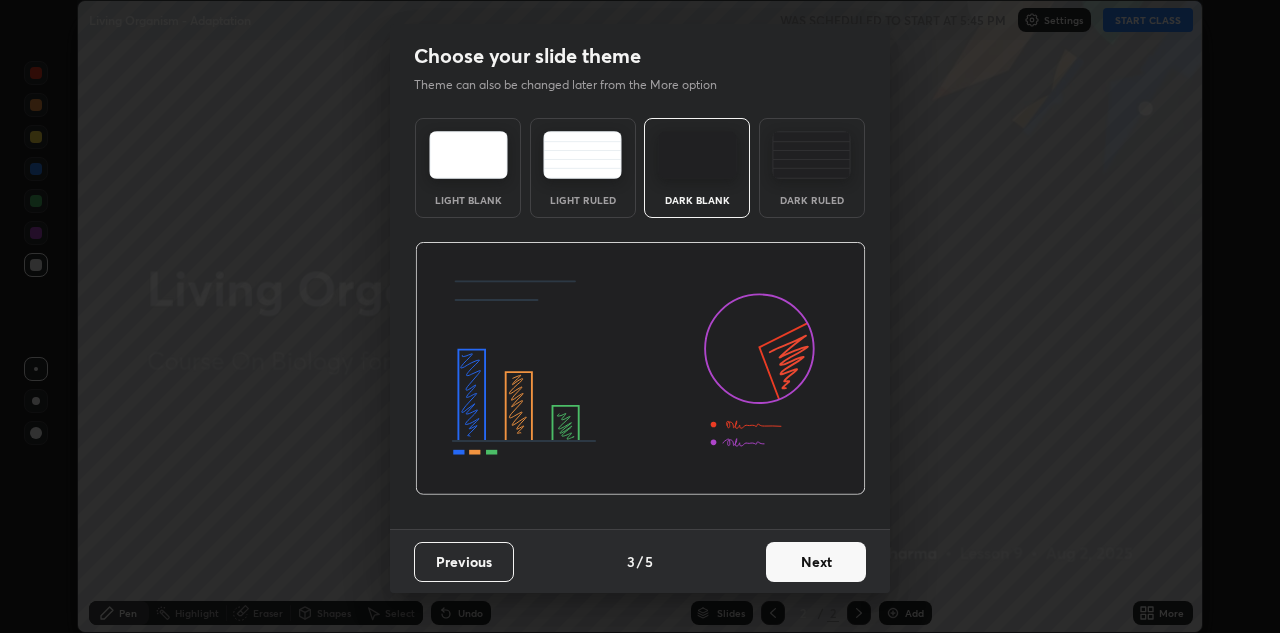 click on "Next" at bounding box center (816, 562) 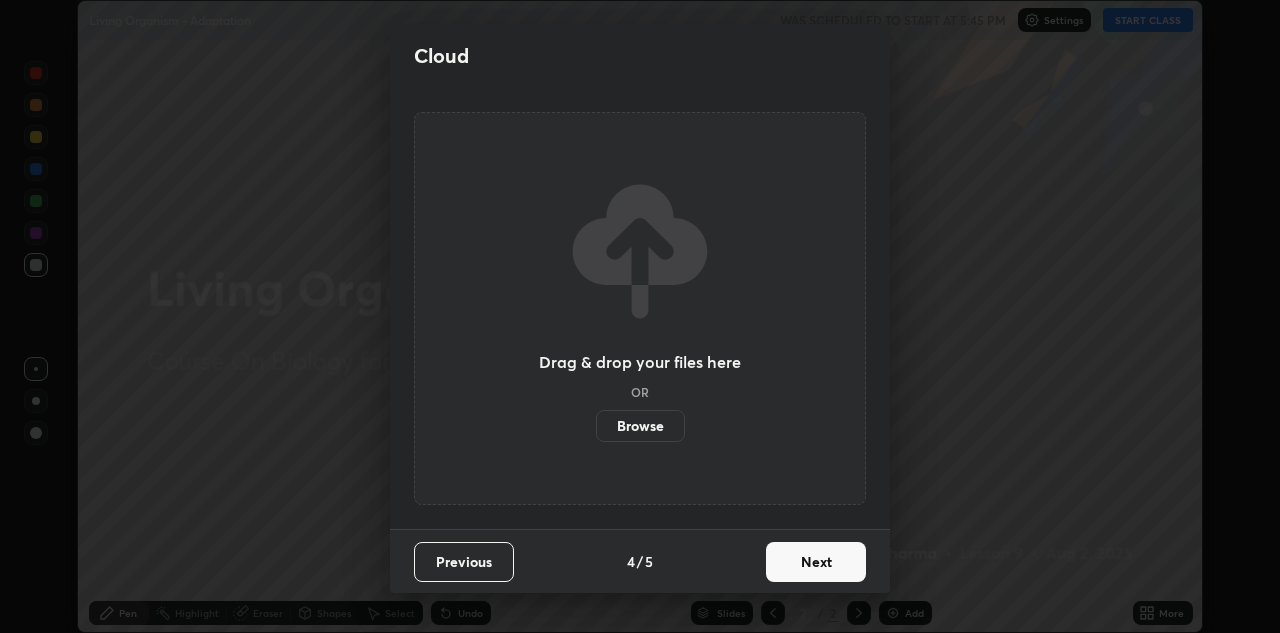 click on "Next" at bounding box center (816, 562) 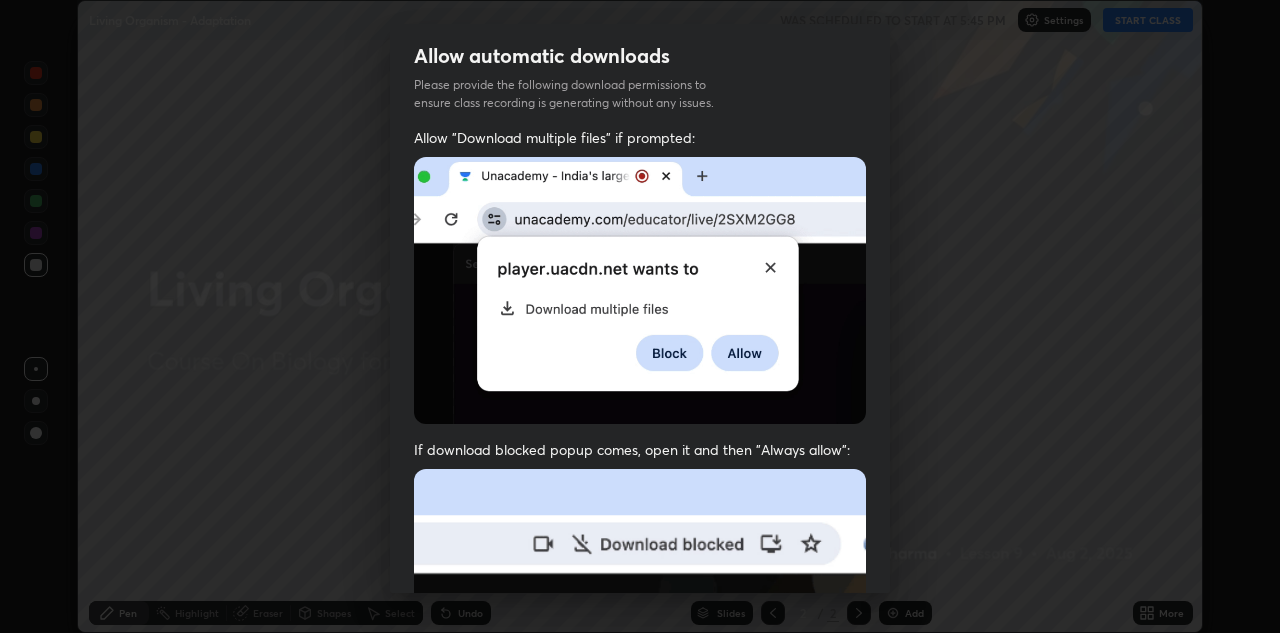 click at bounding box center [640, 687] 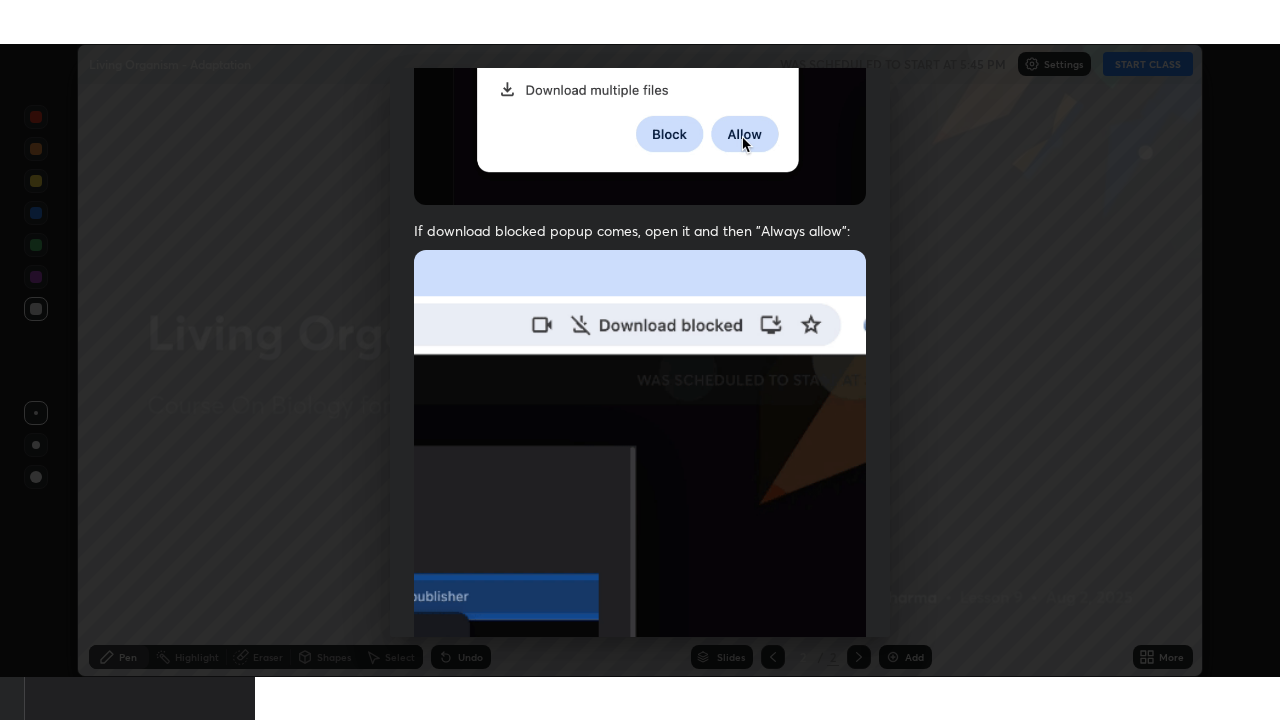 scroll, scrollTop: 431, scrollLeft: 0, axis: vertical 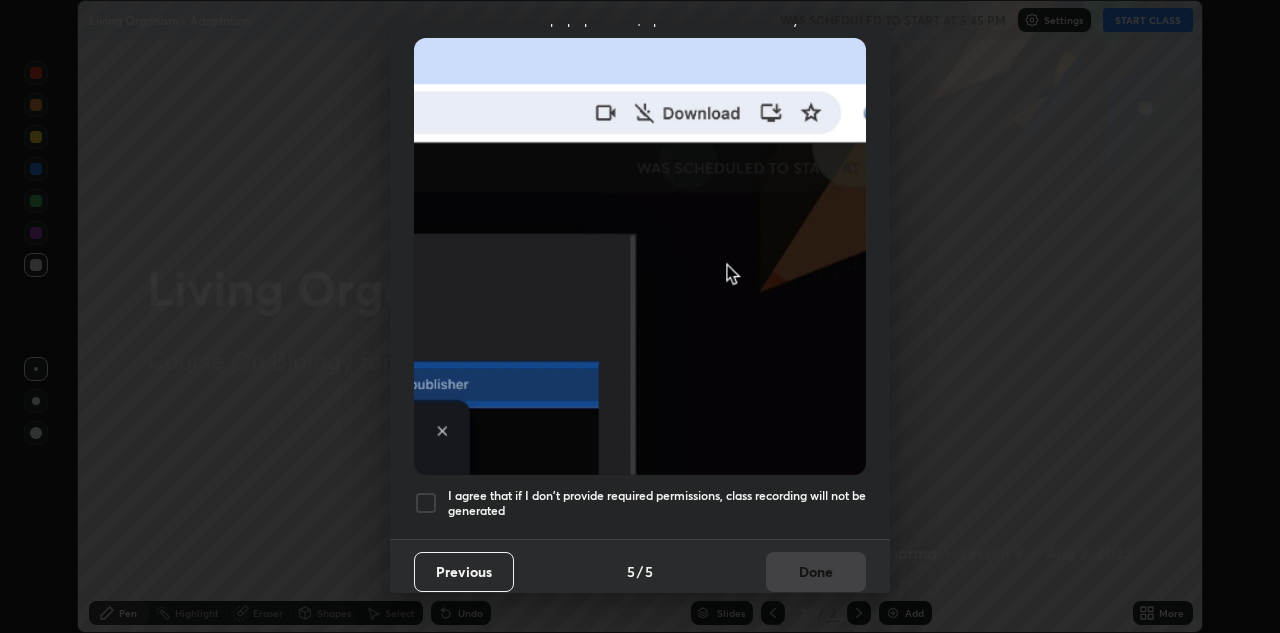 click at bounding box center [426, 503] 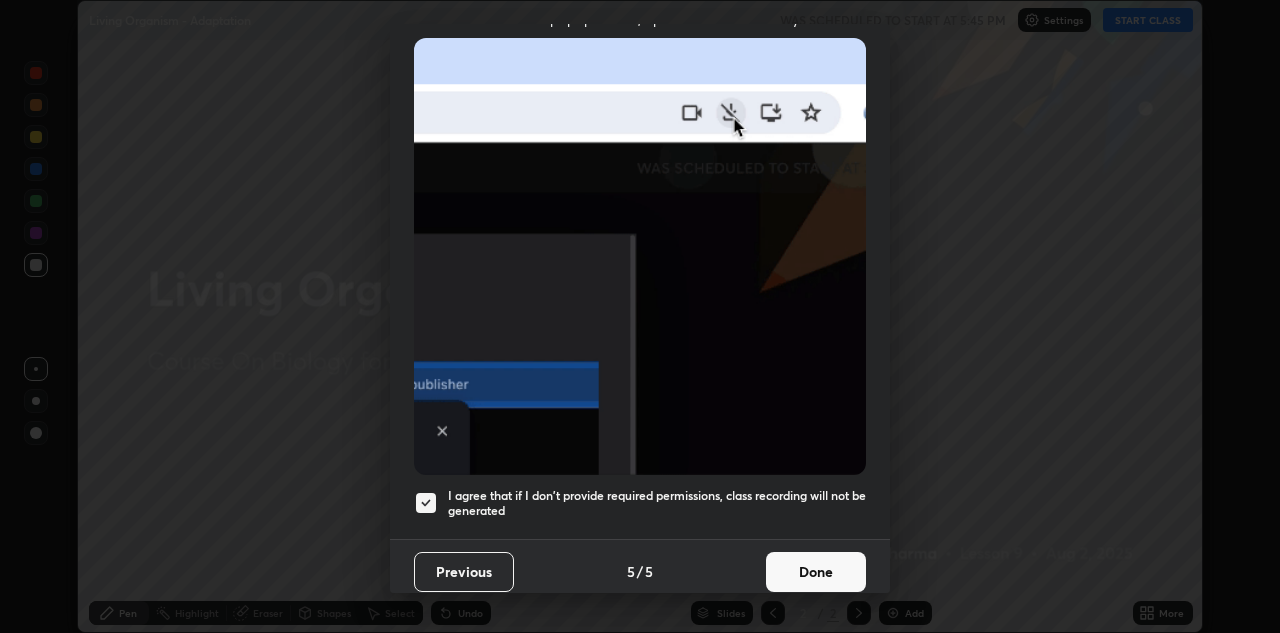click on "Done" at bounding box center (816, 572) 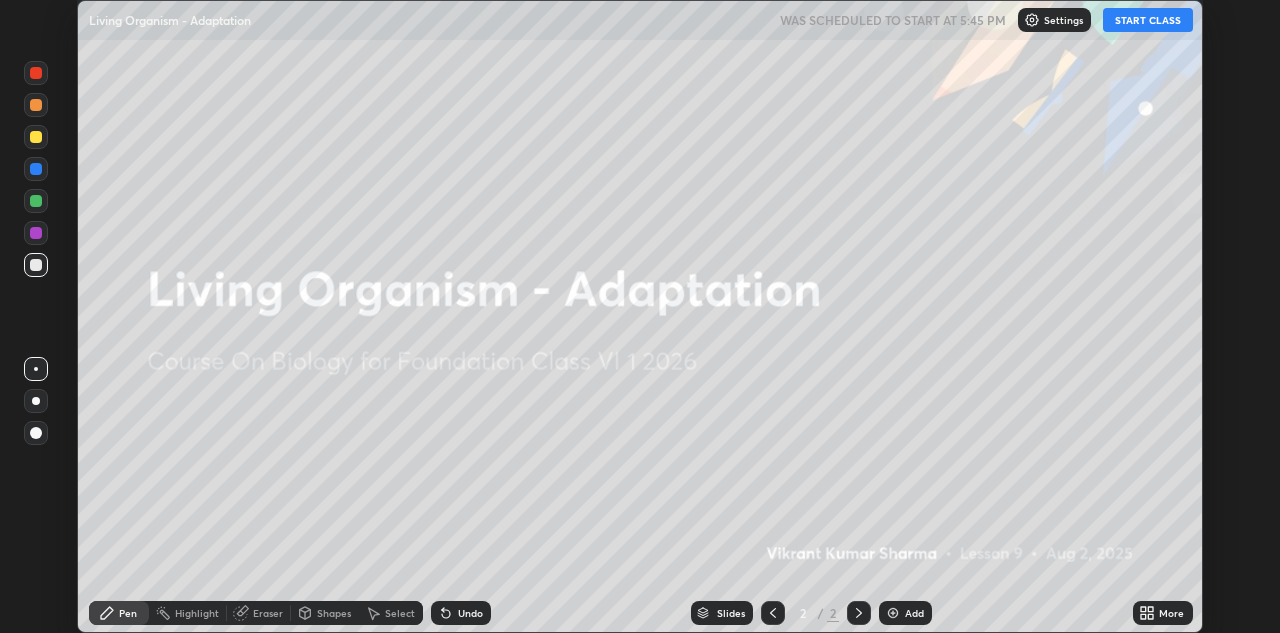 click on "More" at bounding box center (1163, 613) 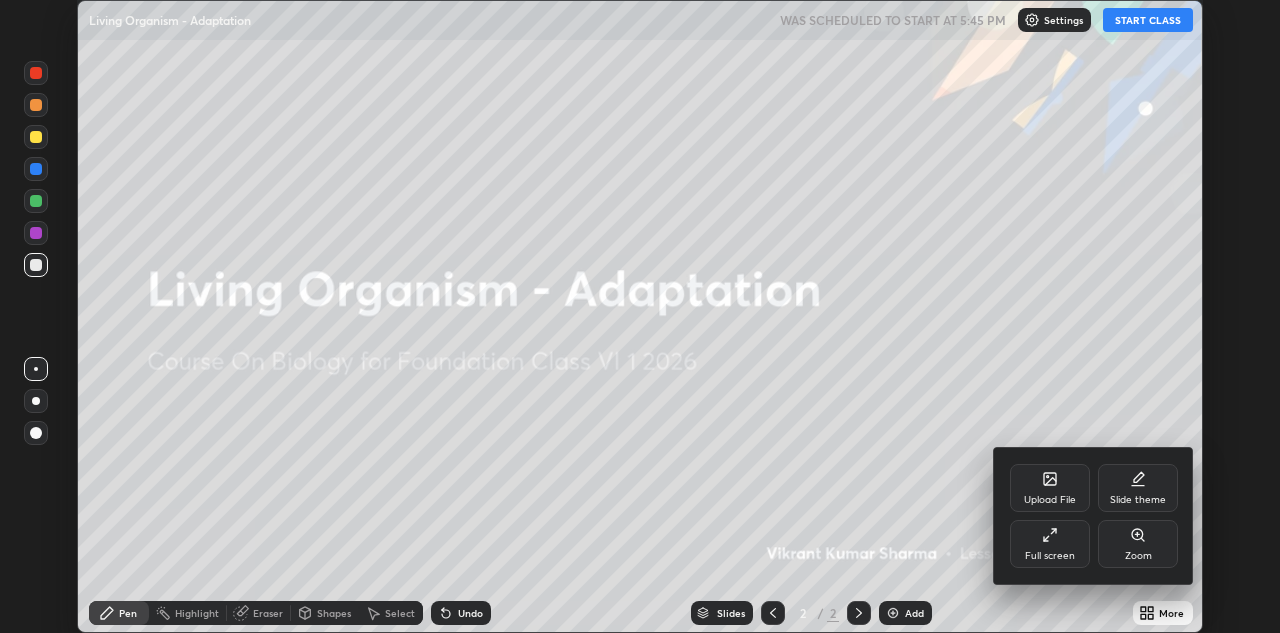 click on "Full screen" at bounding box center [1050, 544] 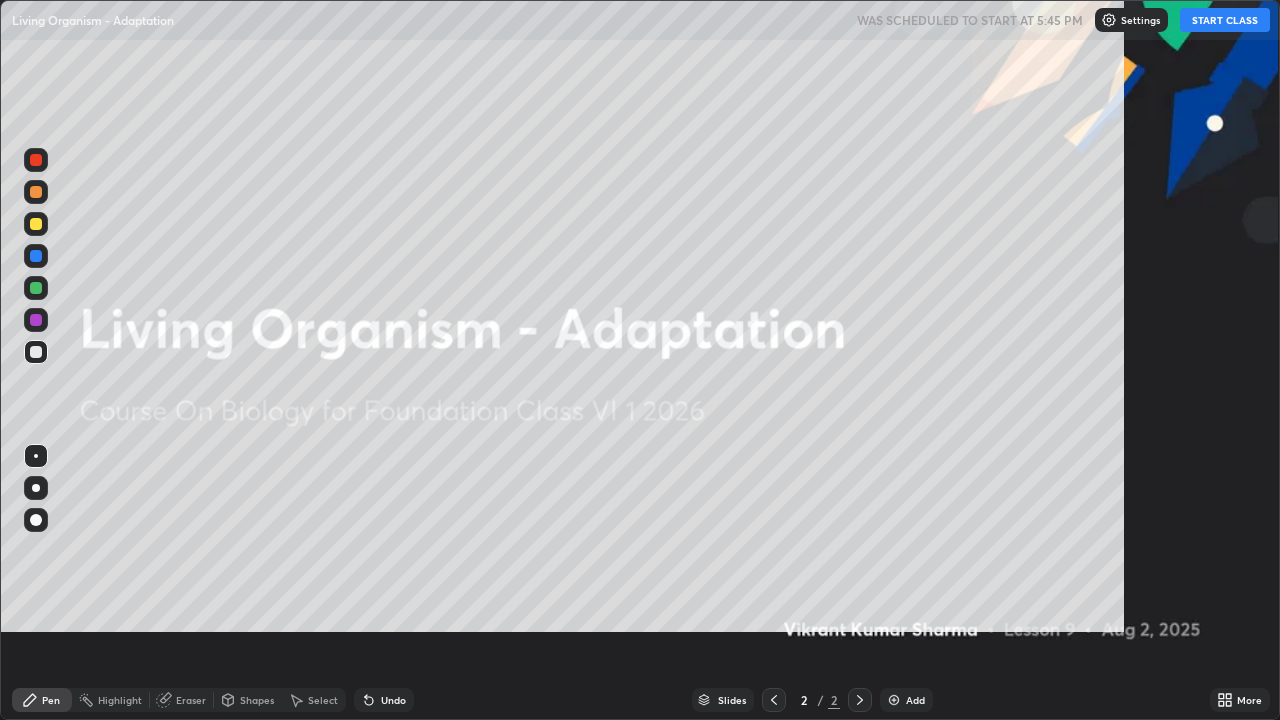 scroll, scrollTop: 99280, scrollLeft: 98720, axis: both 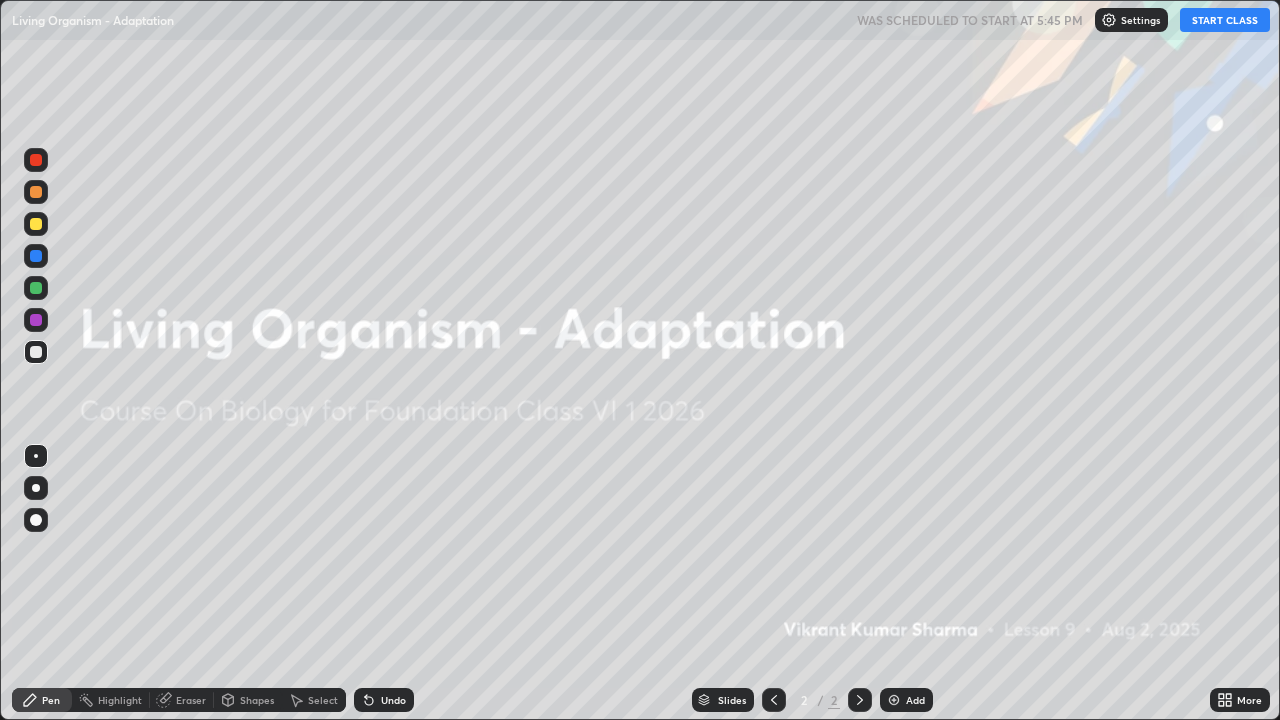 click on "START CLASS" at bounding box center (1225, 20) 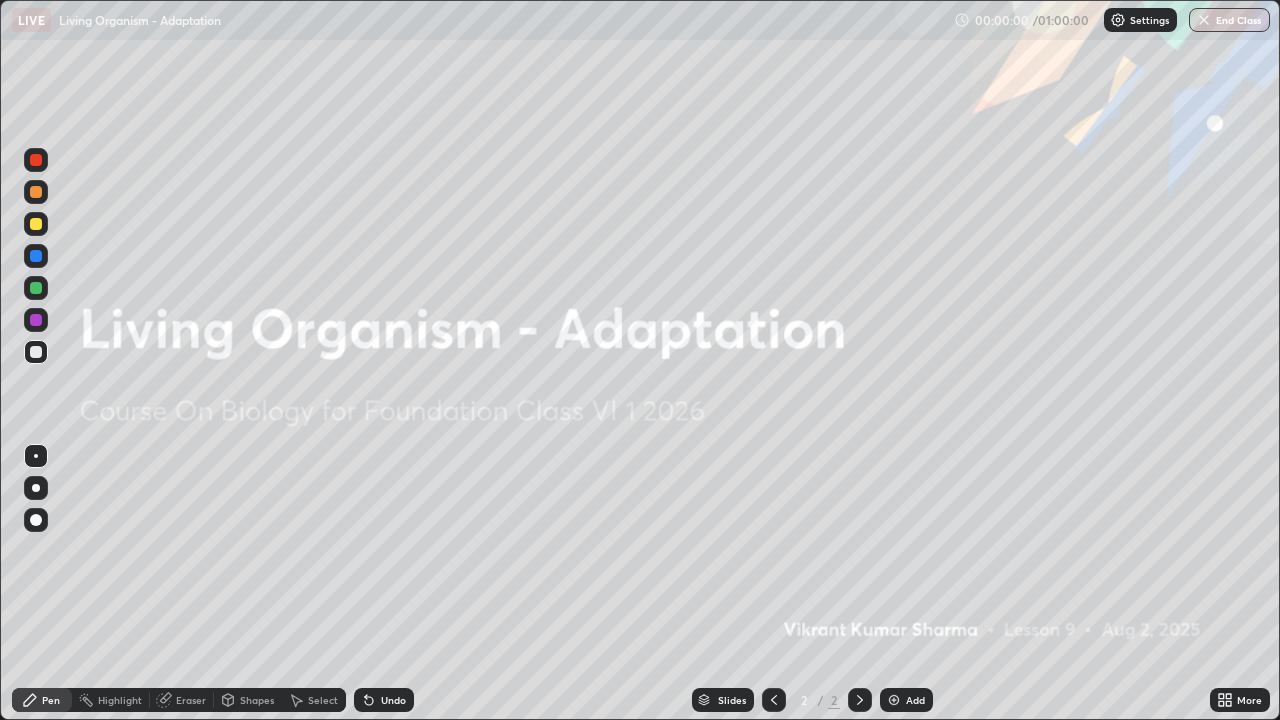 click on "Add" at bounding box center (915, 700) 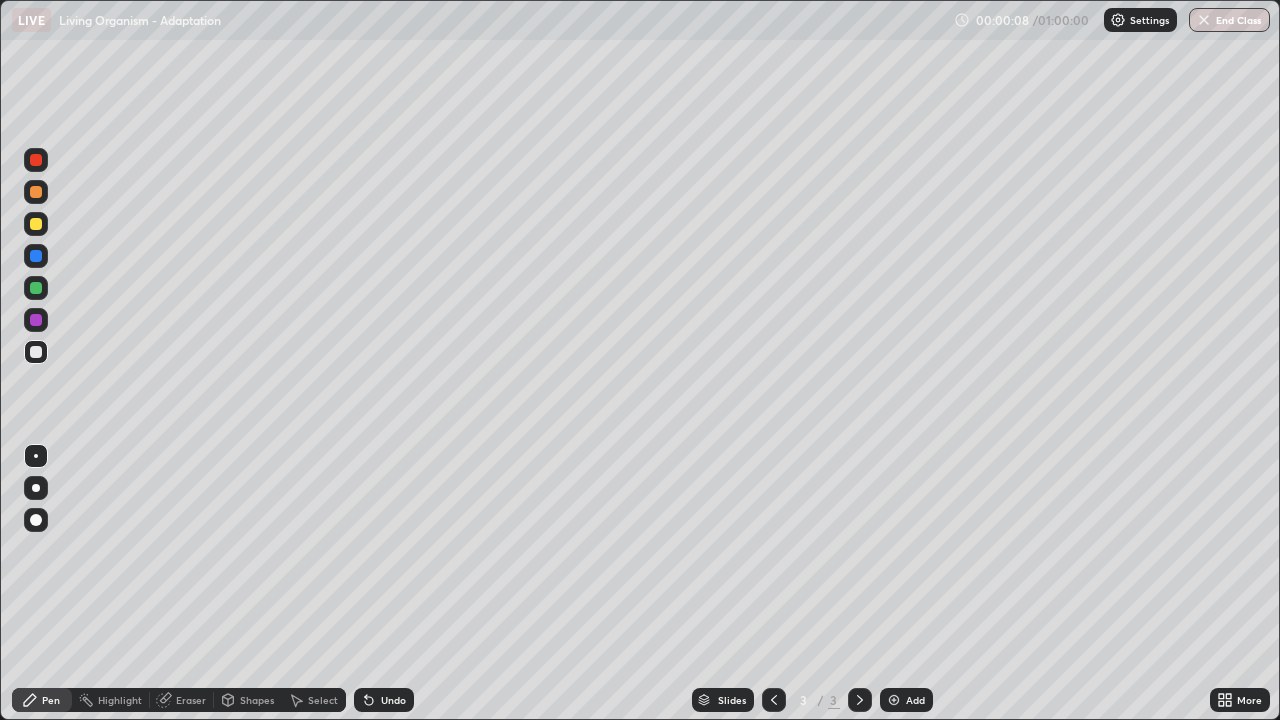 click 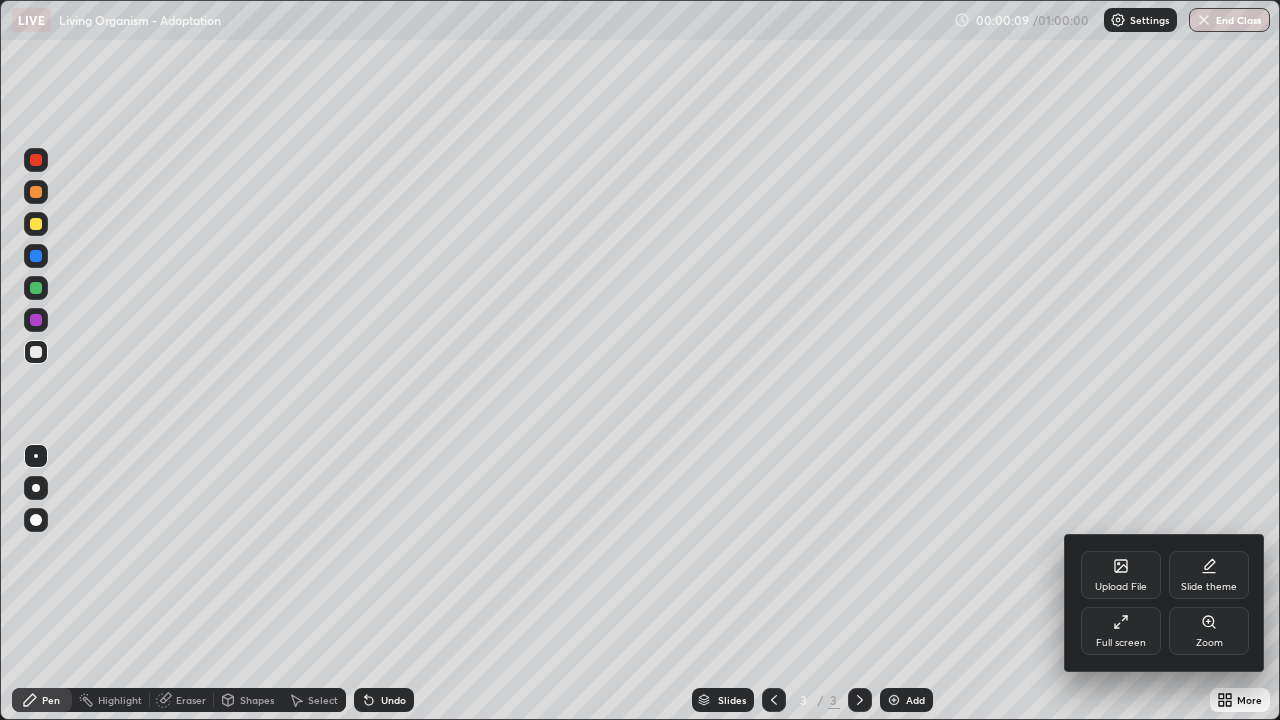 click on "Upload File" at bounding box center [1121, 587] 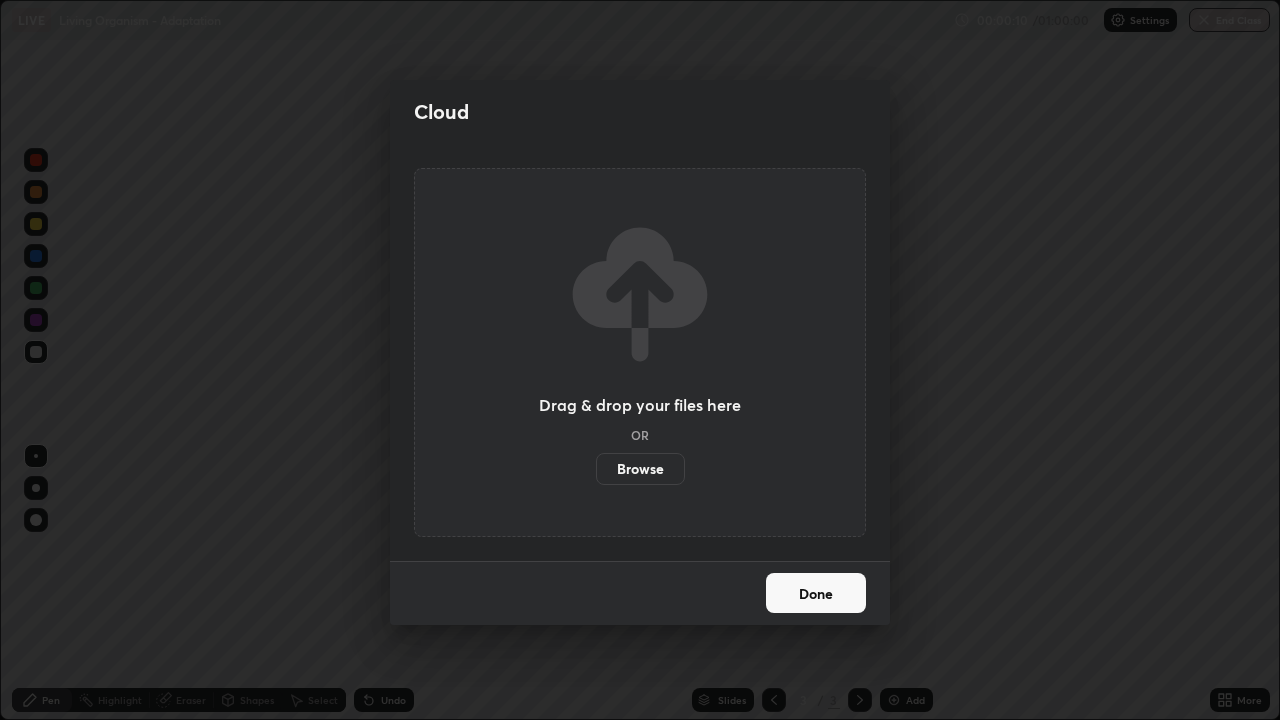 click on "Browse" at bounding box center (640, 469) 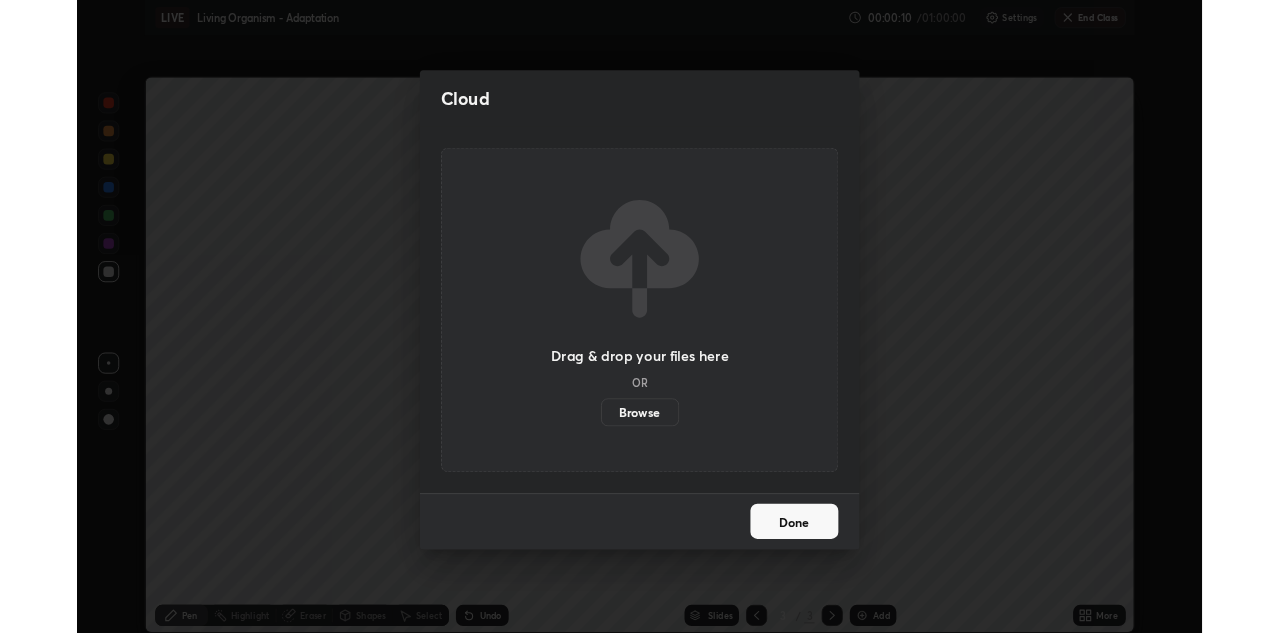 scroll, scrollTop: 633, scrollLeft: 1280, axis: both 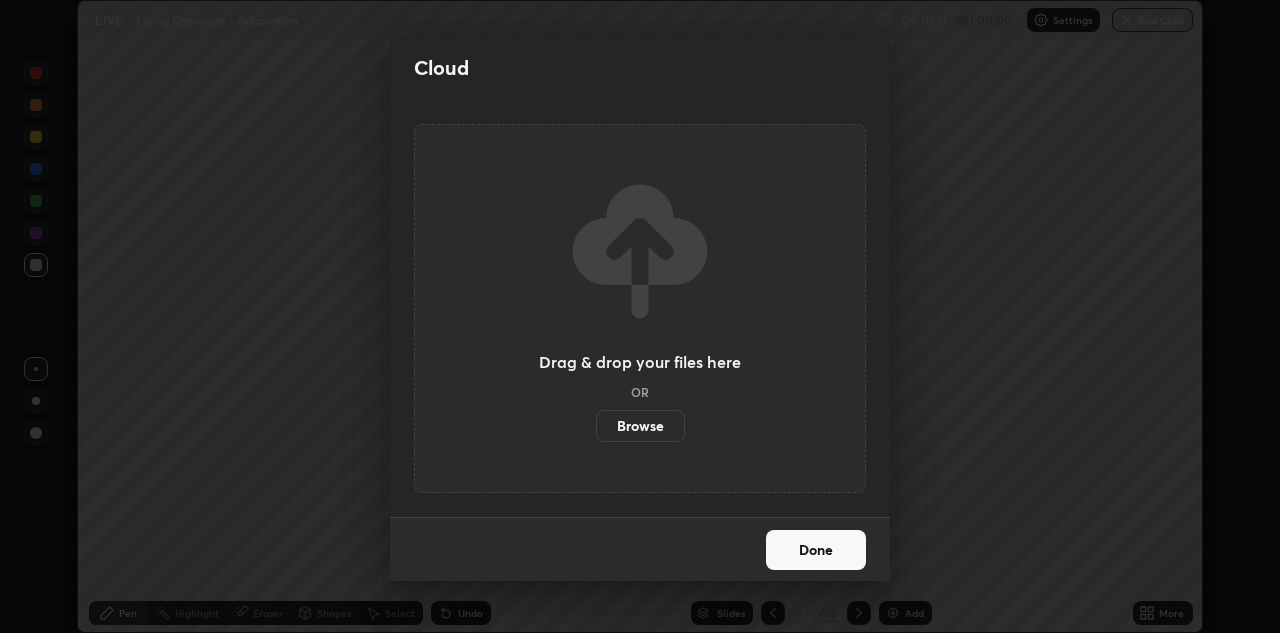 click on "Browse" at bounding box center (640, 426) 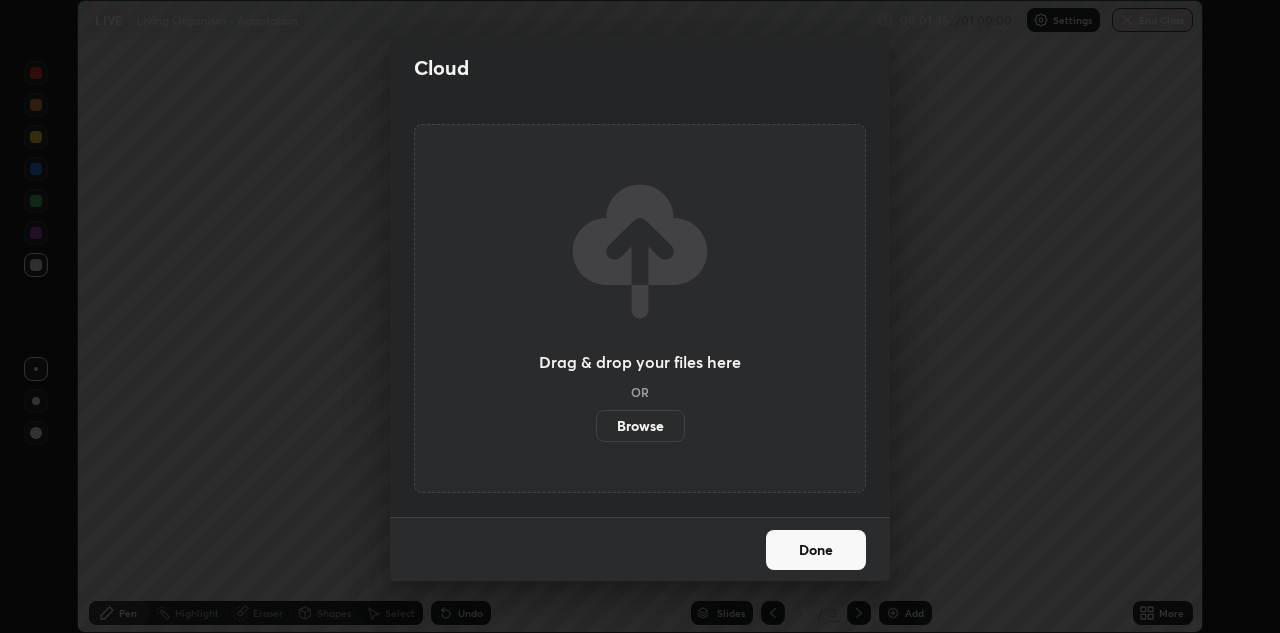click on "Done" at bounding box center [816, 550] 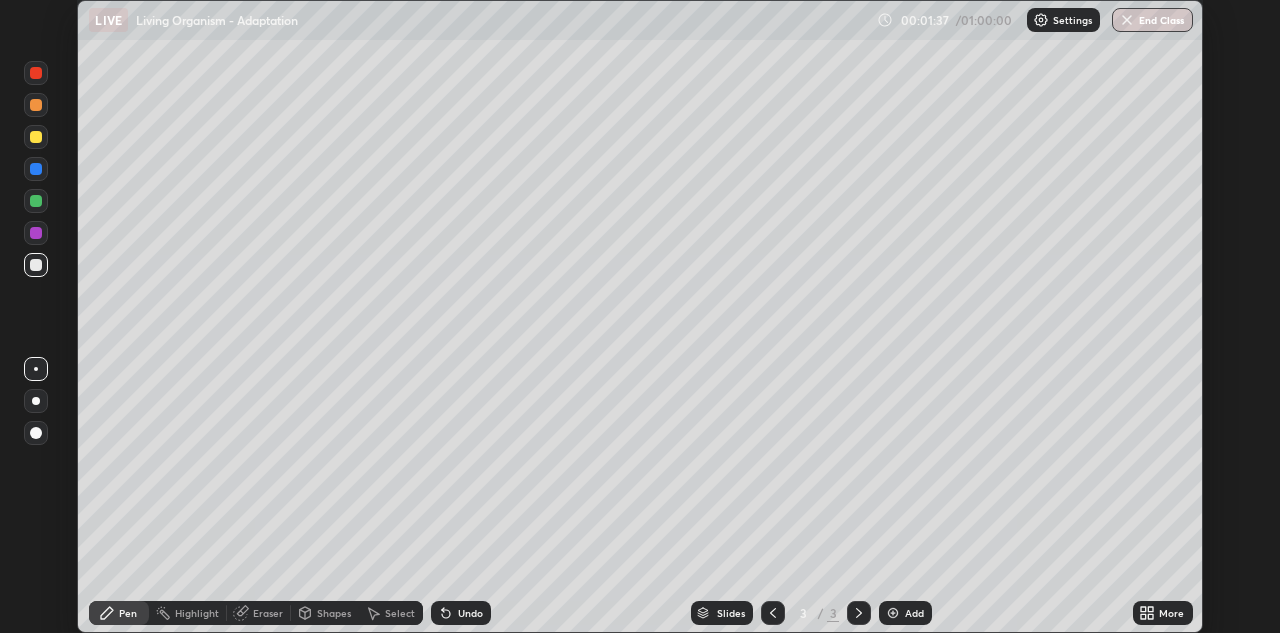 click on "Pen" at bounding box center (119, 613) 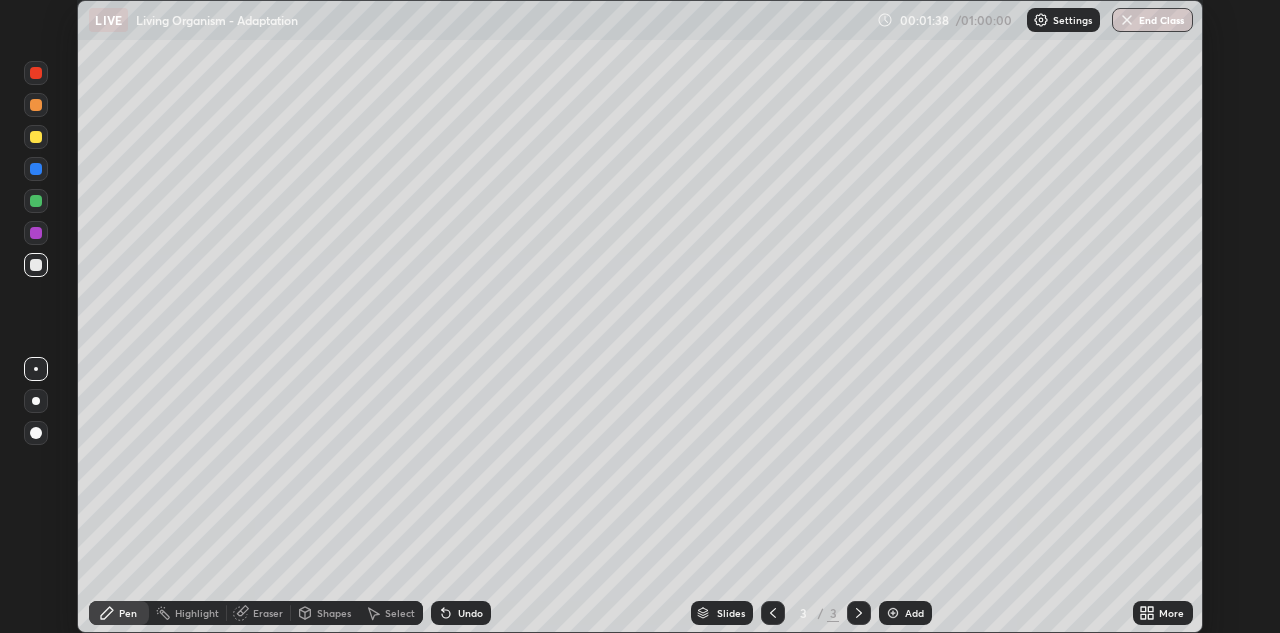 click at bounding box center (36, 169) 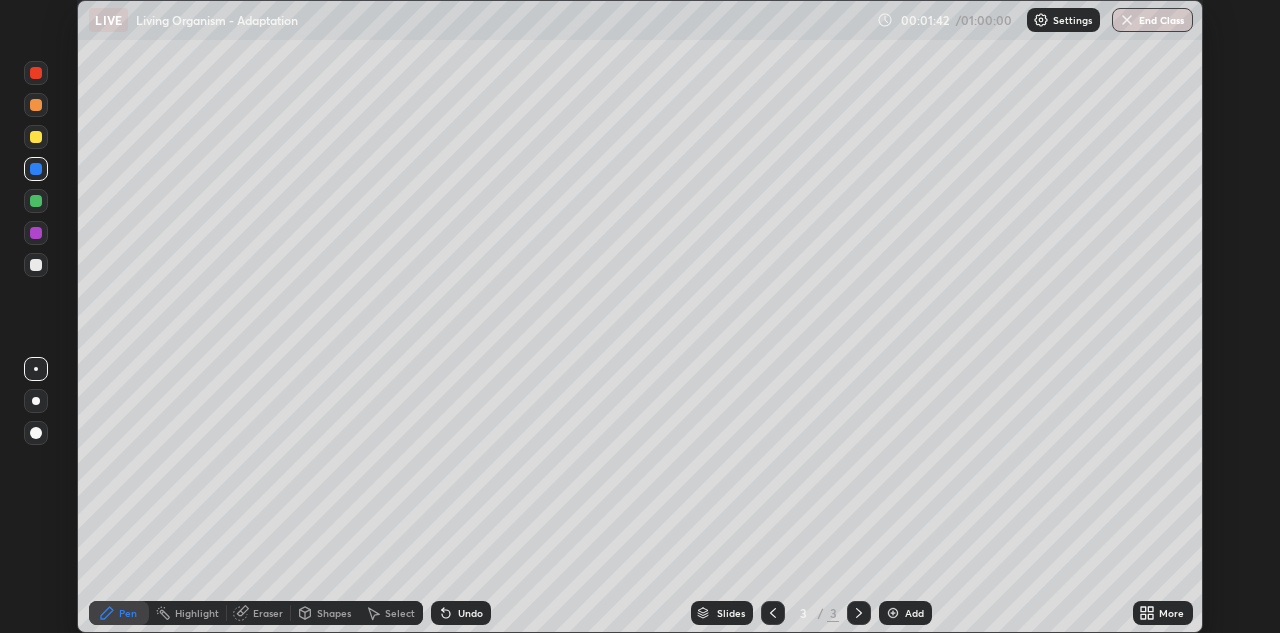 click at bounding box center (36, 401) 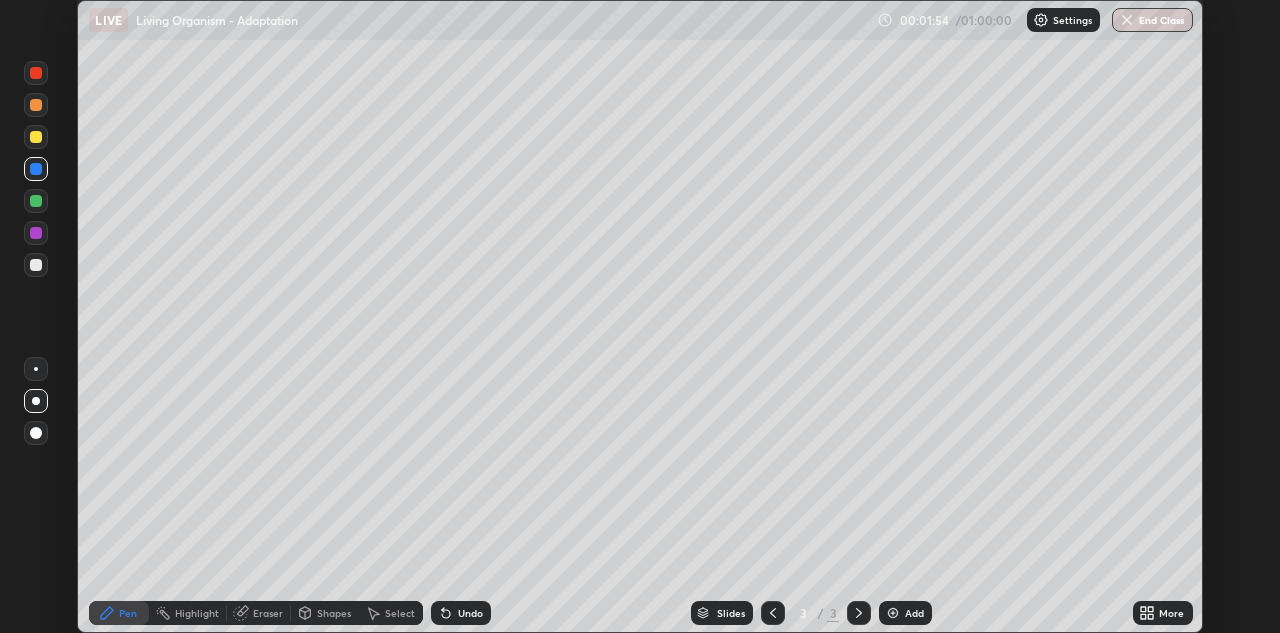 click at bounding box center (36, 201) 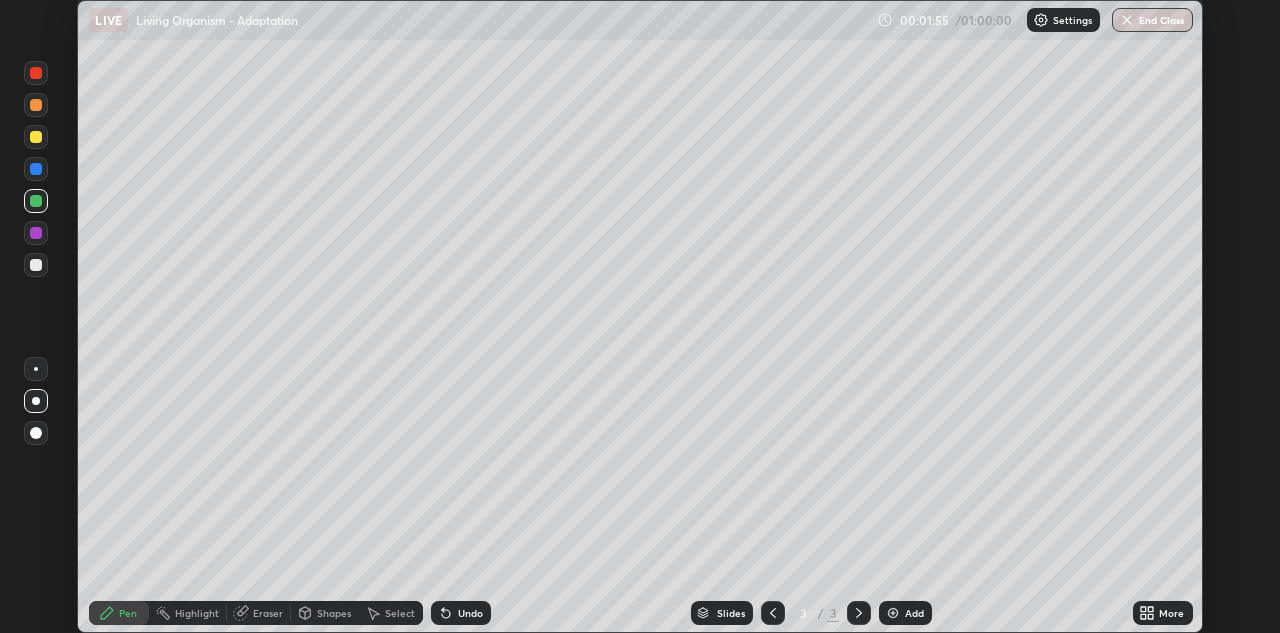 click at bounding box center [36, 265] 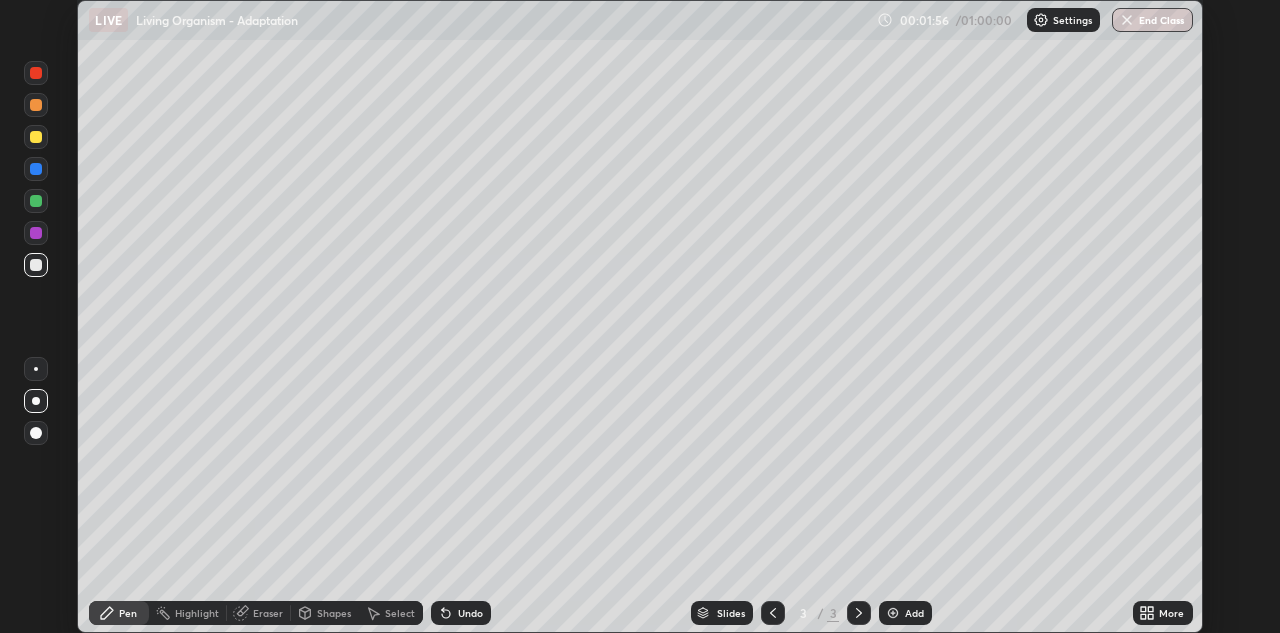 click at bounding box center (36, 369) 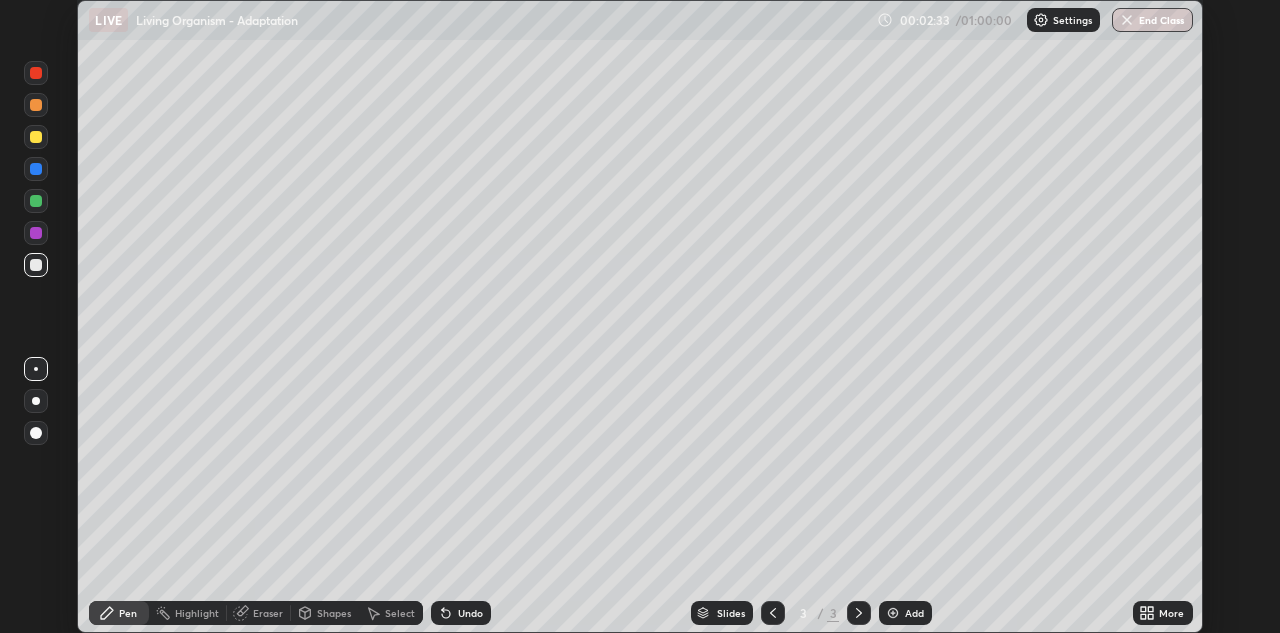 click at bounding box center [36, 201] 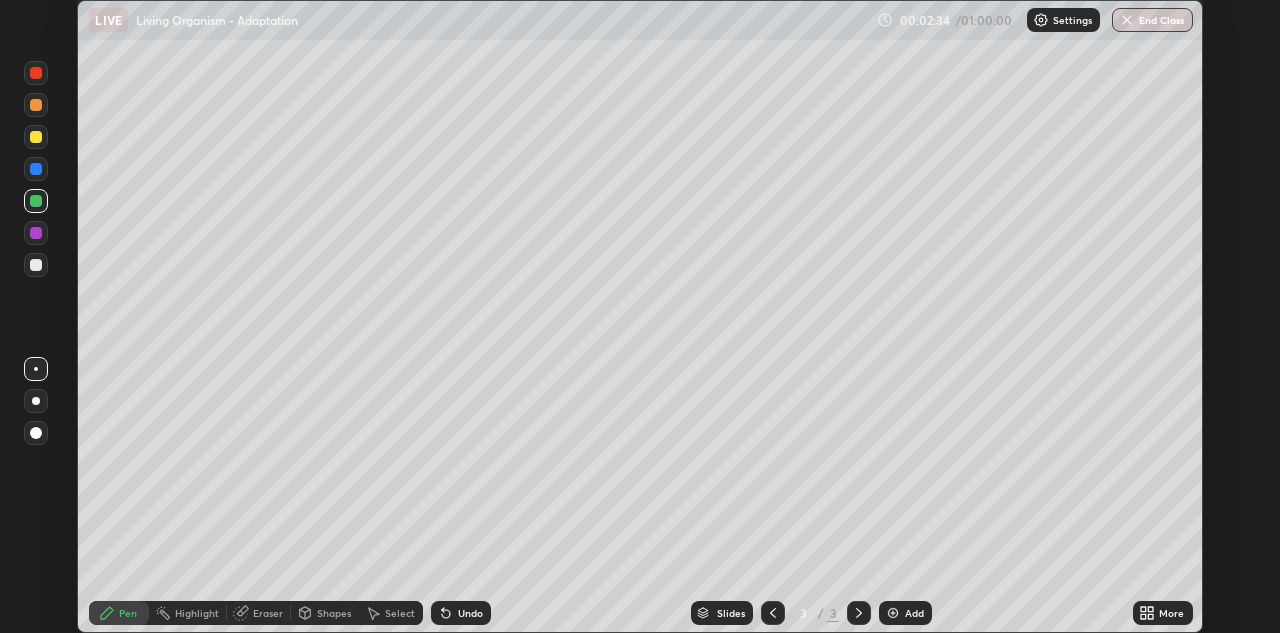 click at bounding box center [36, 169] 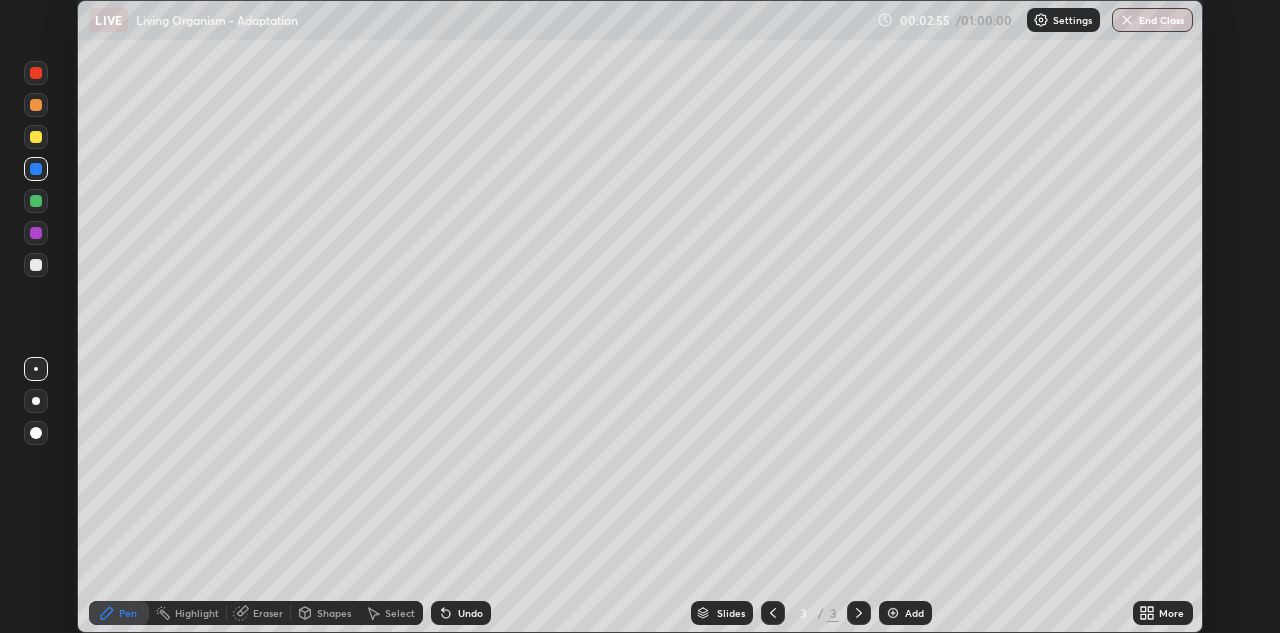 click at bounding box center [36, 265] 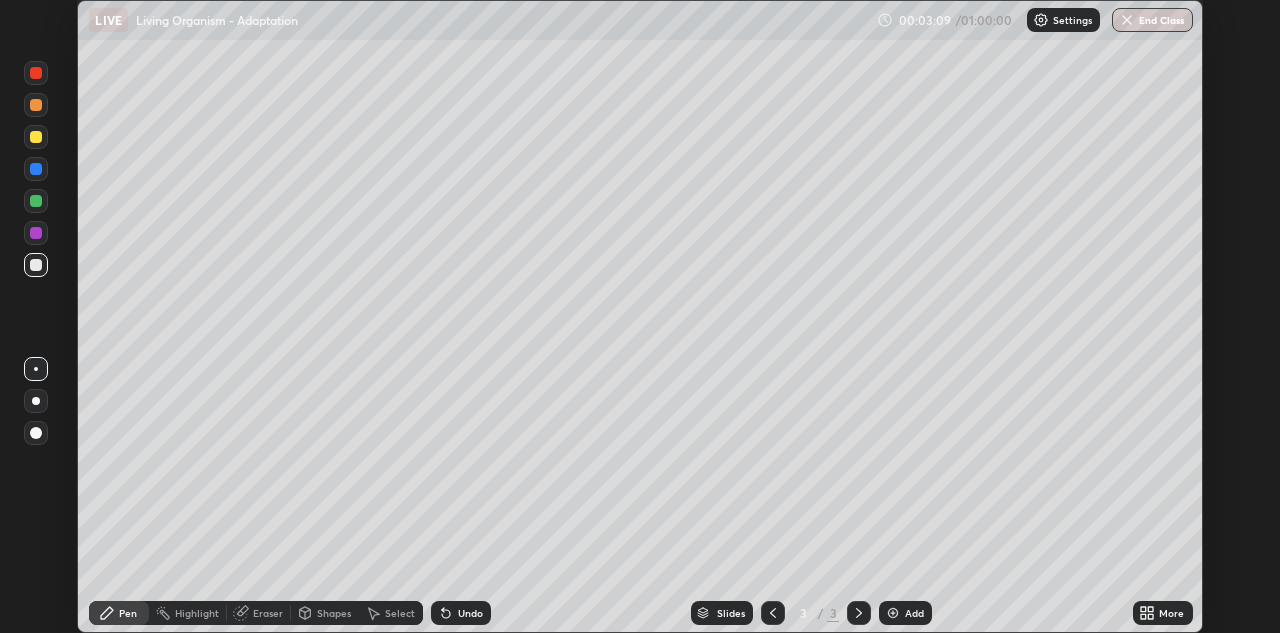 click at bounding box center [36, 169] 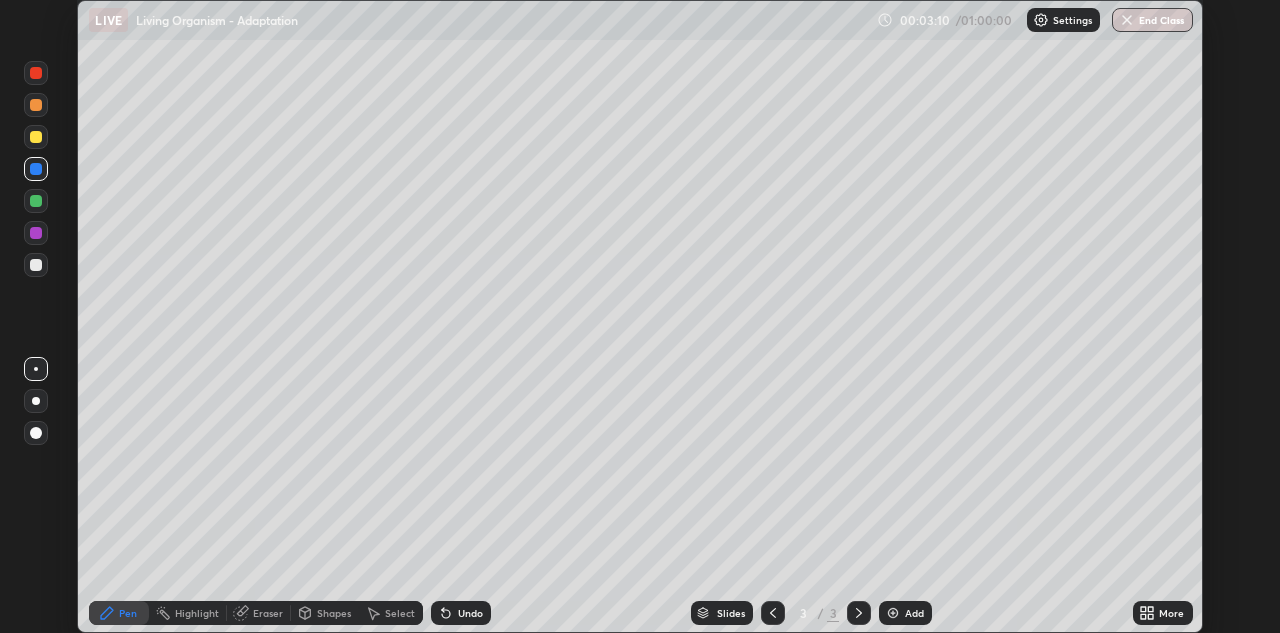 click at bounding box center (36, 201) 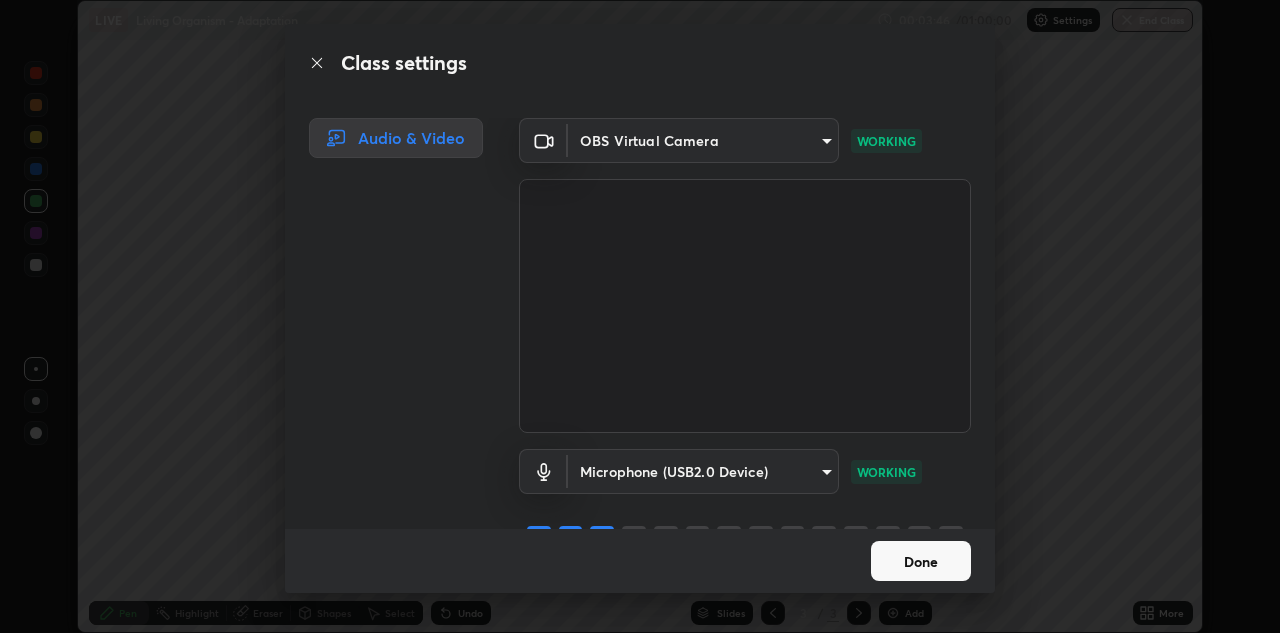 click on "Done" at bounding box center (921, 561) 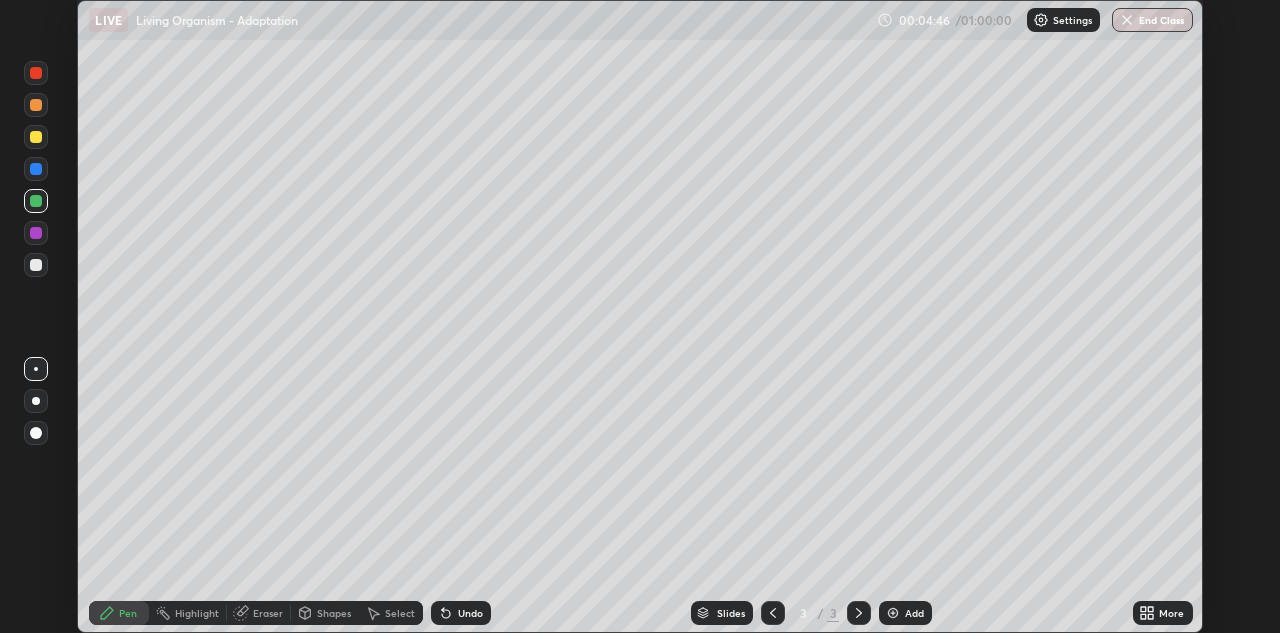 click on "More" at bounding box center (1171, 613) 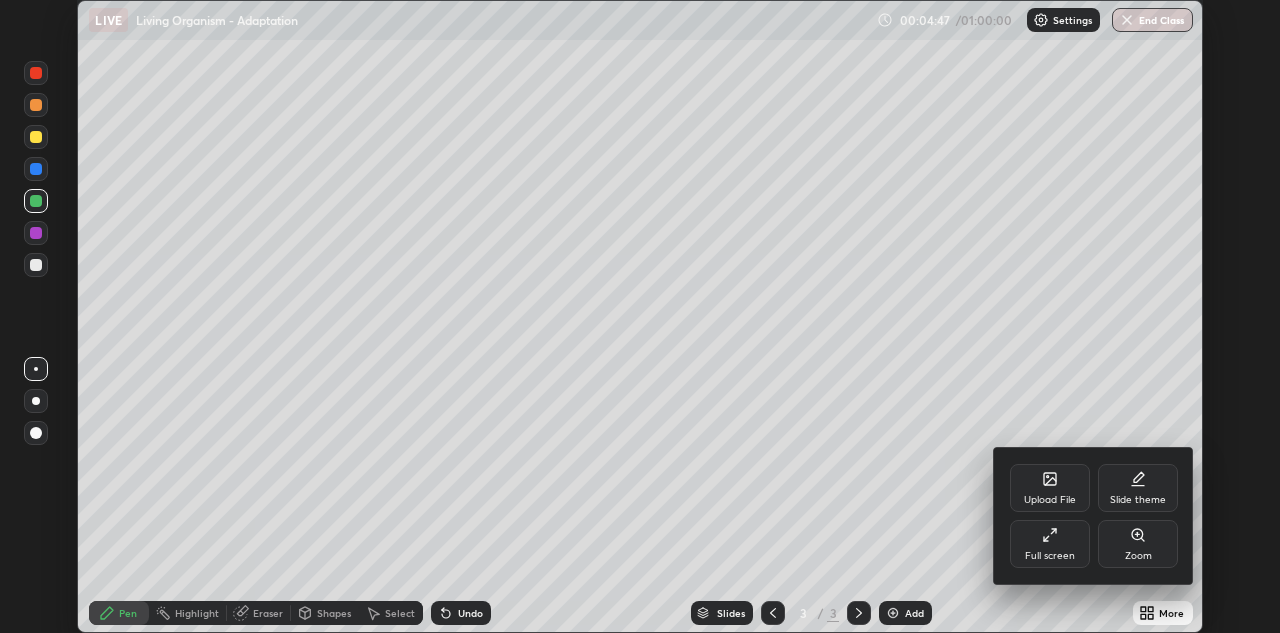 click on "Upload File" at bounding box center [1050, 488] 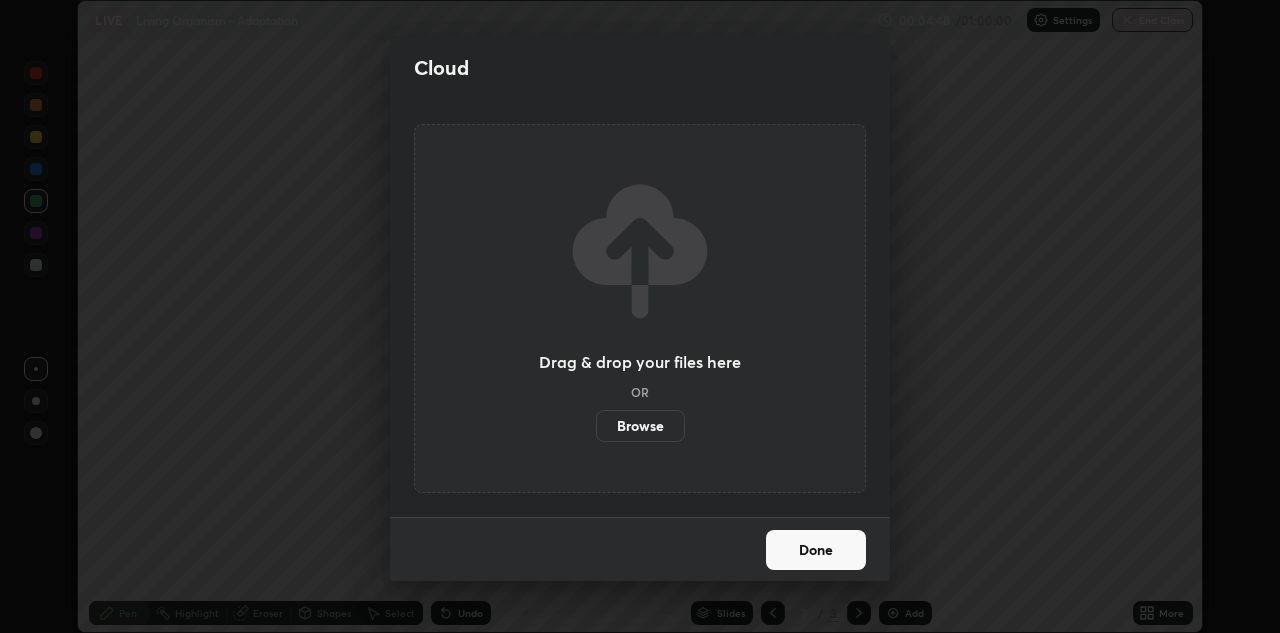 click on "Browse" at bounding box center [640, 426] 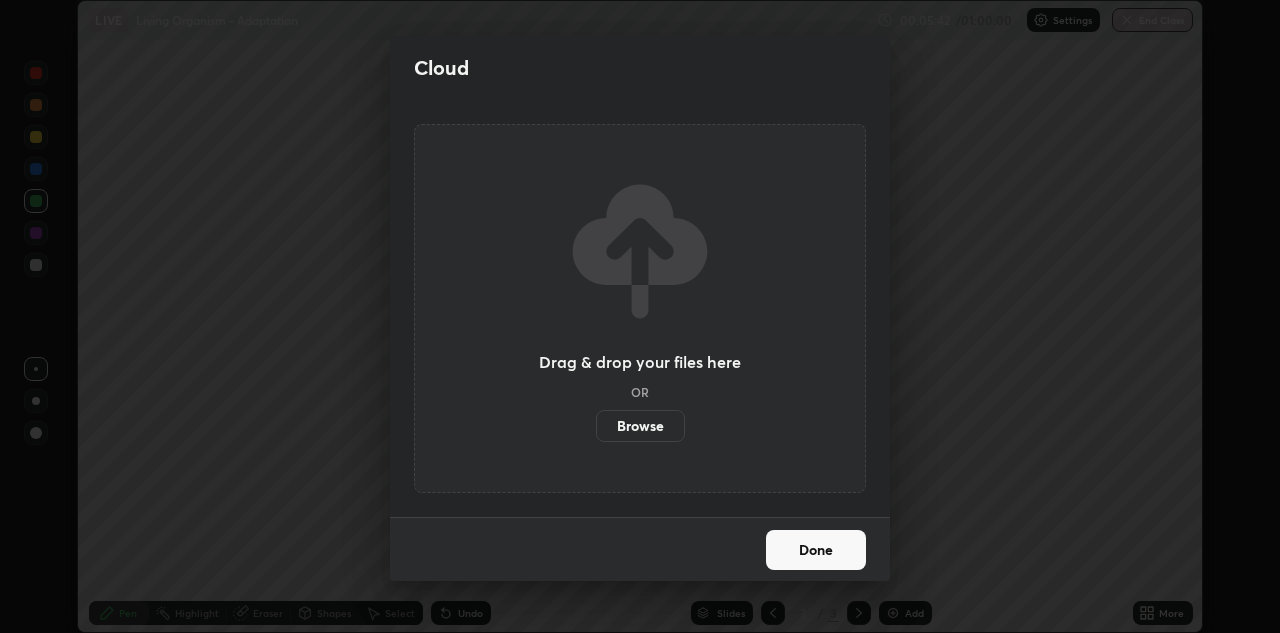 click on "Browse" at bounding box center [640, 426] 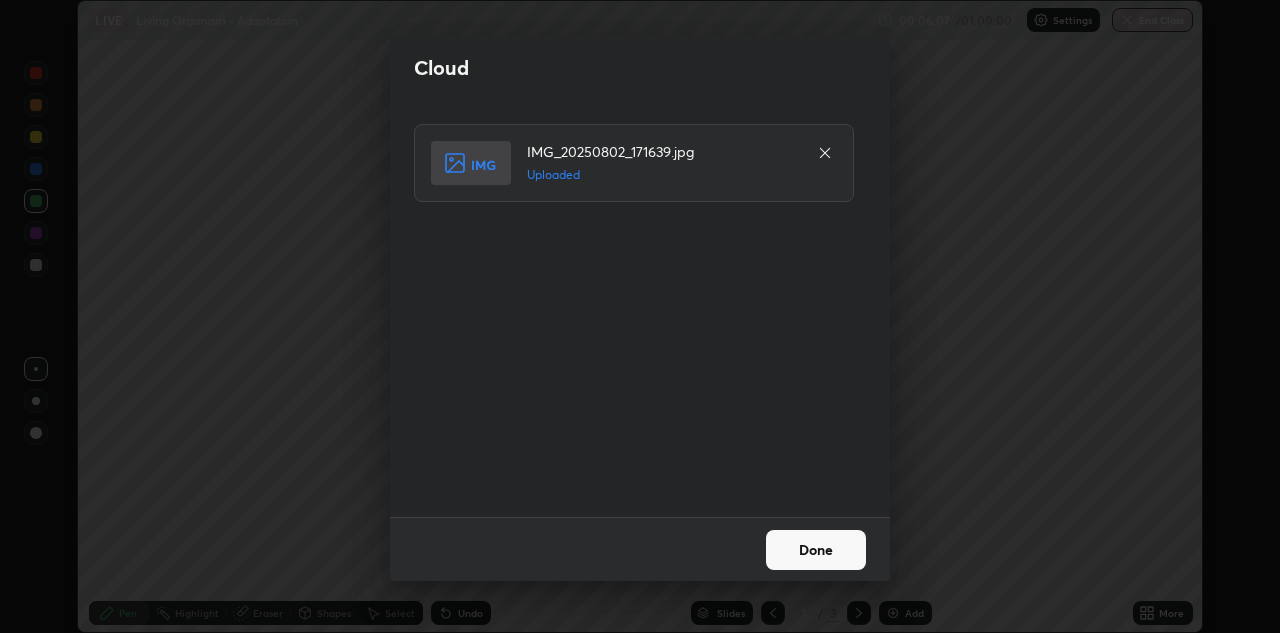click on "Done" at bounding box center [816, 550] 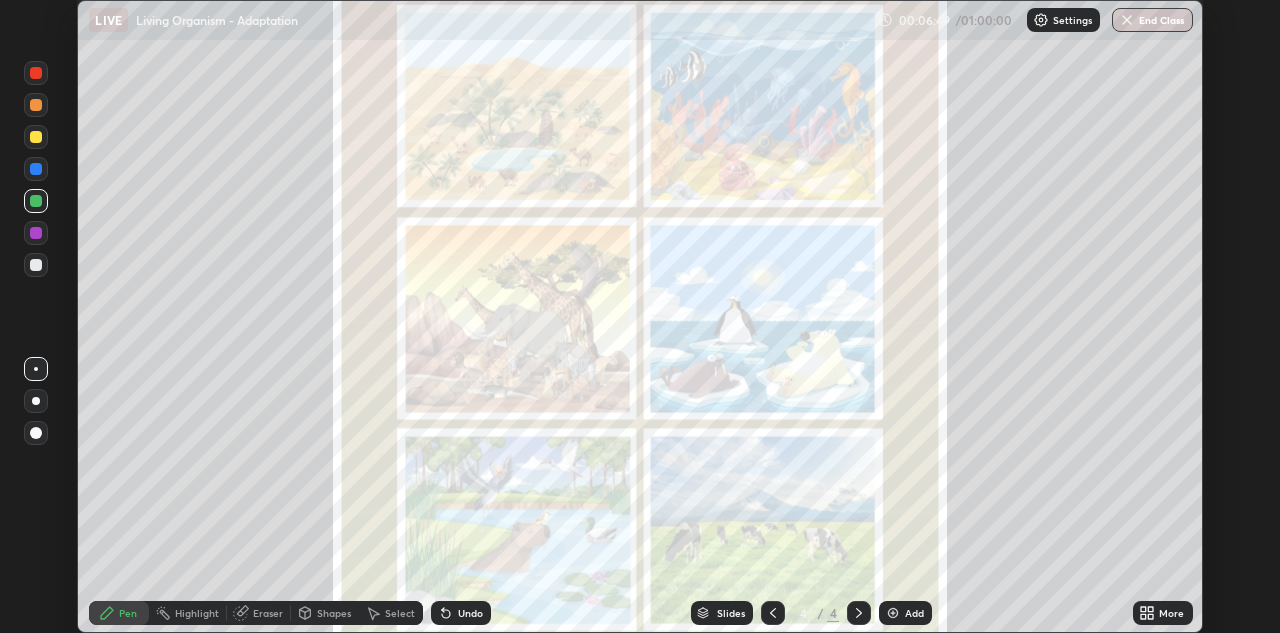 click at bounding box center [893, 613] 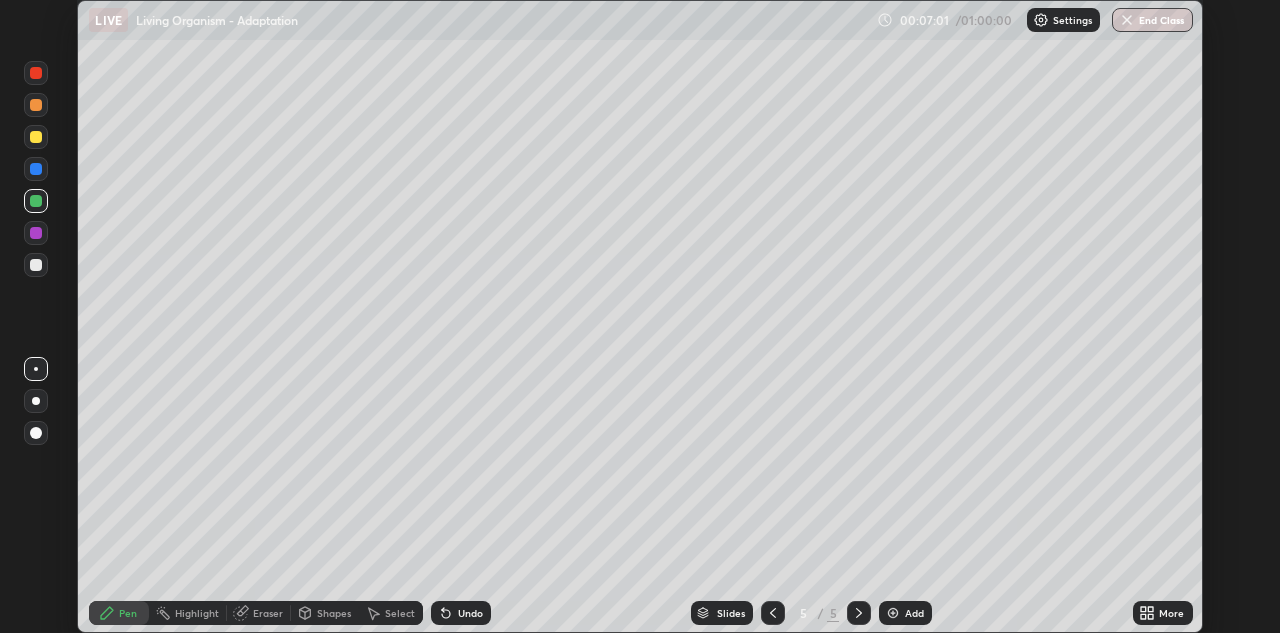 click at bounding box center [36, 169] 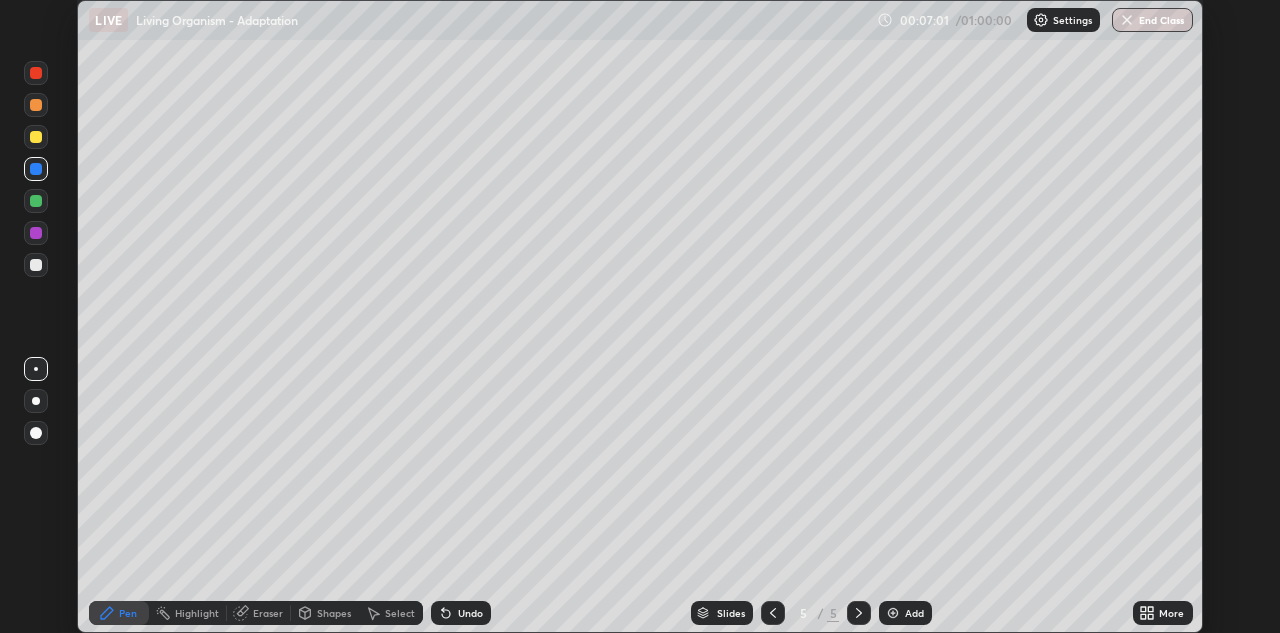 click at bounding box center (36, 401) 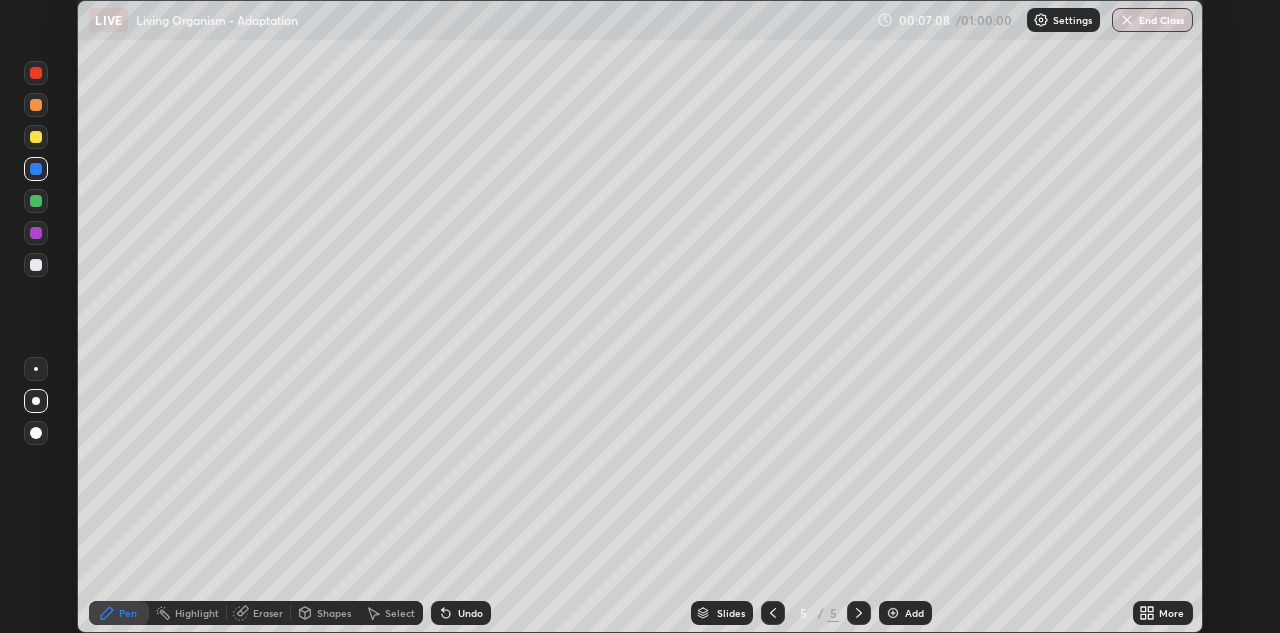 click 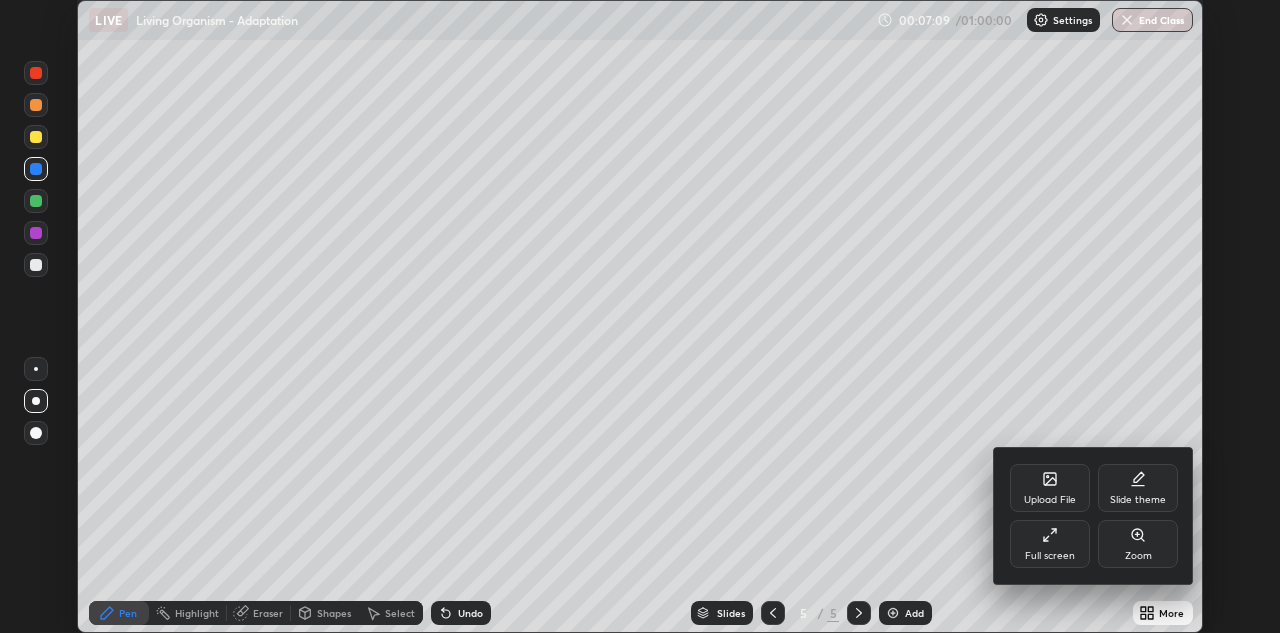 click on "Full screen" at bounding box center [1050, 544] 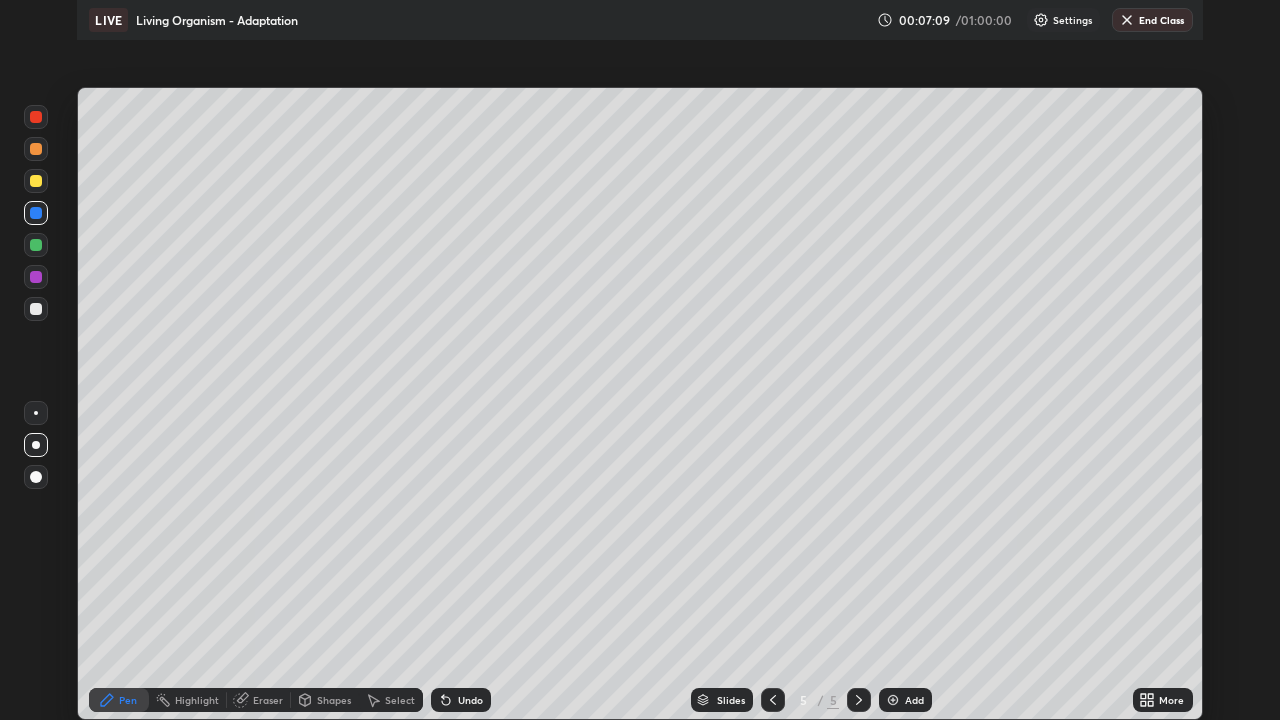 scroll, scrollTop: 99280, scrollLeft: 98720, axis: both 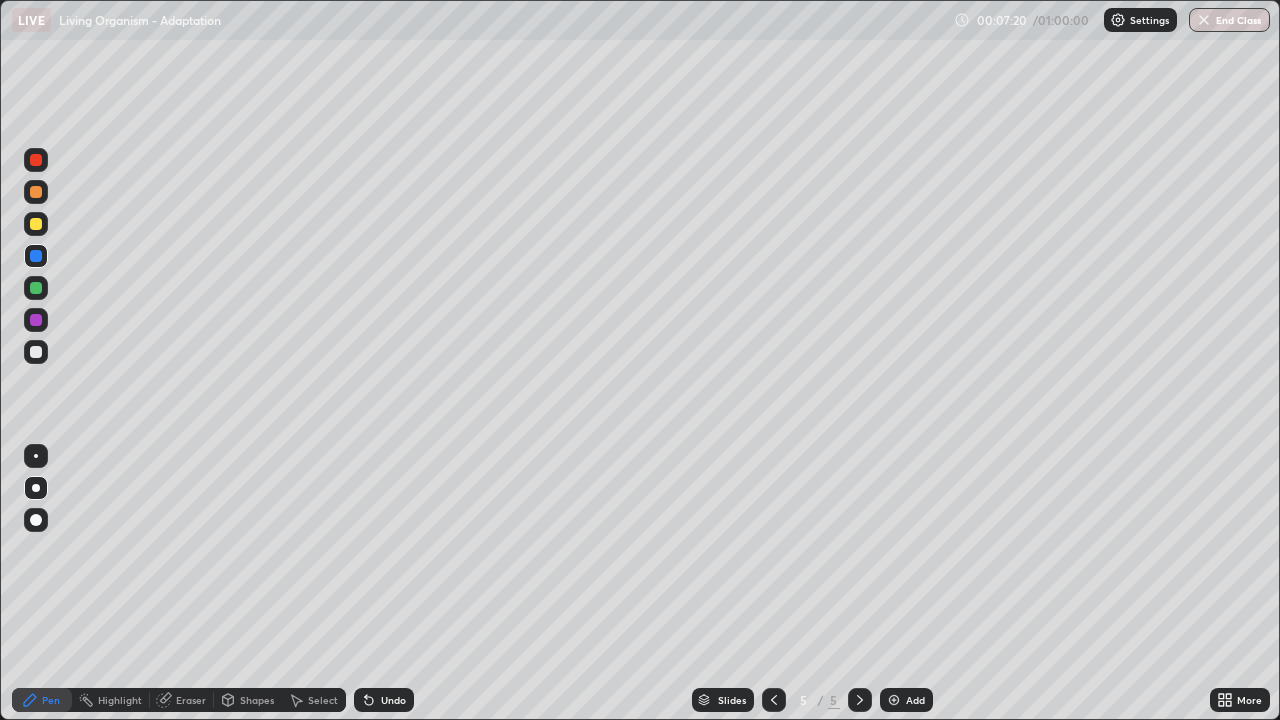 click at bounding box center (36, 352) 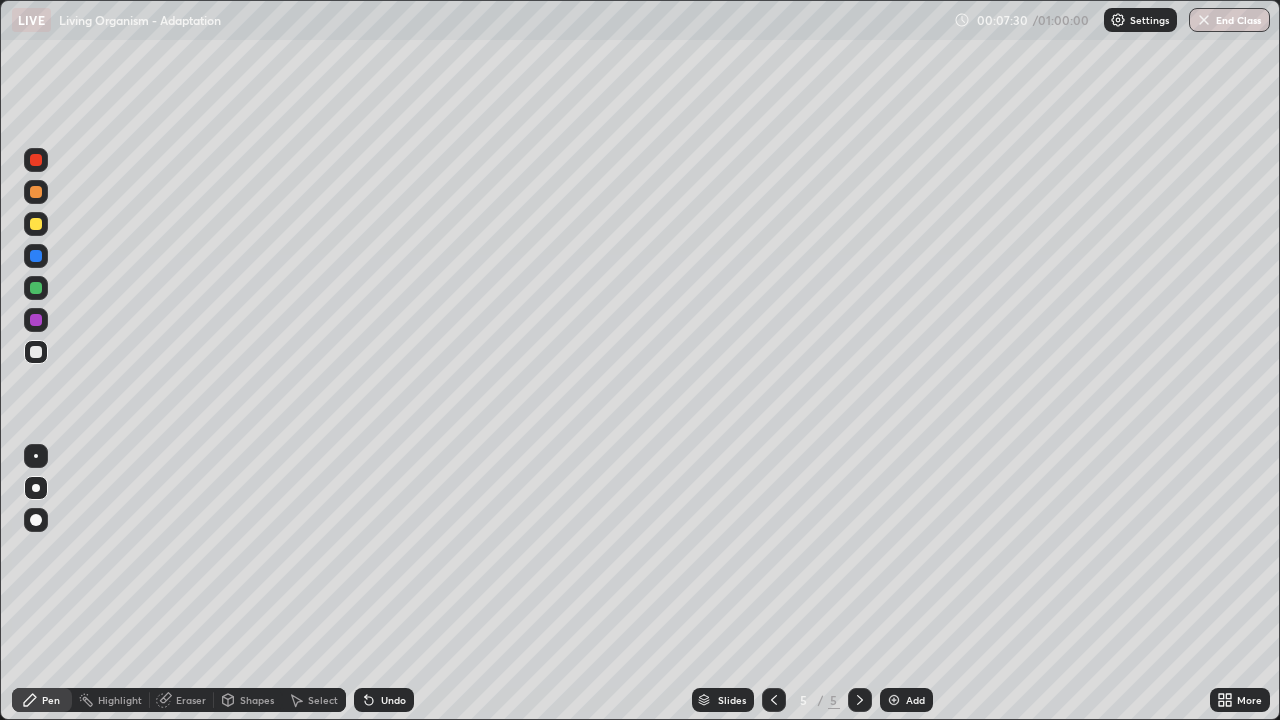 click at bounding box center (36, 456) 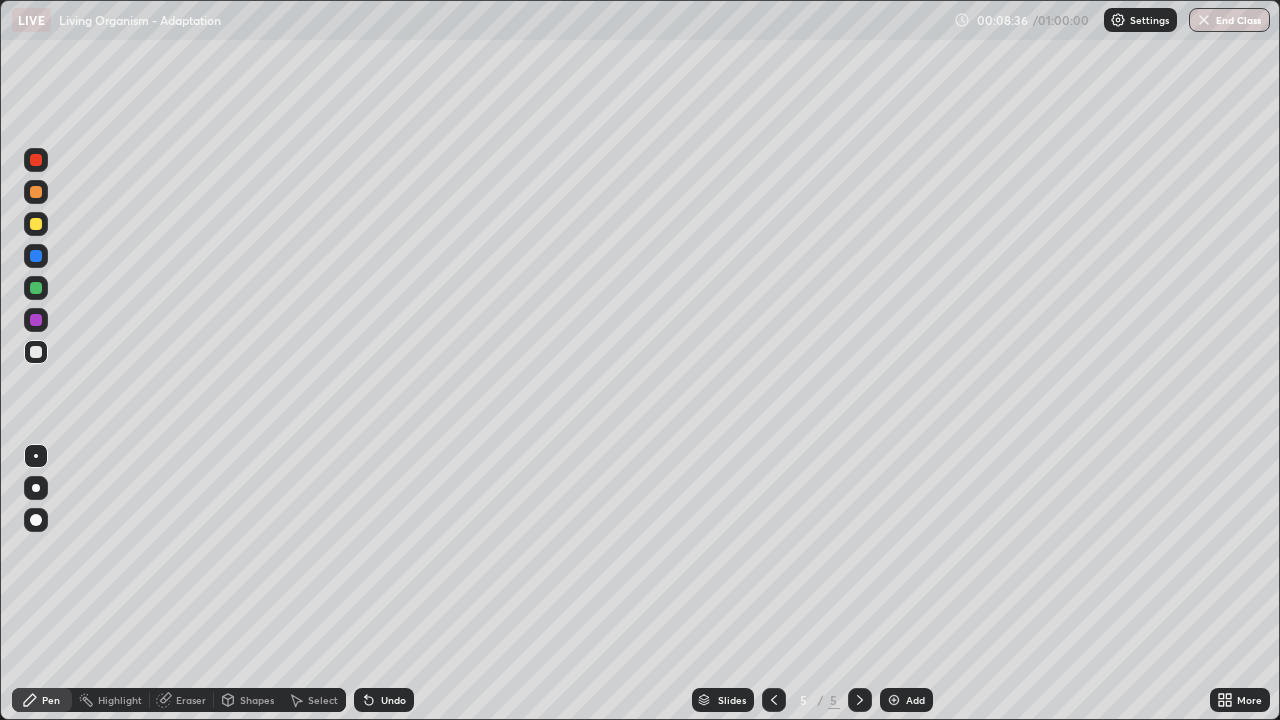 click at bounding box center (36, 288) 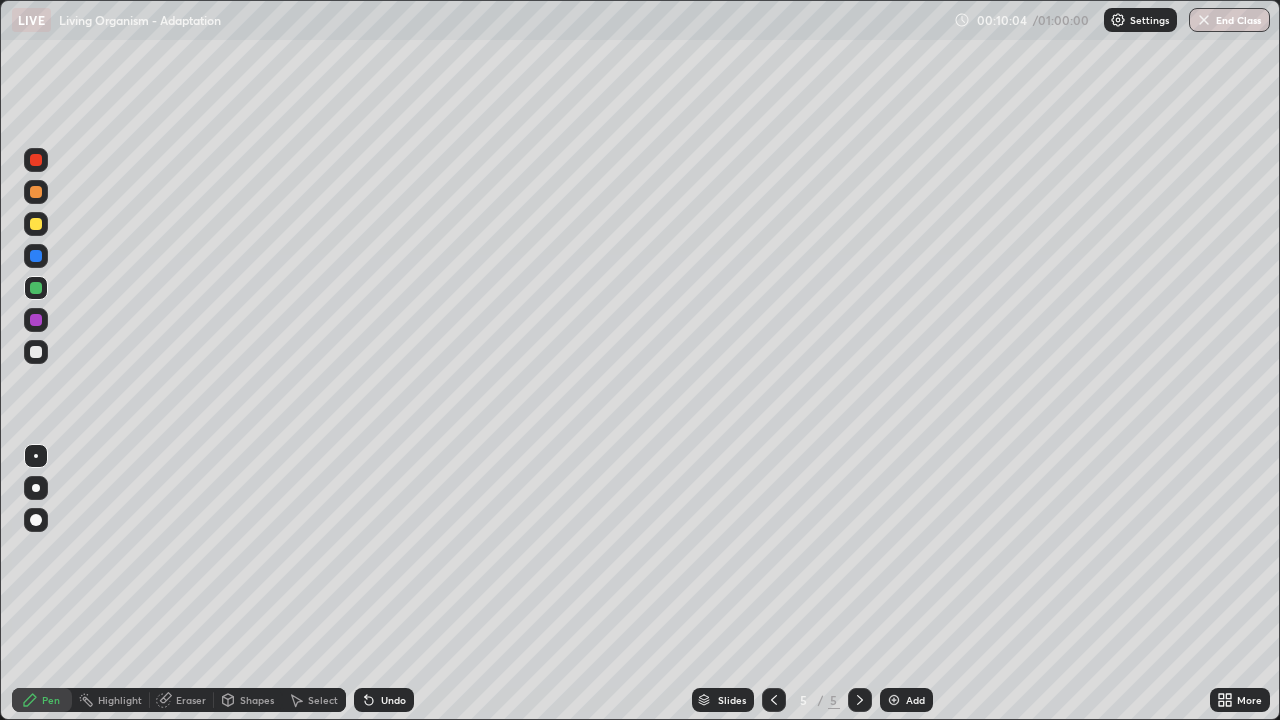 click on "Add" at bounding box center [906, 700] 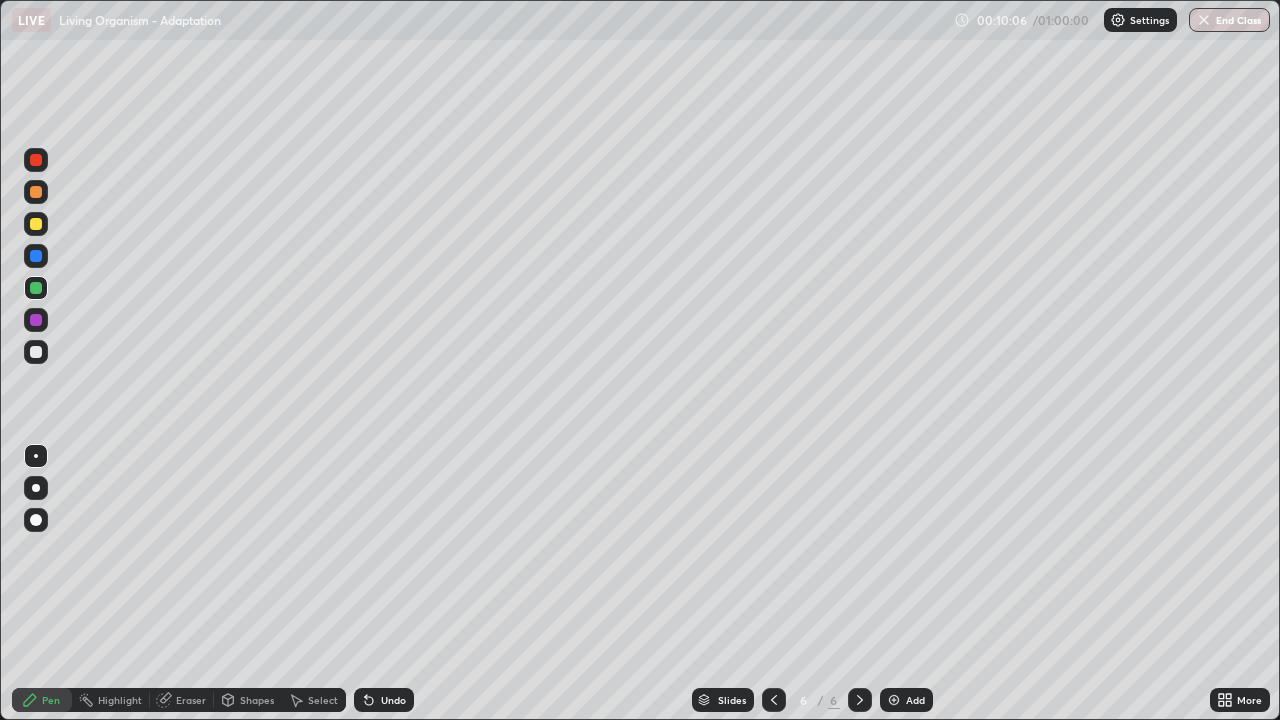click at bounding box center (36, 256) 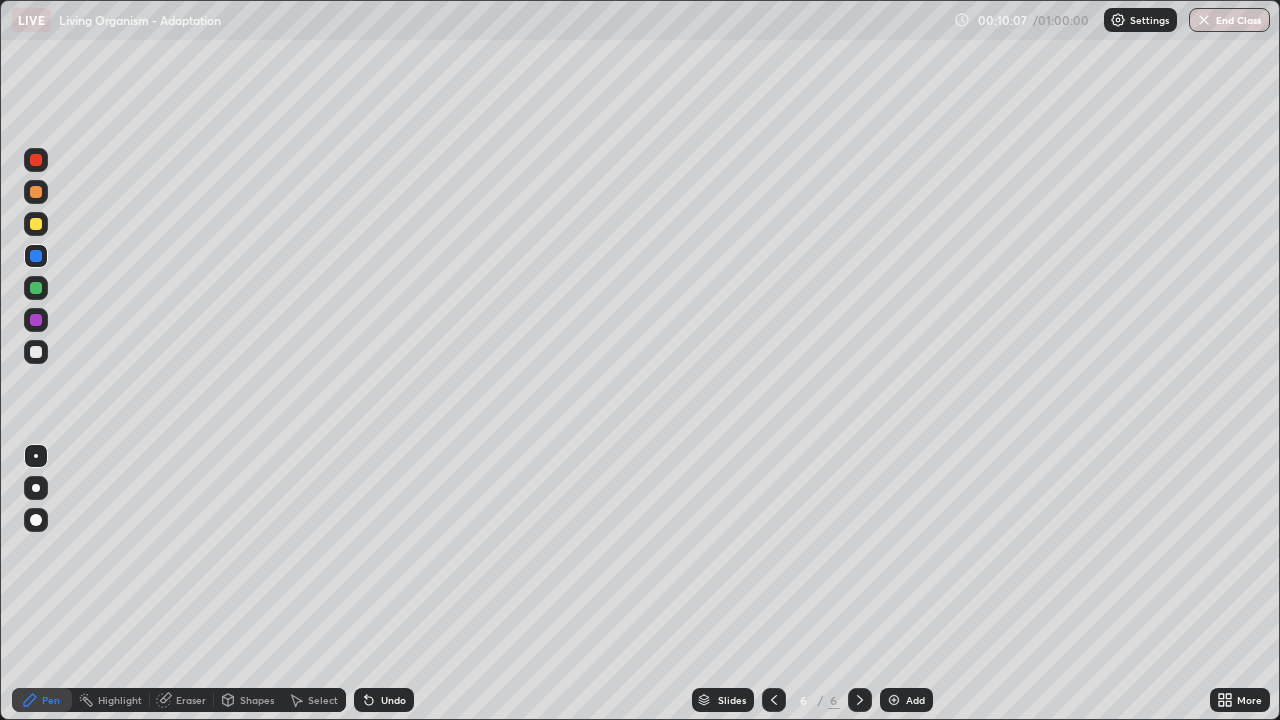 click at bounding box center (36, 488) 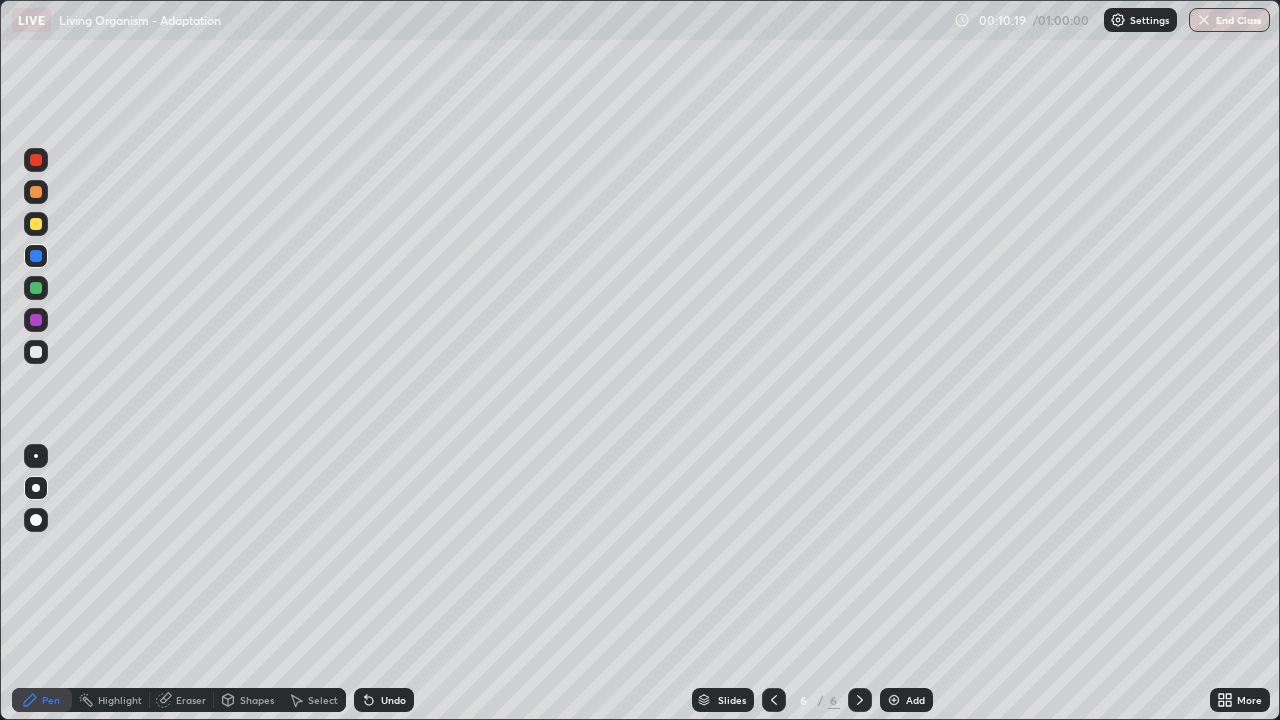 click at bounding box center (36, 352) 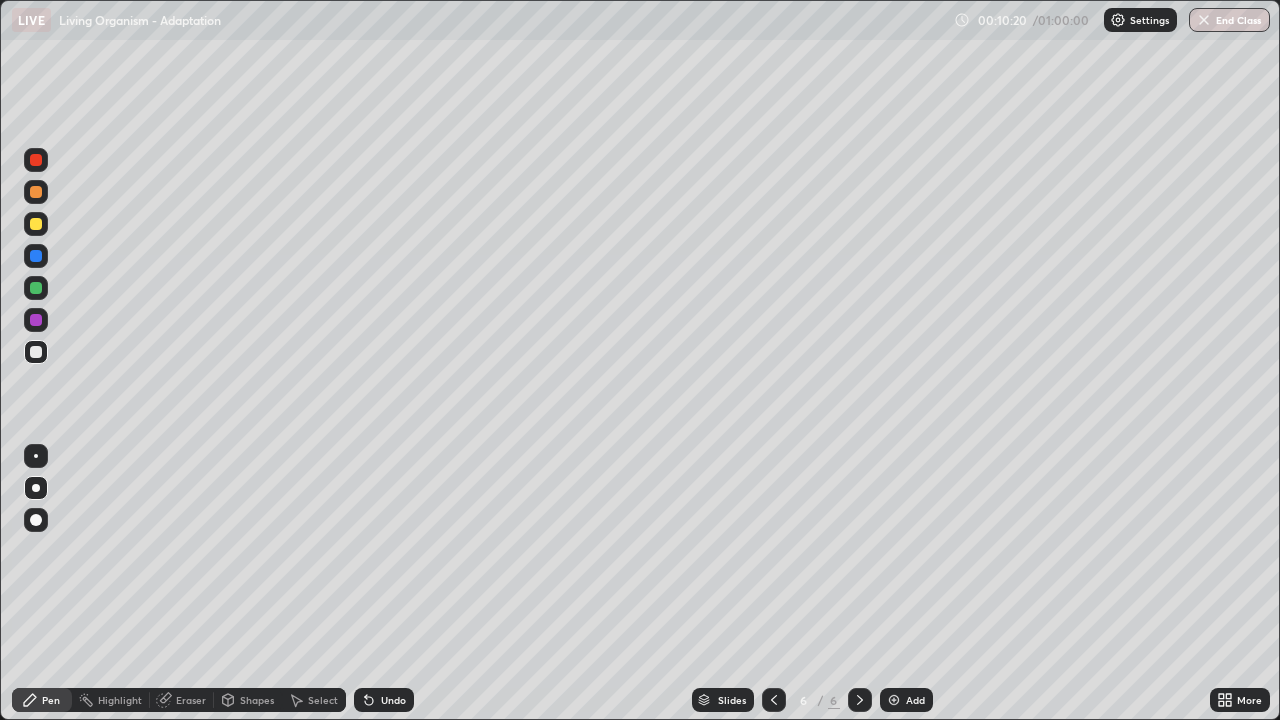 click at bounding box center [36, 456] 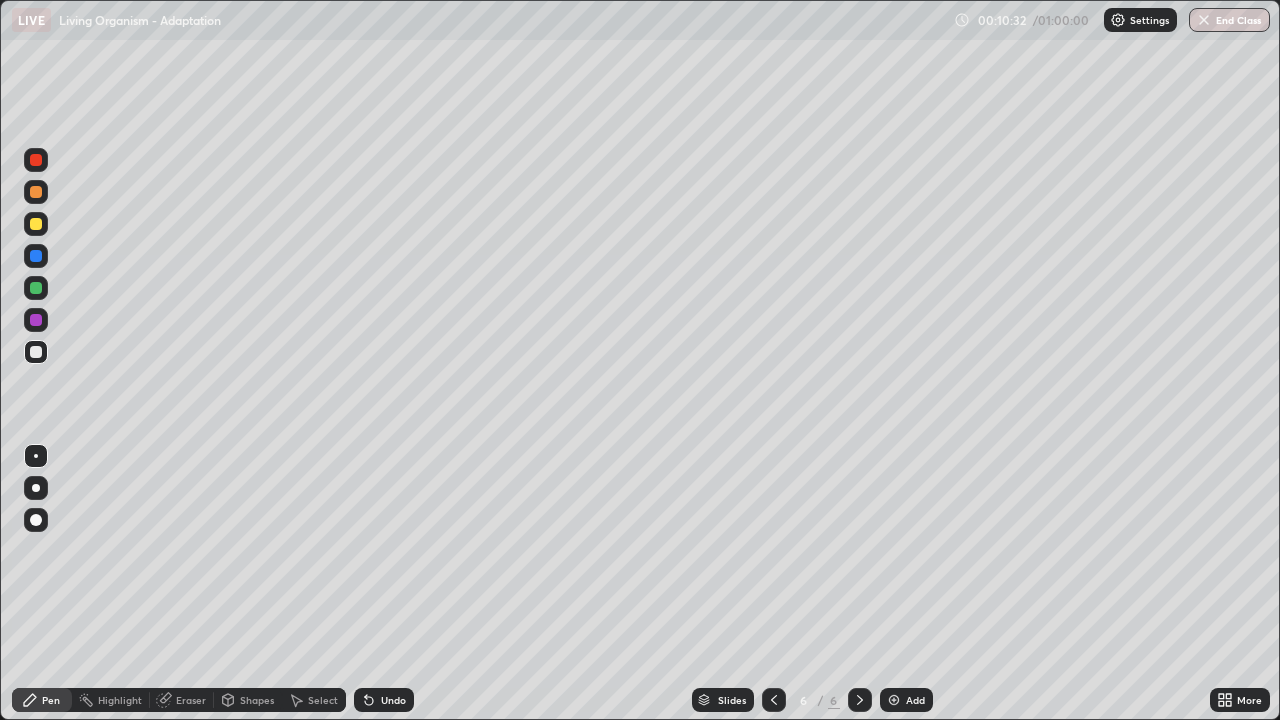 click on "Undo" at bounding box center (384, 700) 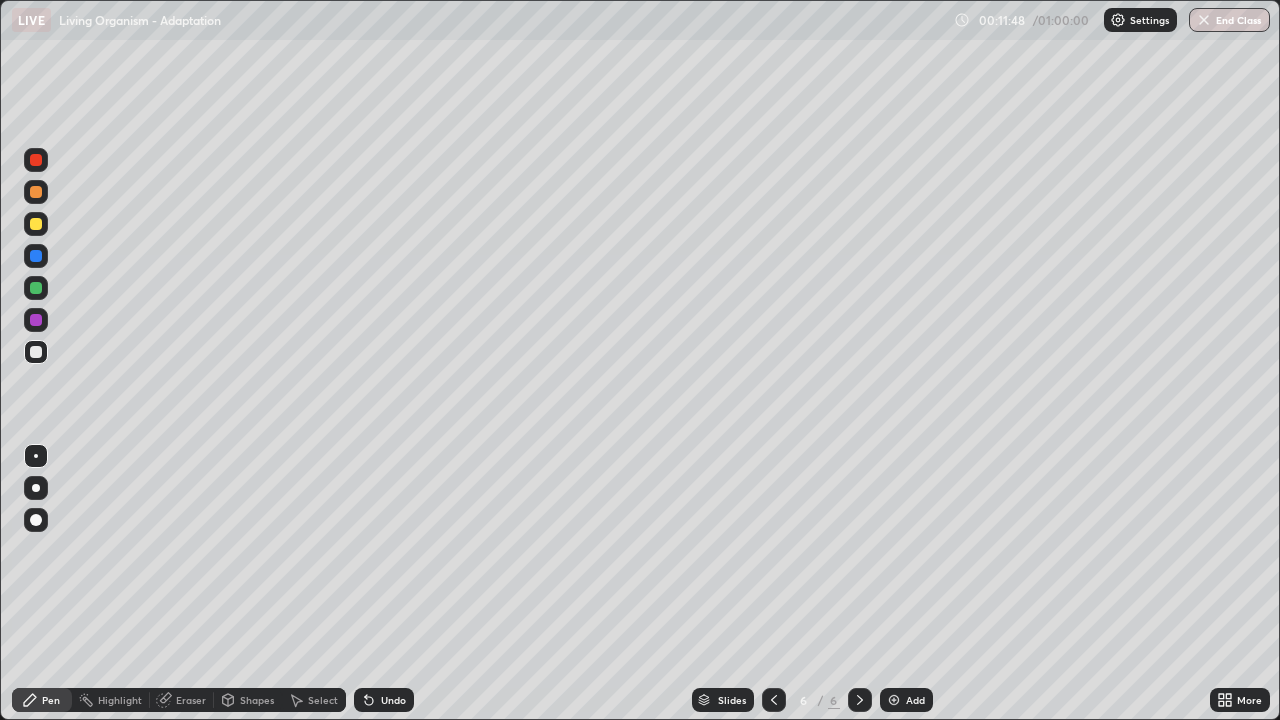 click on "Undo" at bounding box center [384, 700] 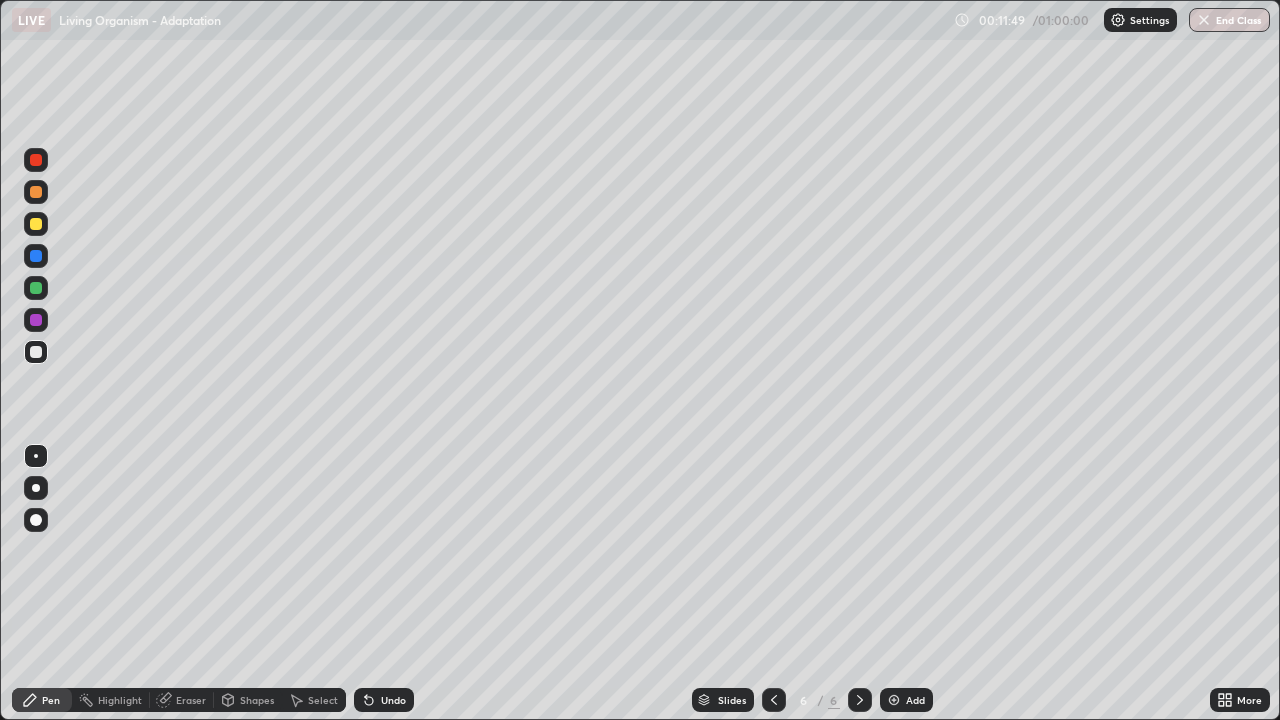 click 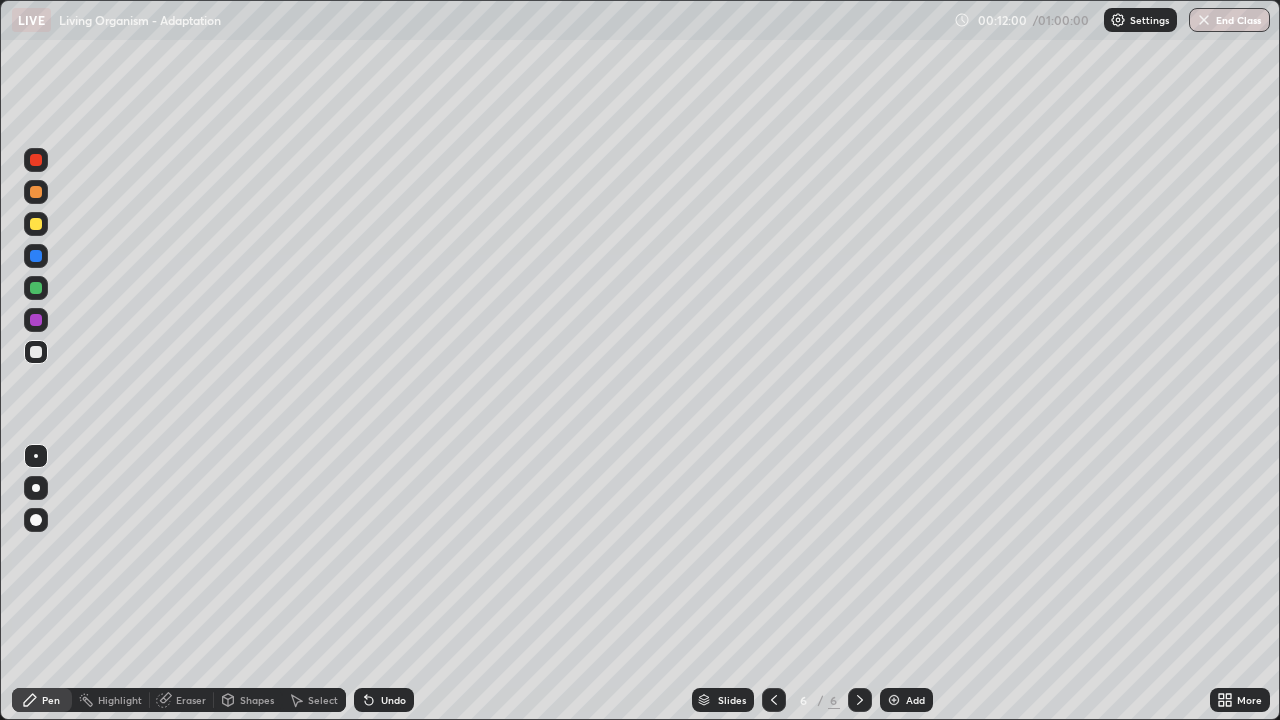 click on "Undo" at bounding box center [384, 700] 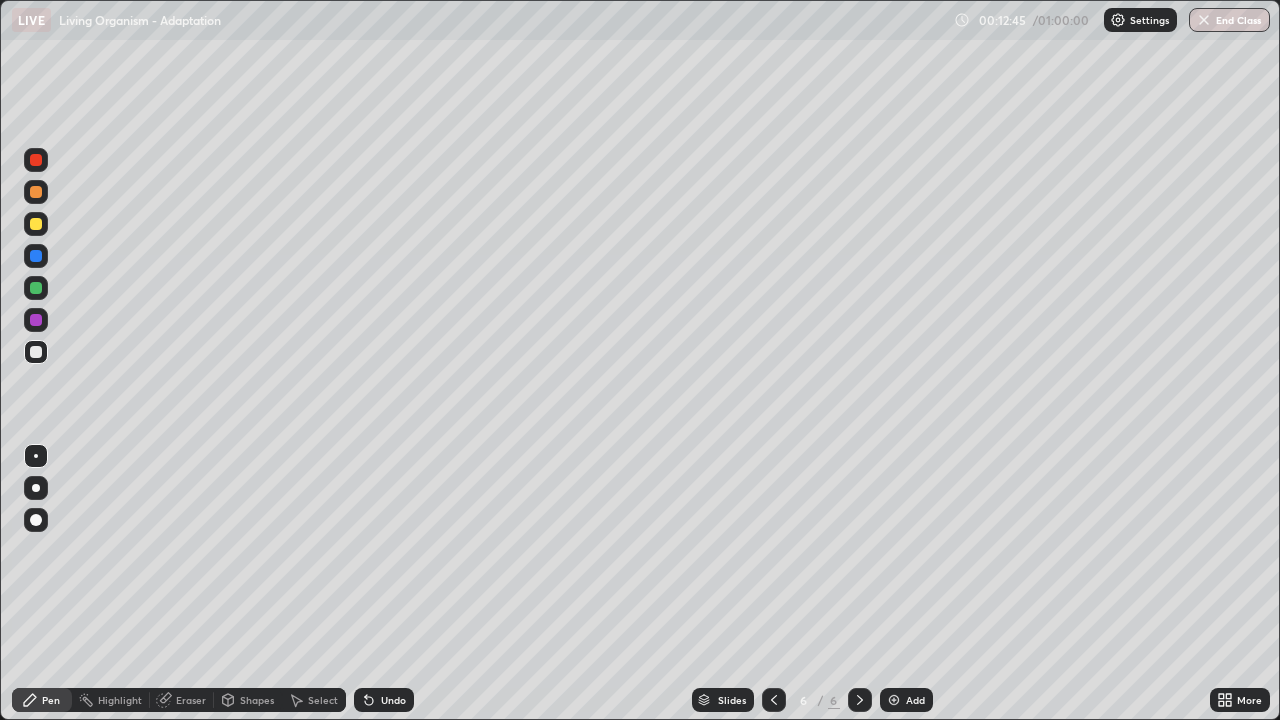 click at bounding box center (36, 288) 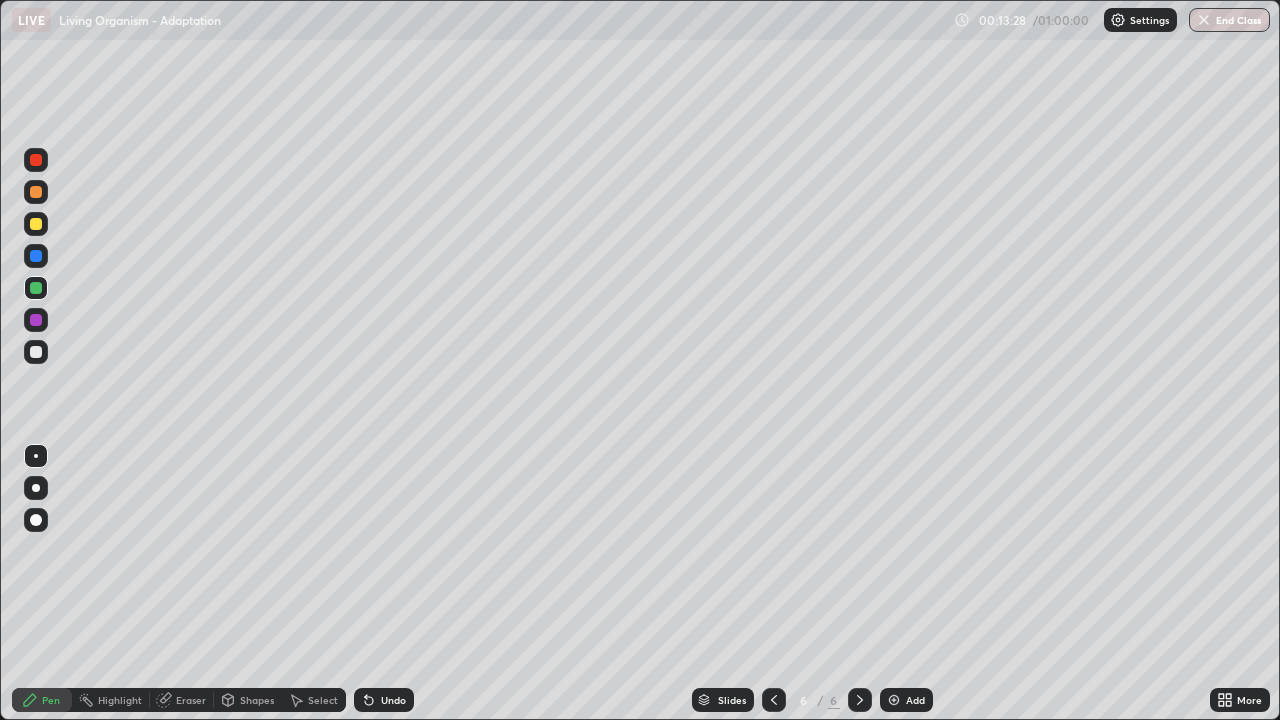 click at bounding box center [894, 700] 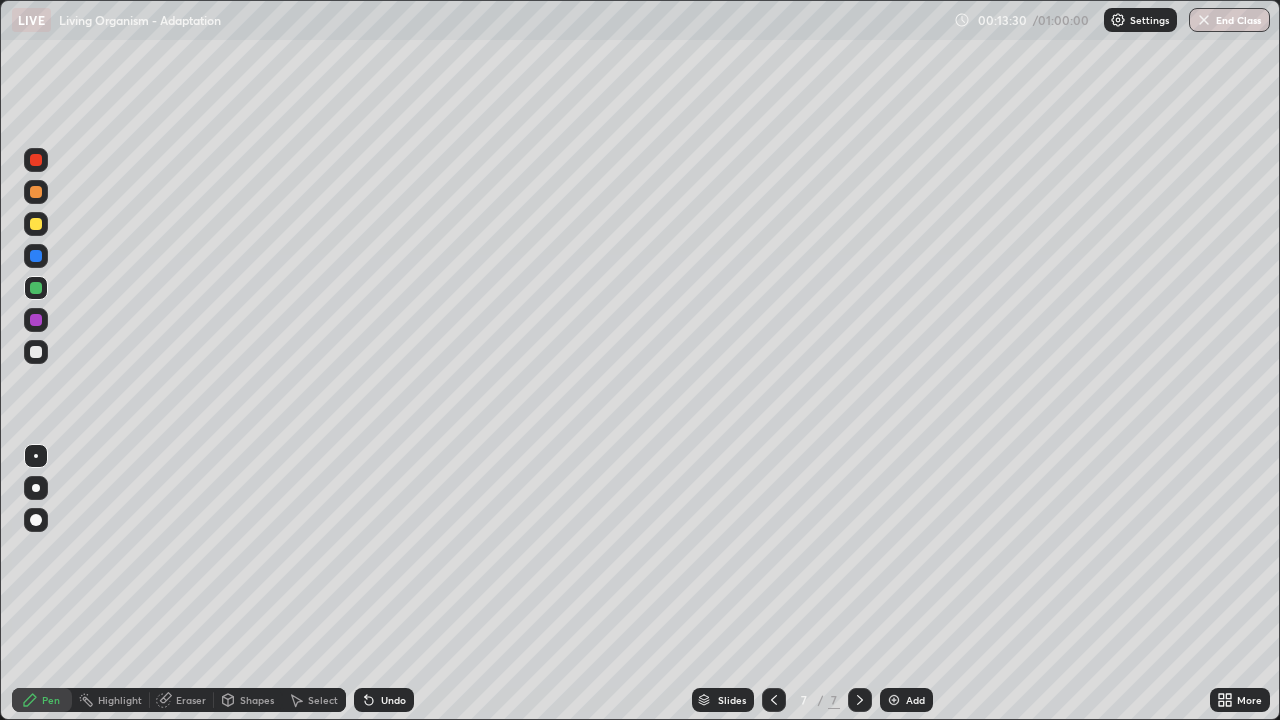 click at bounding box center (36, 256) 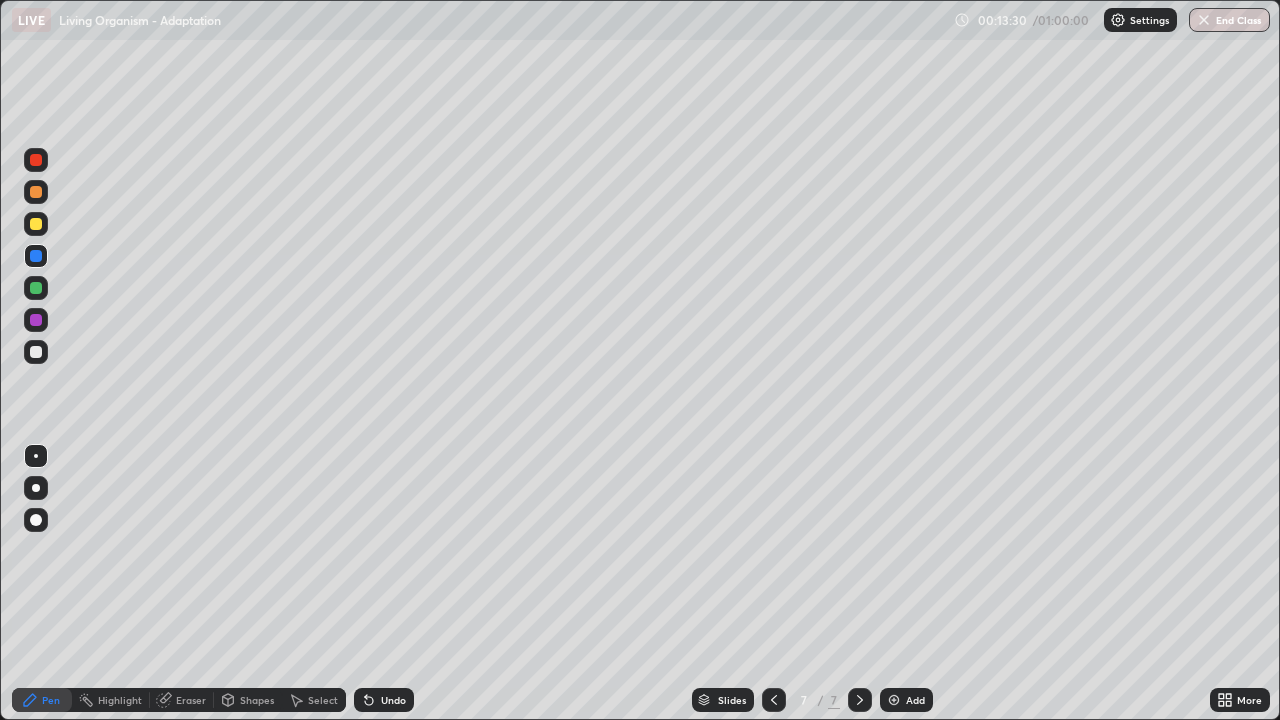 click at bounding box center (36, 488) 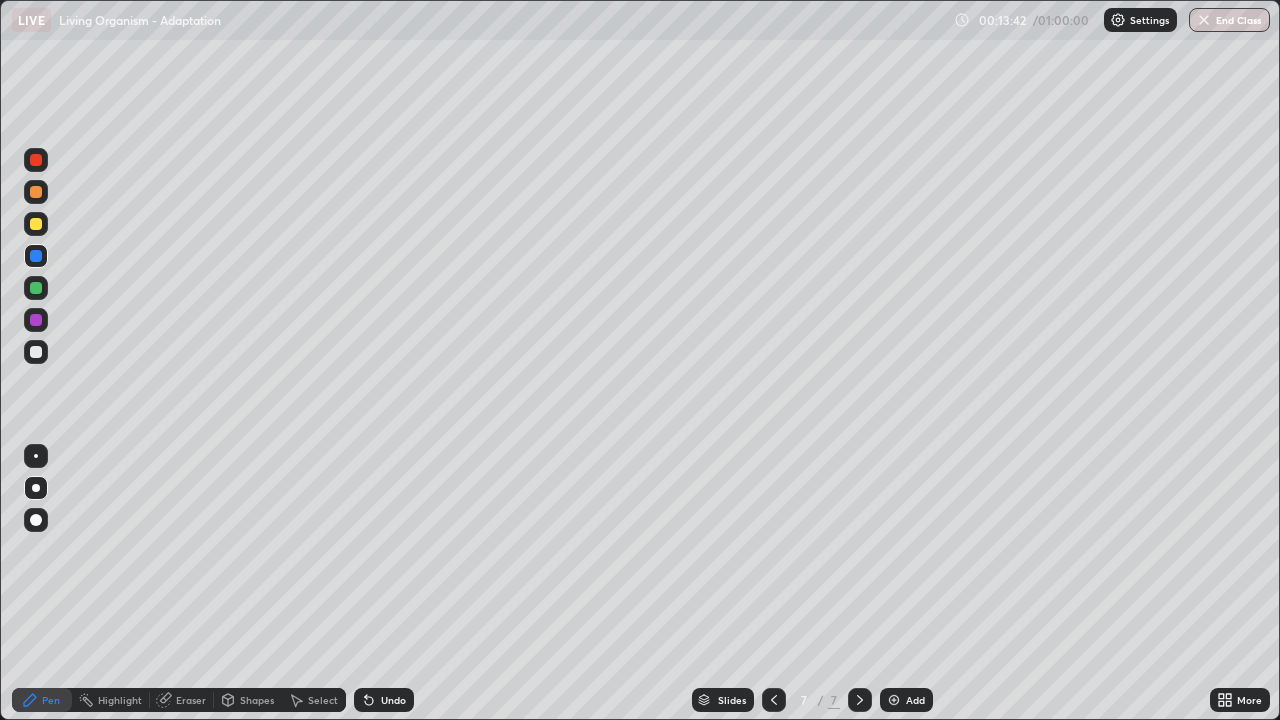 click at bounding box center (36, 352) 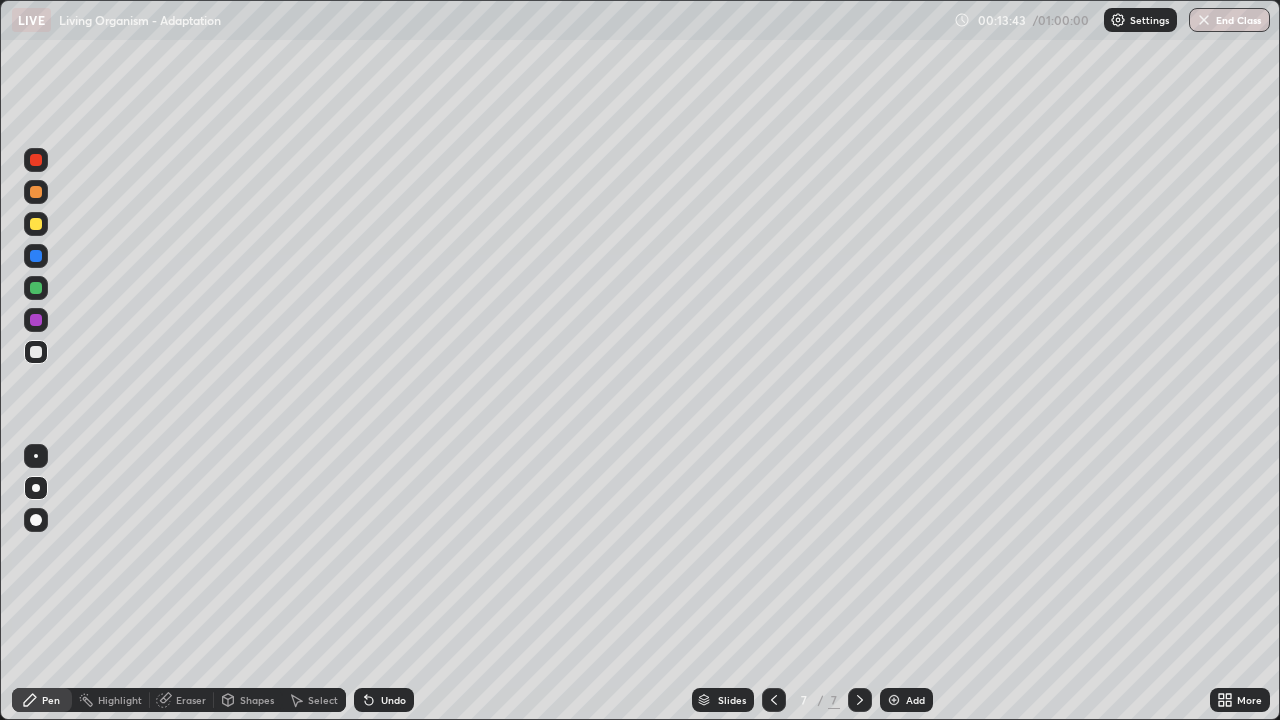 click at bounding box center (36, 456) 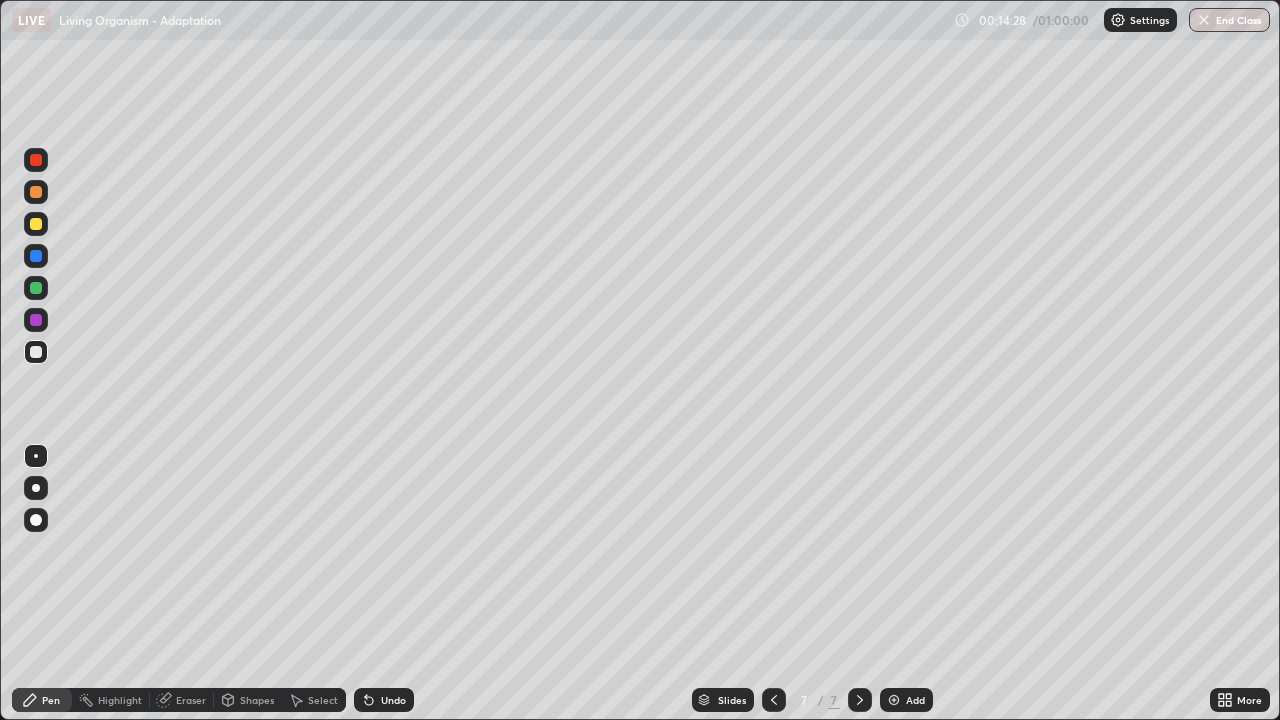 click on "Undo" at bounding box center (393, 700) 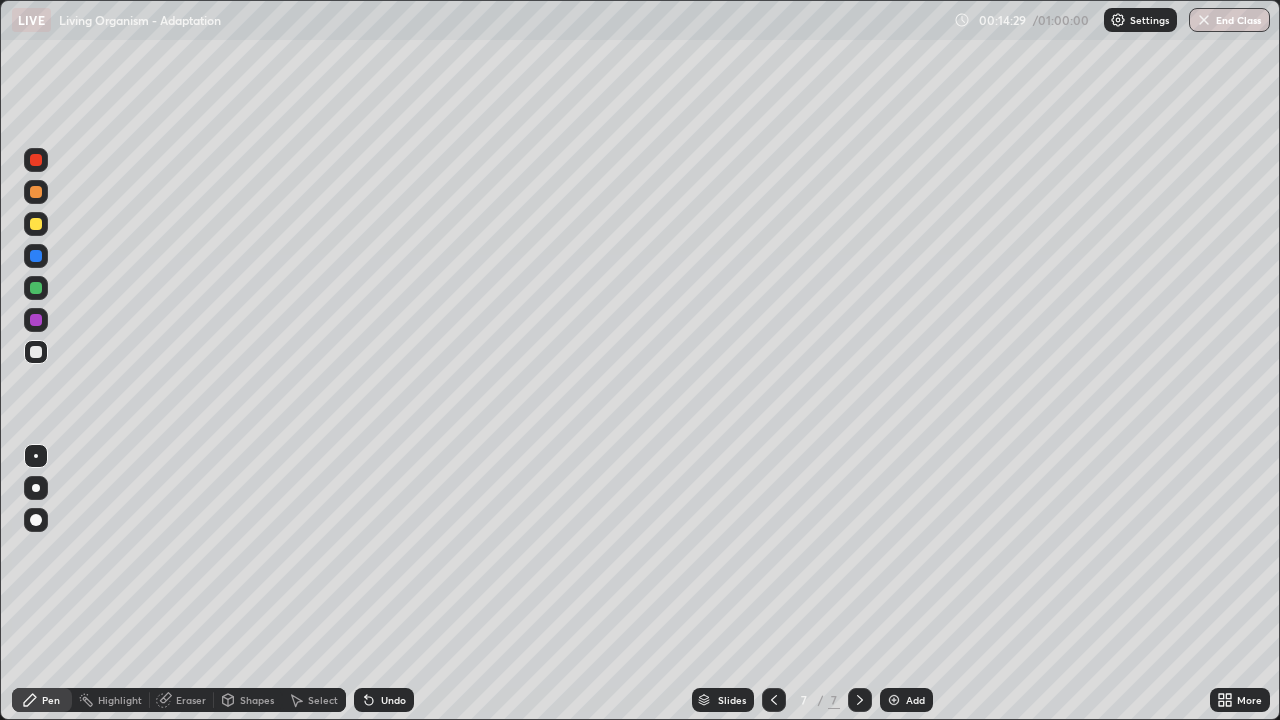 click 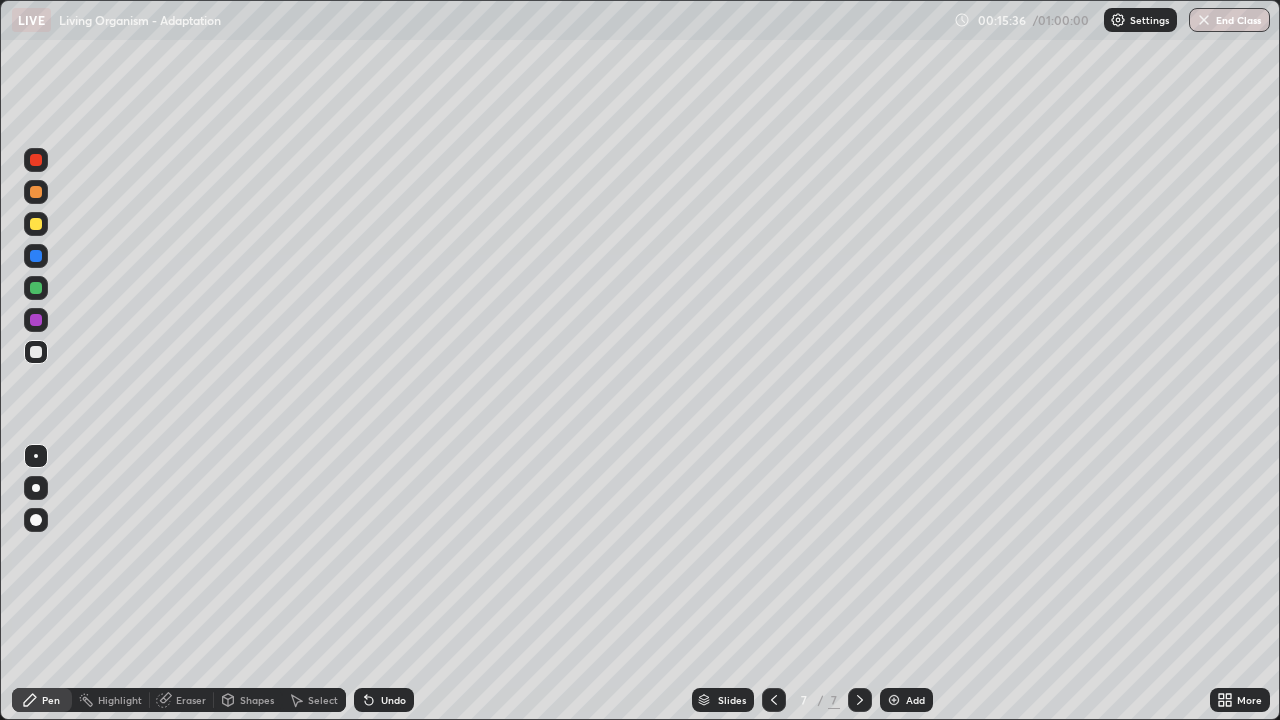 click on "Undo" at bounding box center (393, 700) 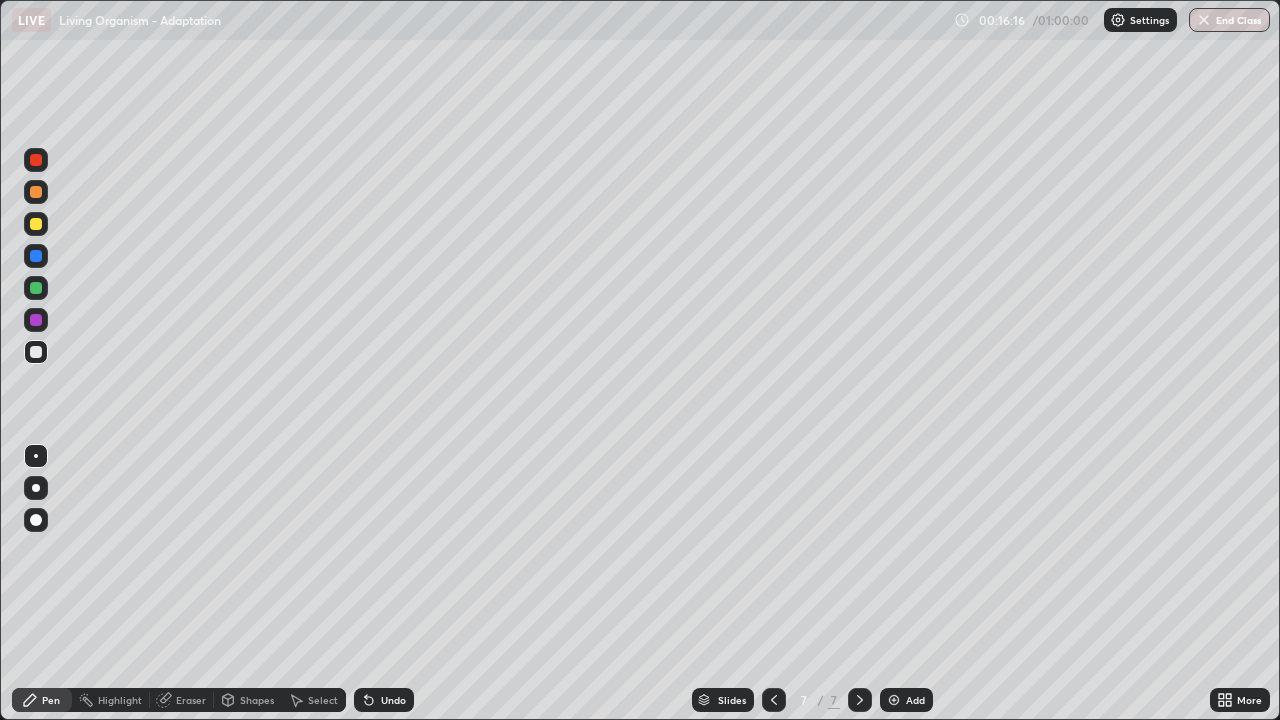 click at bounding box center (894, 700) 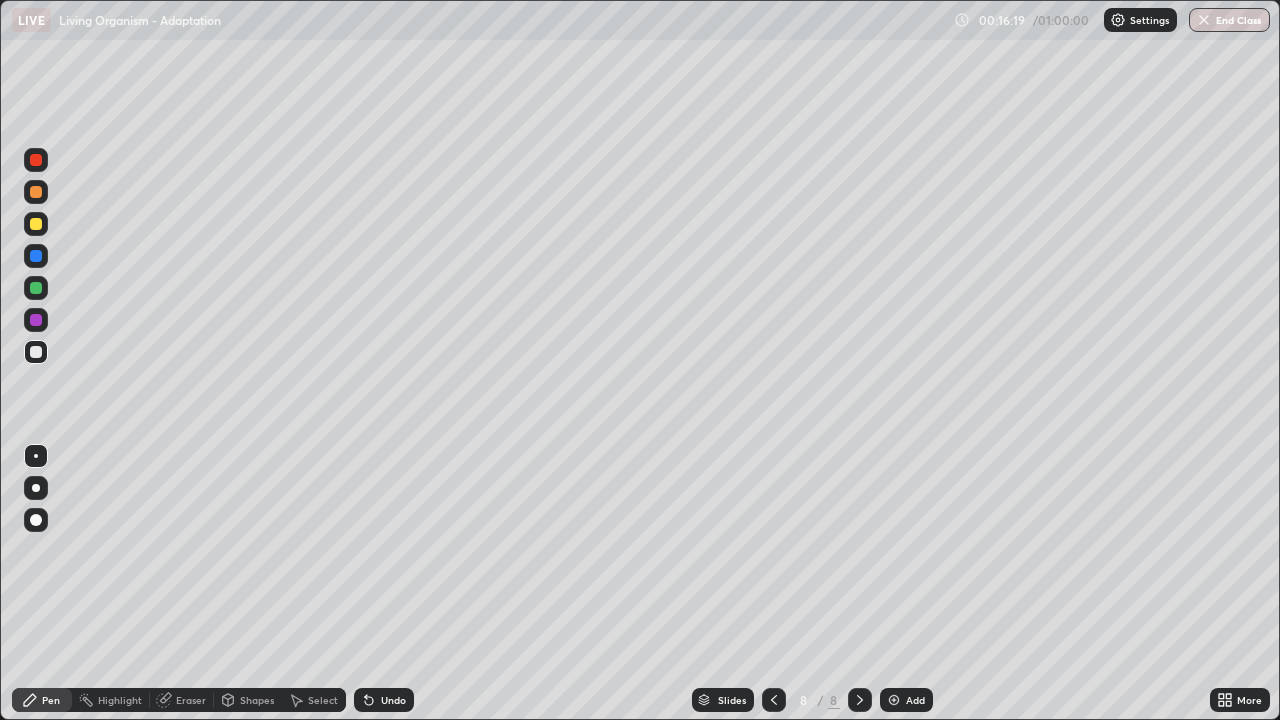 click at bounding box center [36, 256] 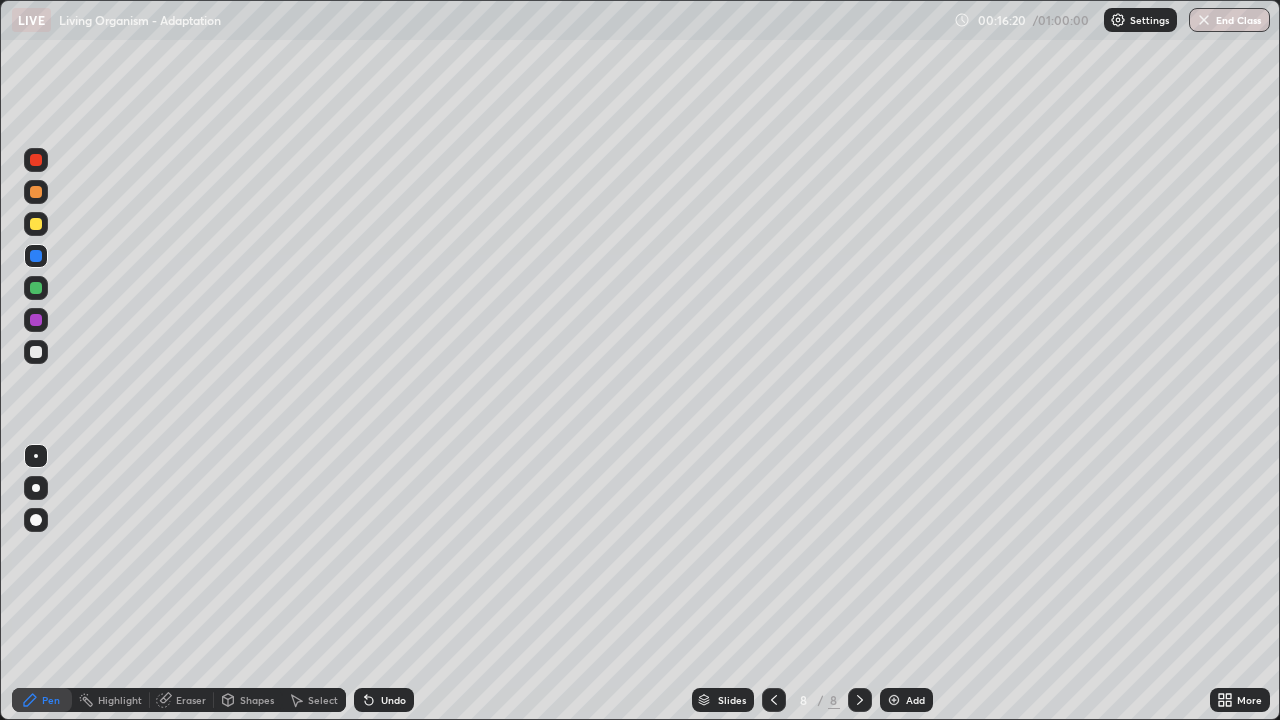 click at bounding box center (36, 488) 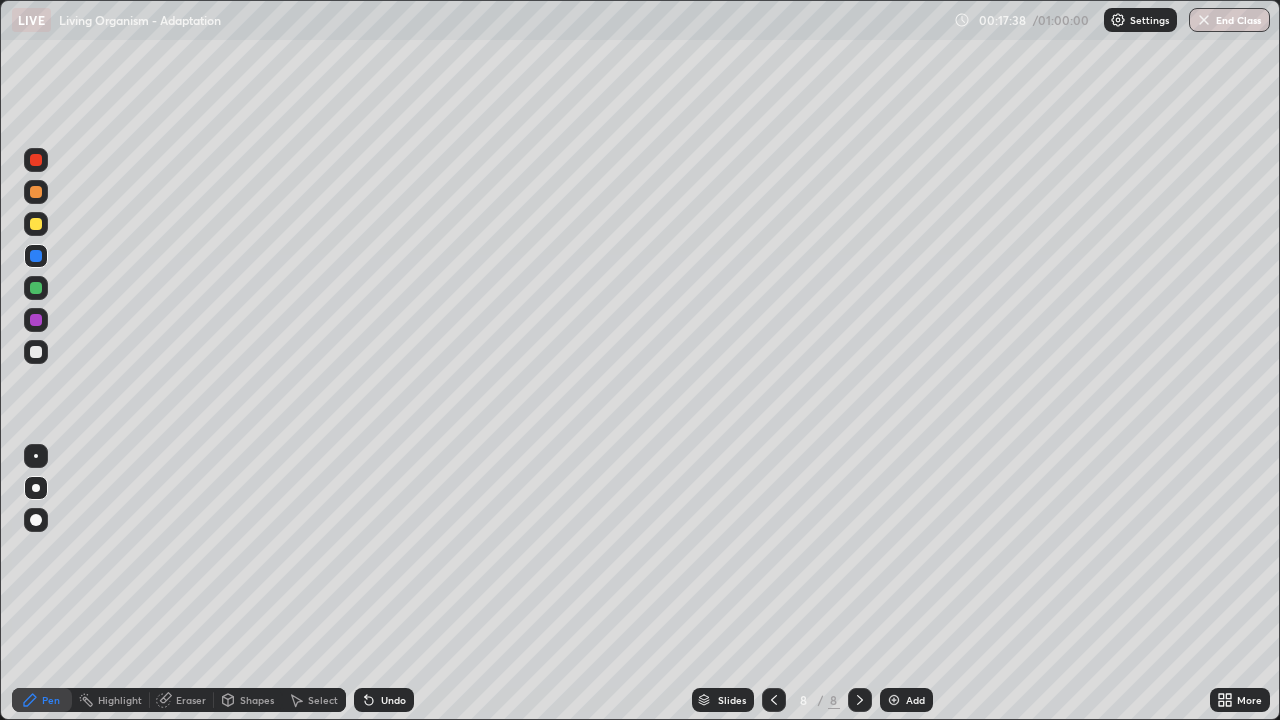 click at bounding box center [36, 488] 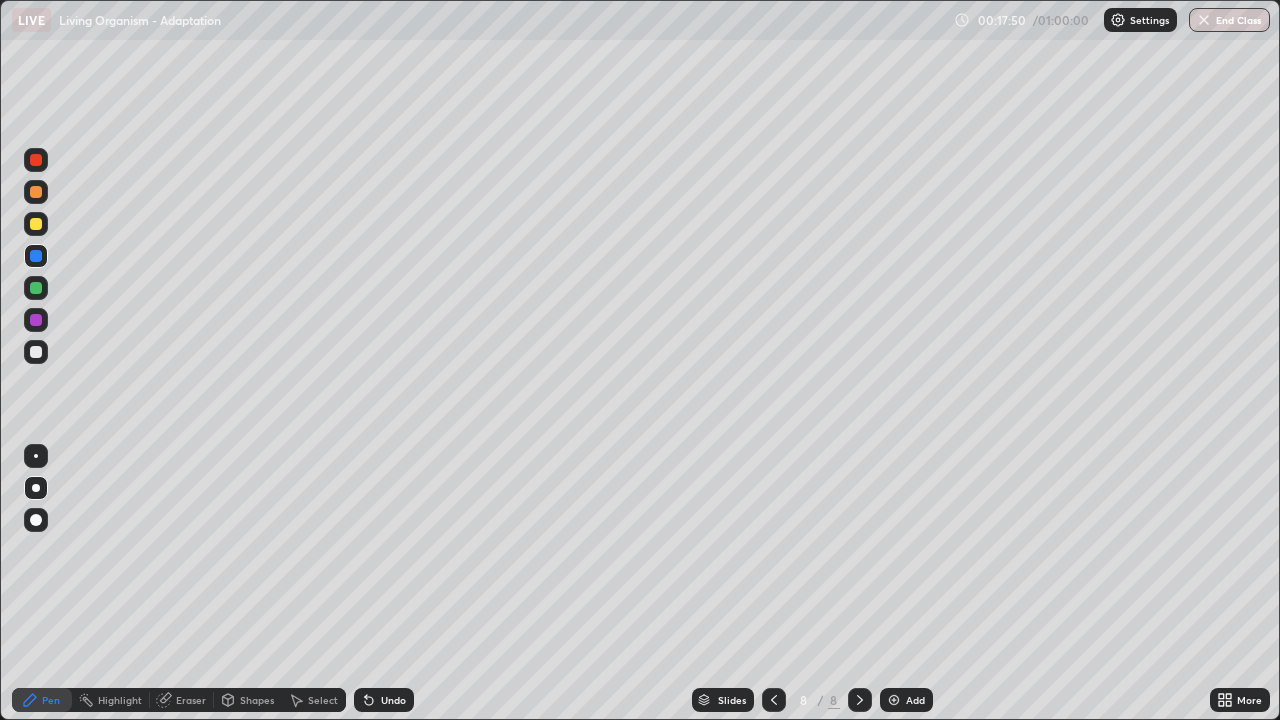 click at bounding box center (36, 352) 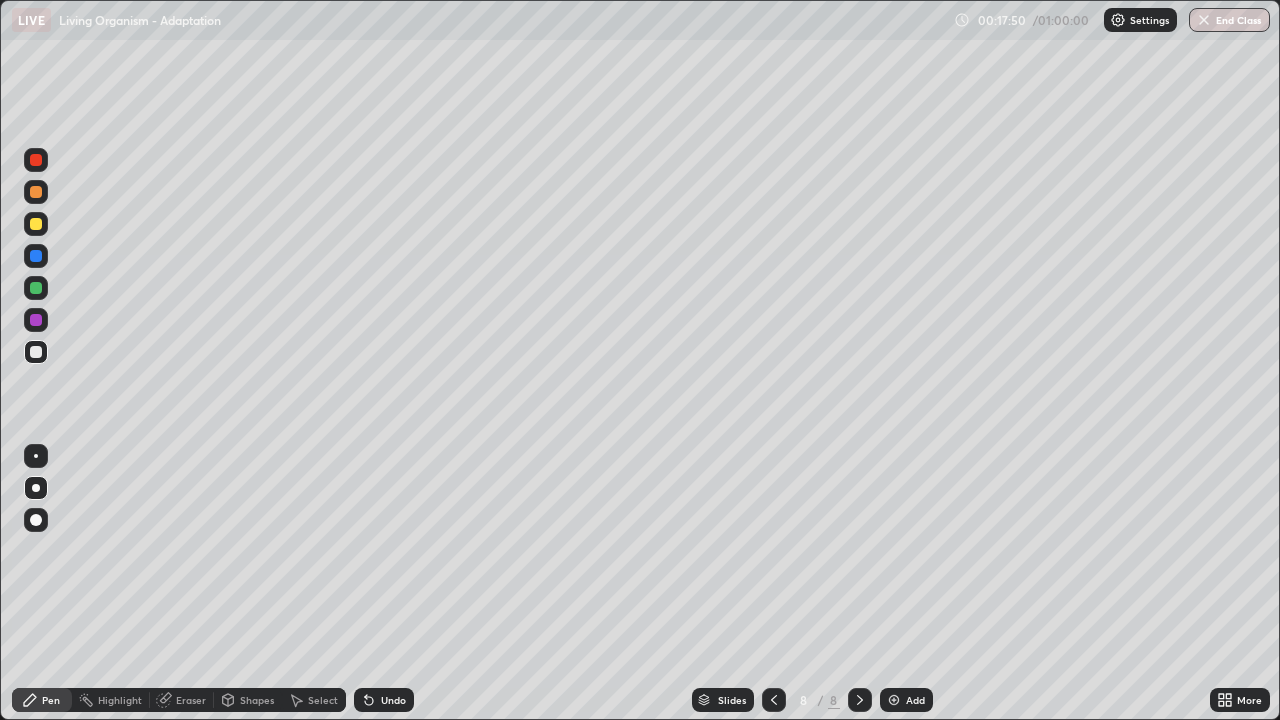 click at bounding box center [36, 456] 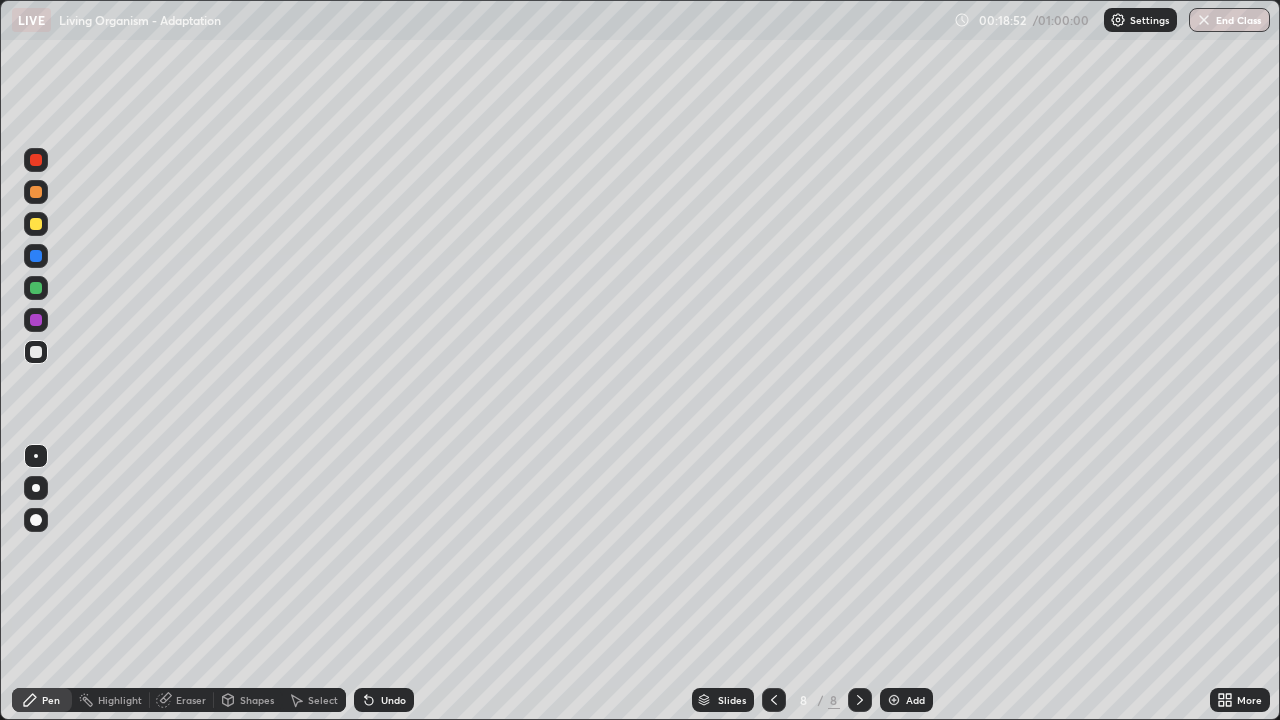 click at bounding box center (36, 352) 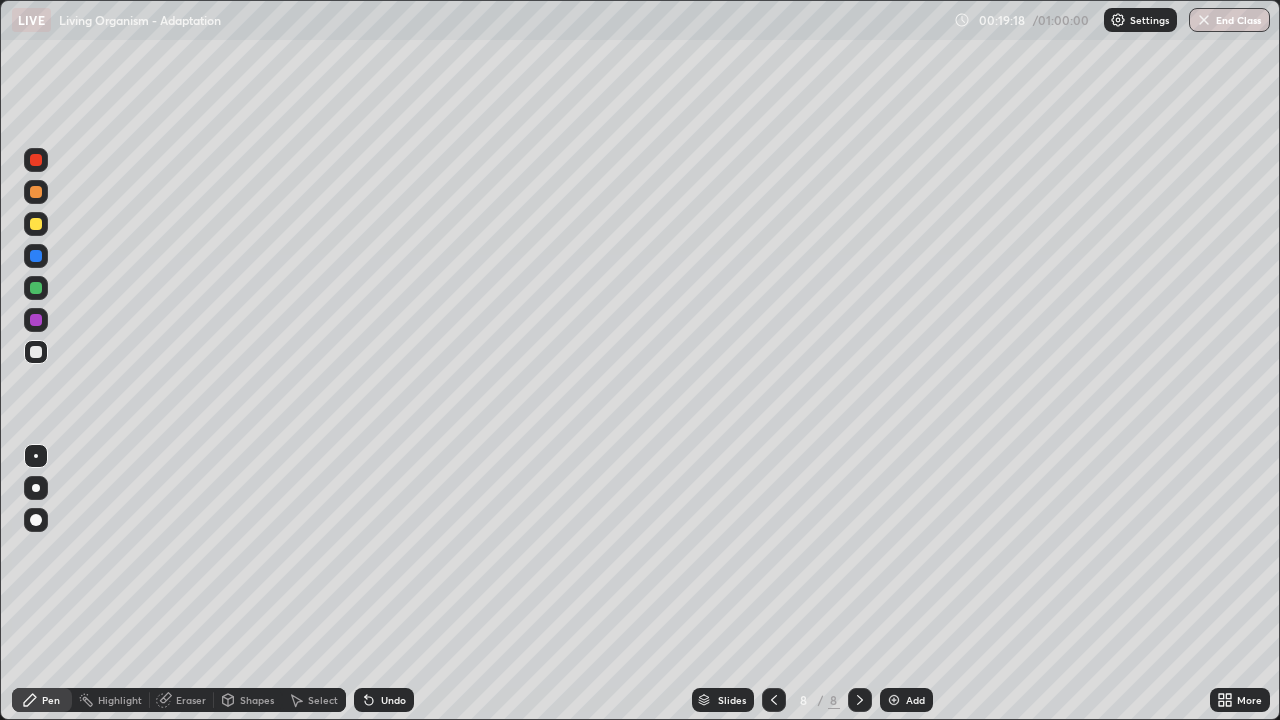 click at bounding box center [36, 288] 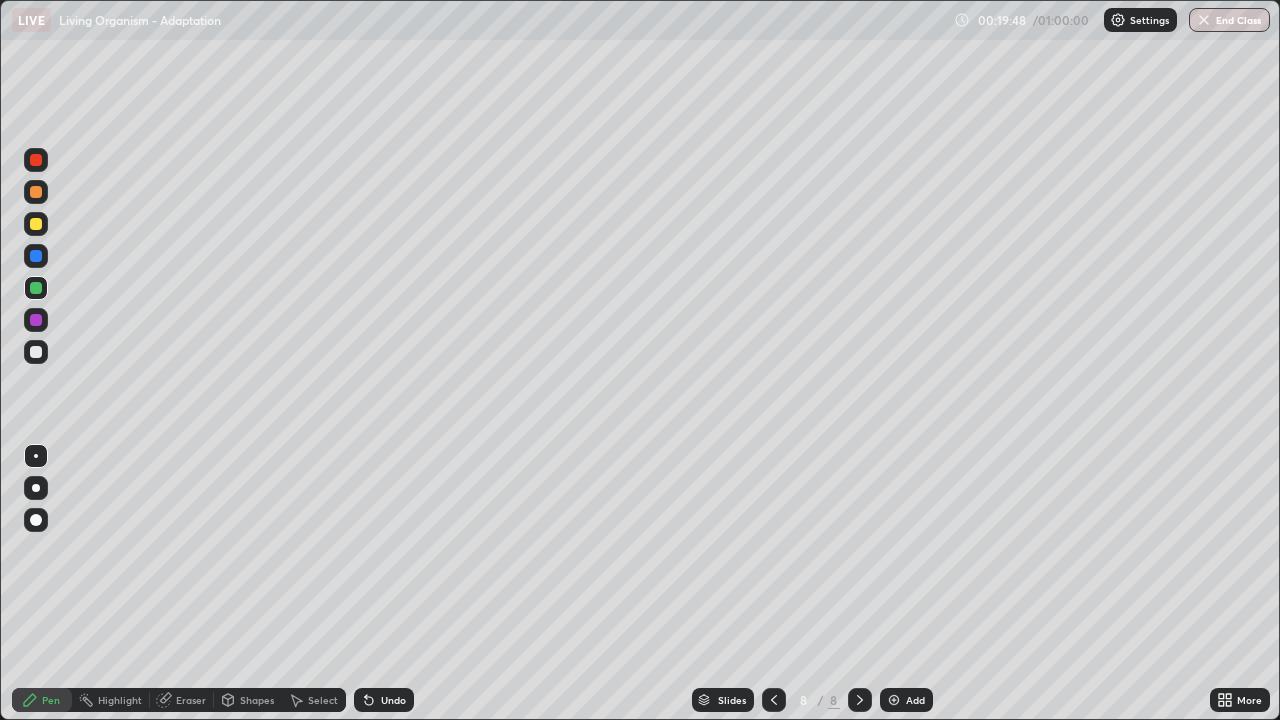 click on "Eraser" at bounding box center (191, 700) 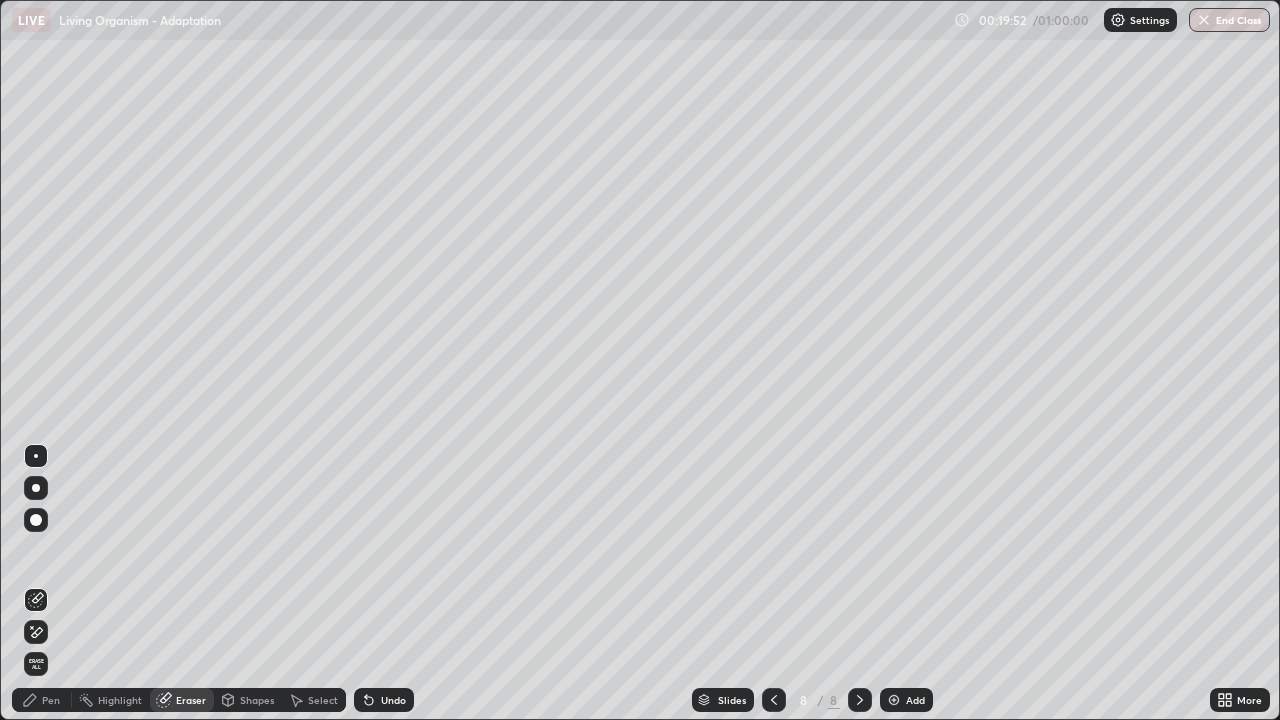 click on "Pen" at bounding box center (51, 700) 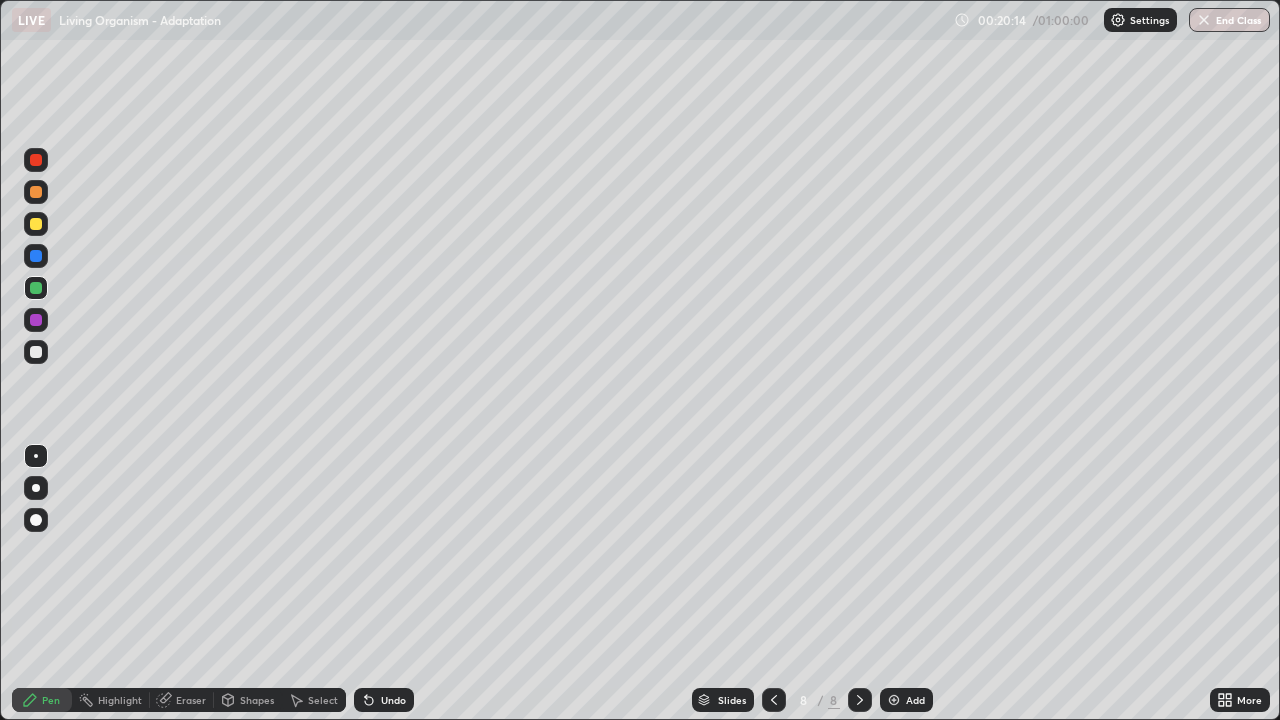 click at bounding box center [36, 224] 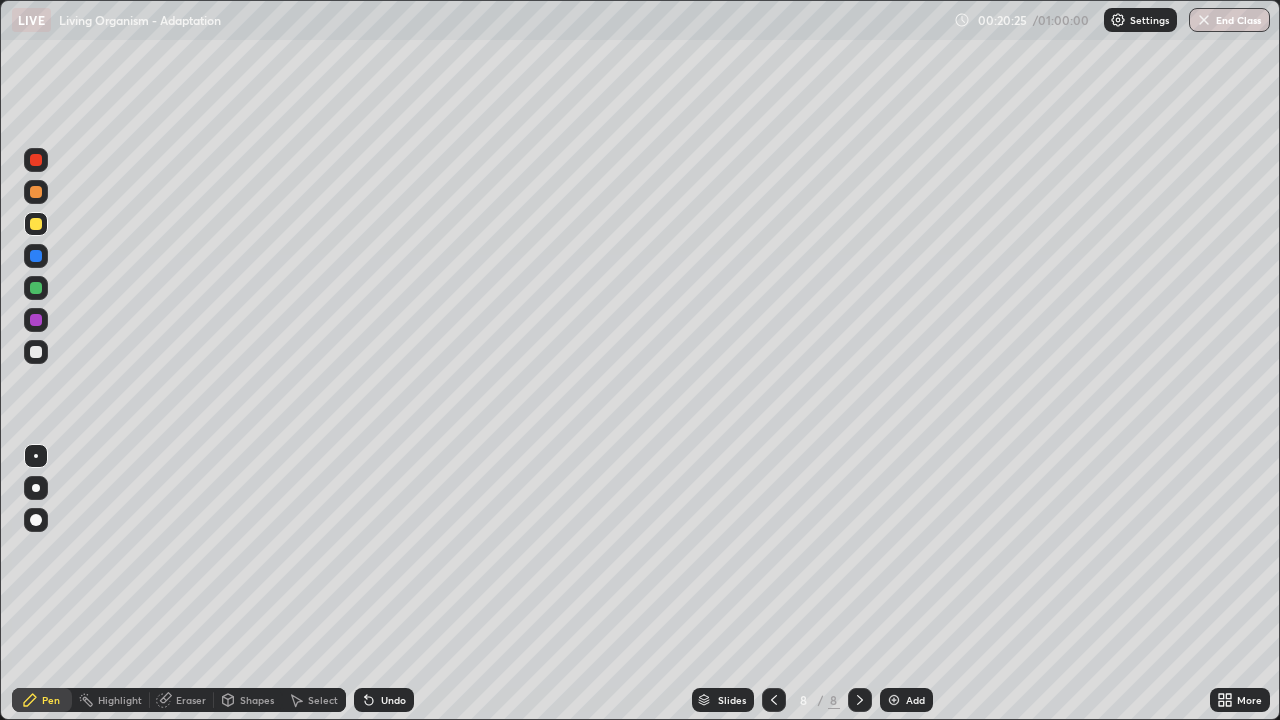 click at bounding box center [36, 352] 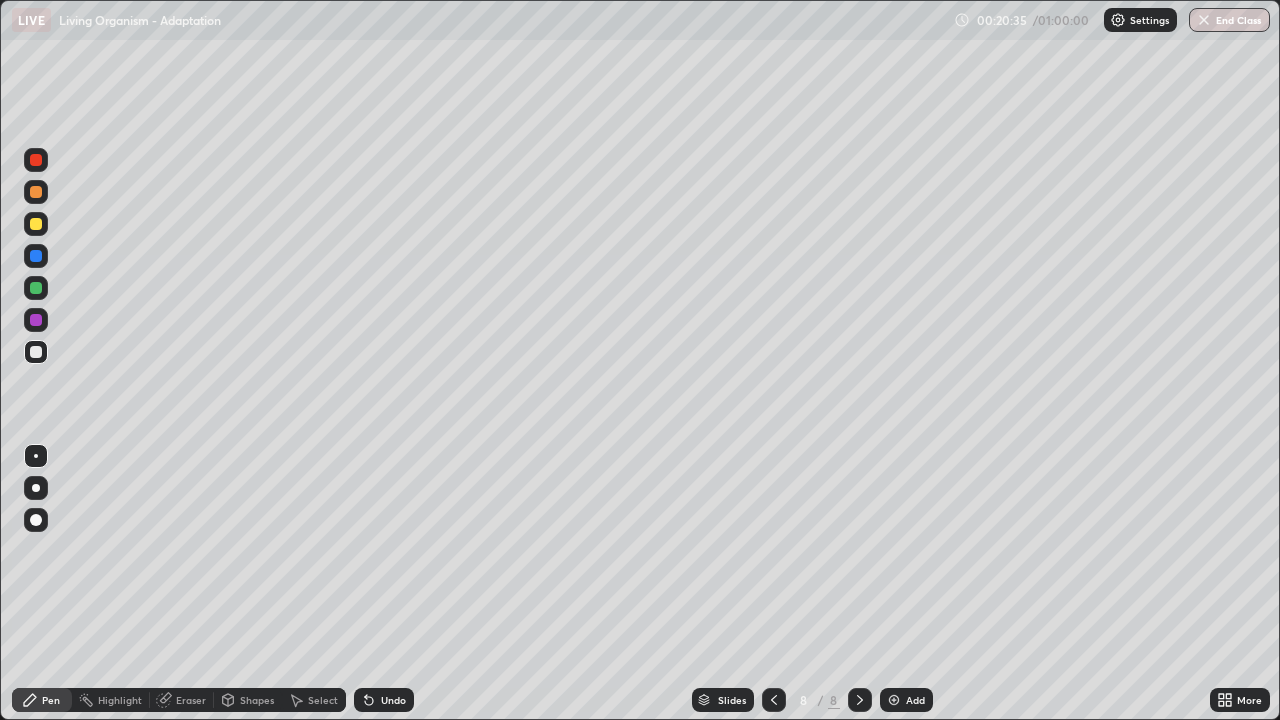 click at bounding box center [36, 288] 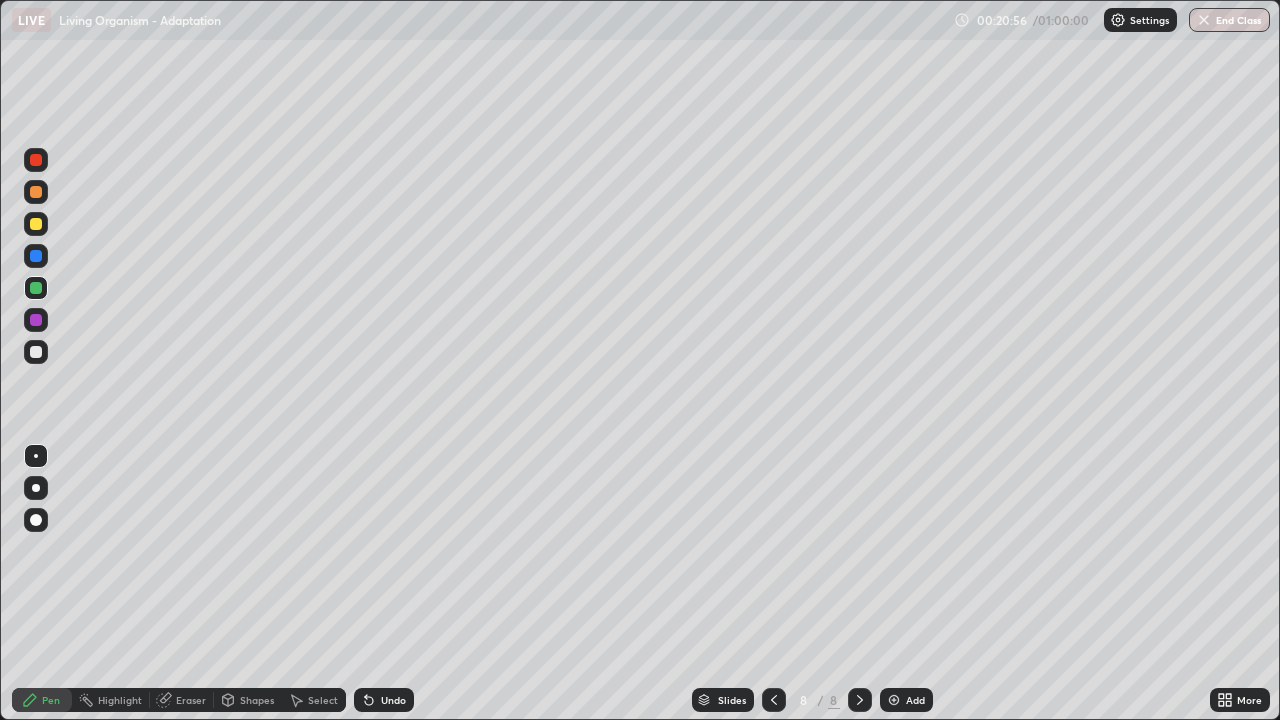 click at bounding box center [36, 224] 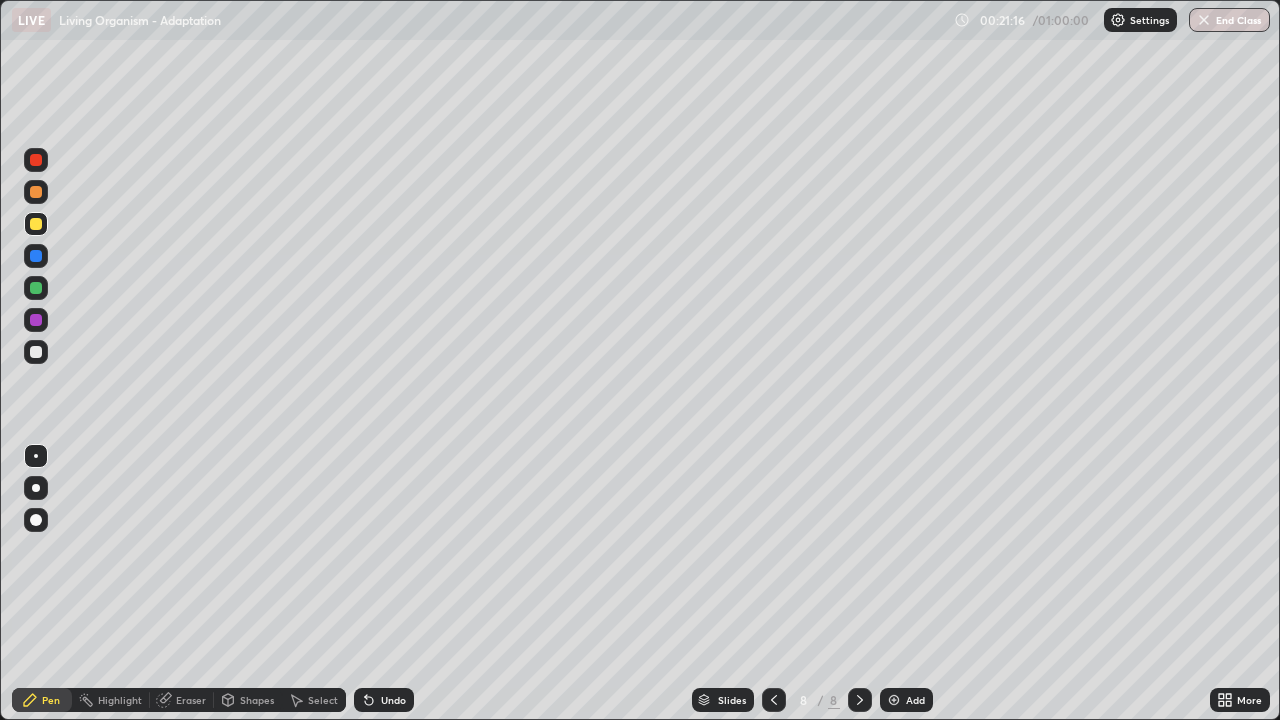 click at bounding box center (894, 700) 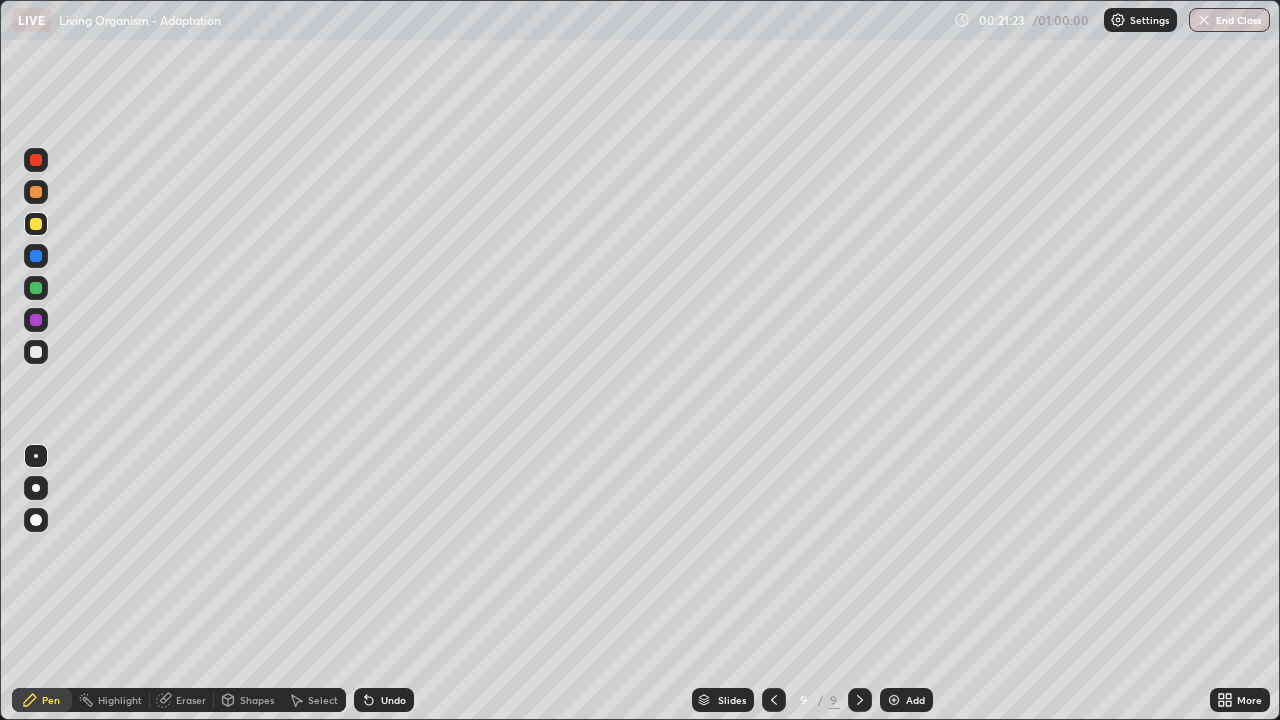 click 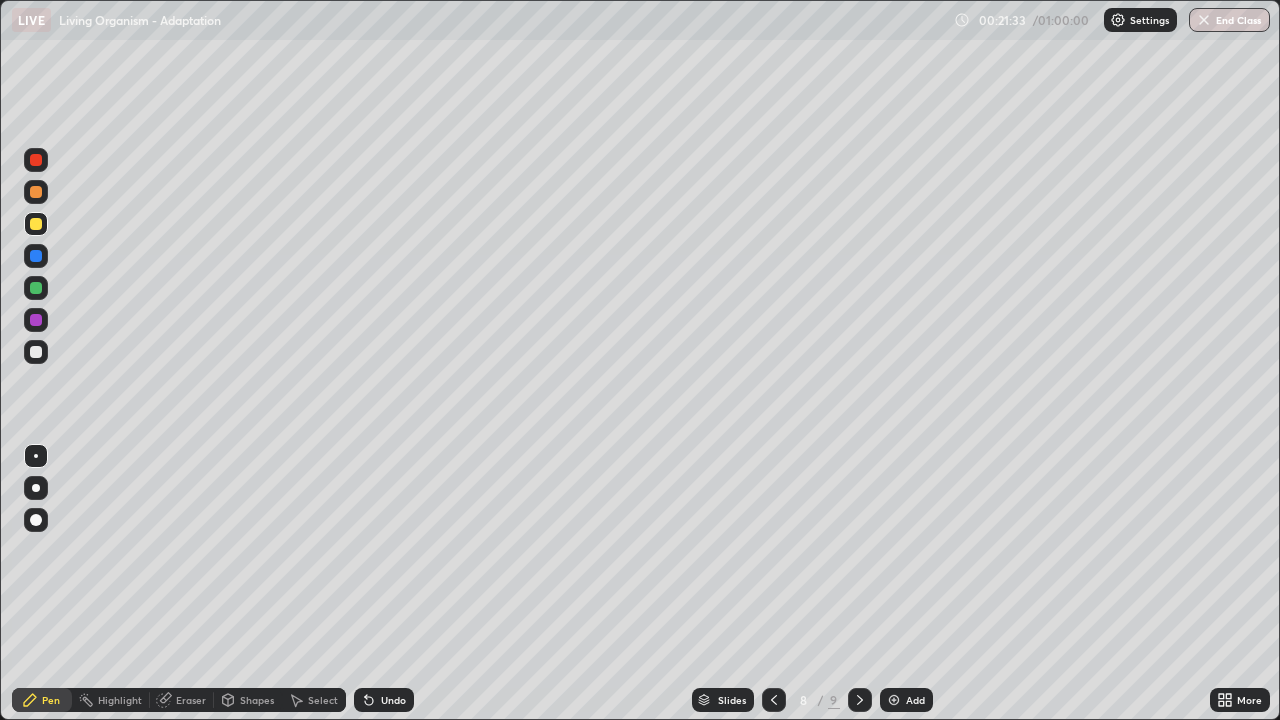 click at bounding box center [894, 700] 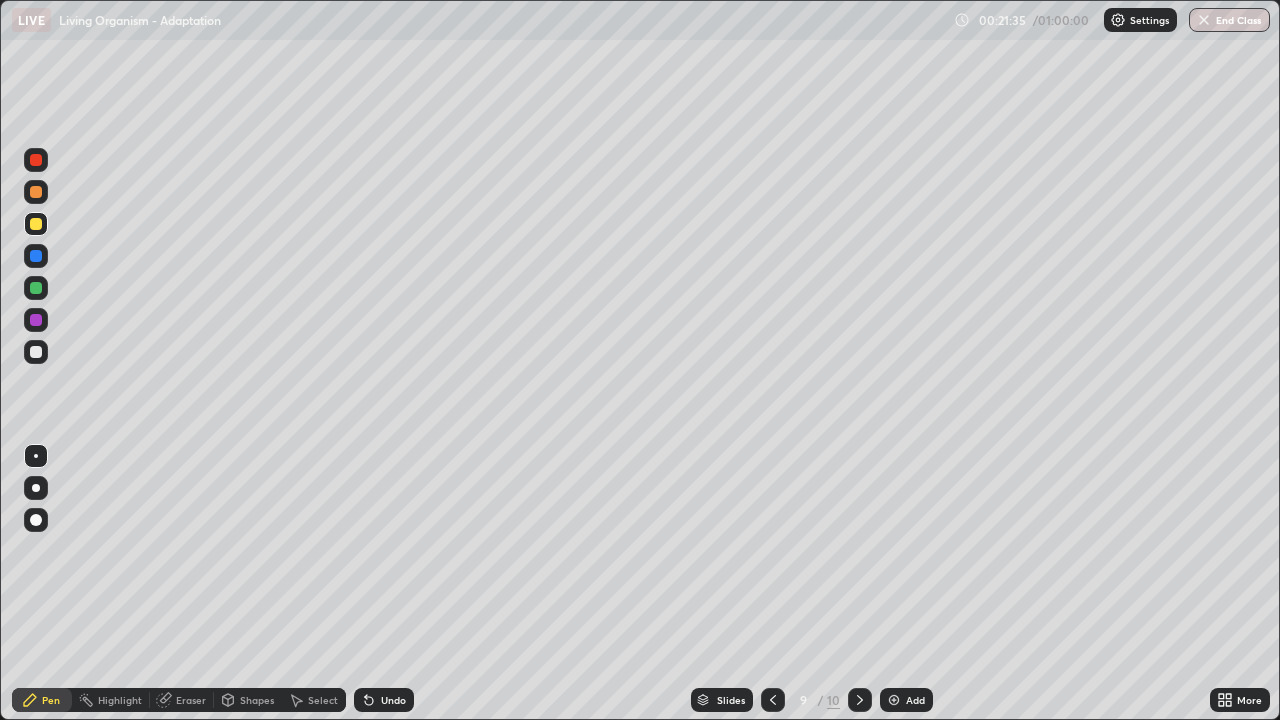 click at bounding box center (36, 256) 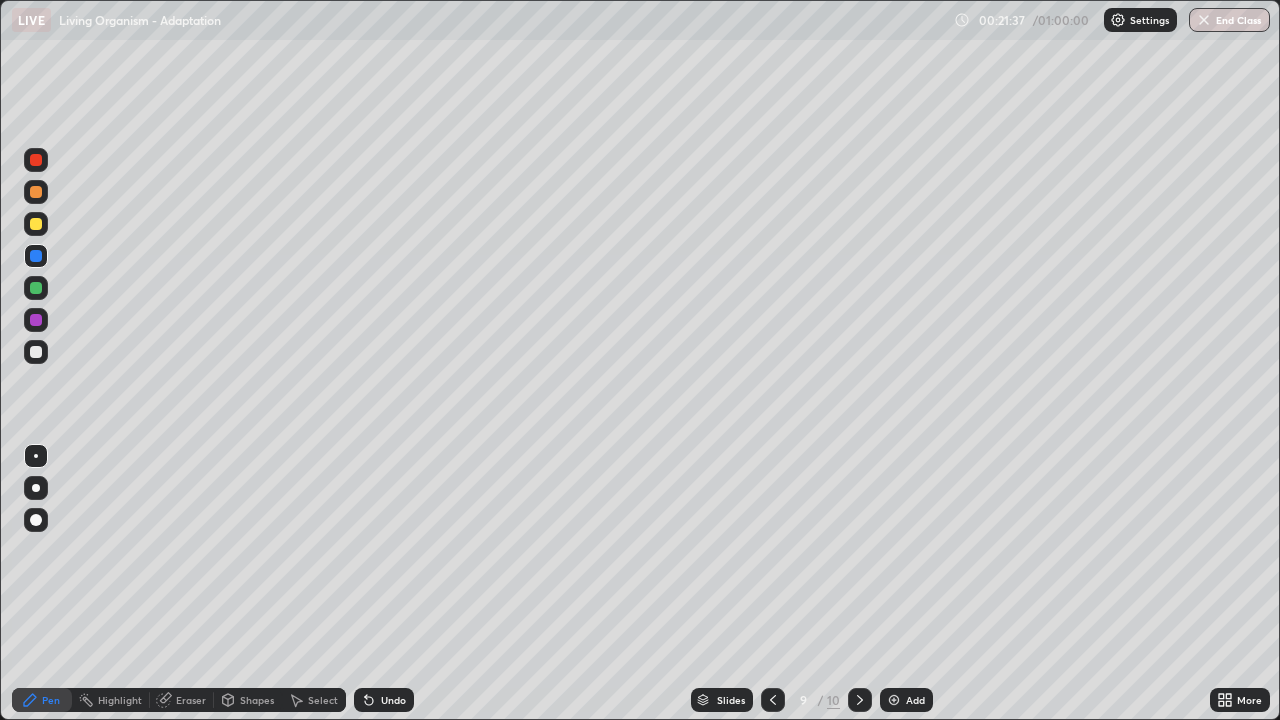 click at bounding box center [36, 488] 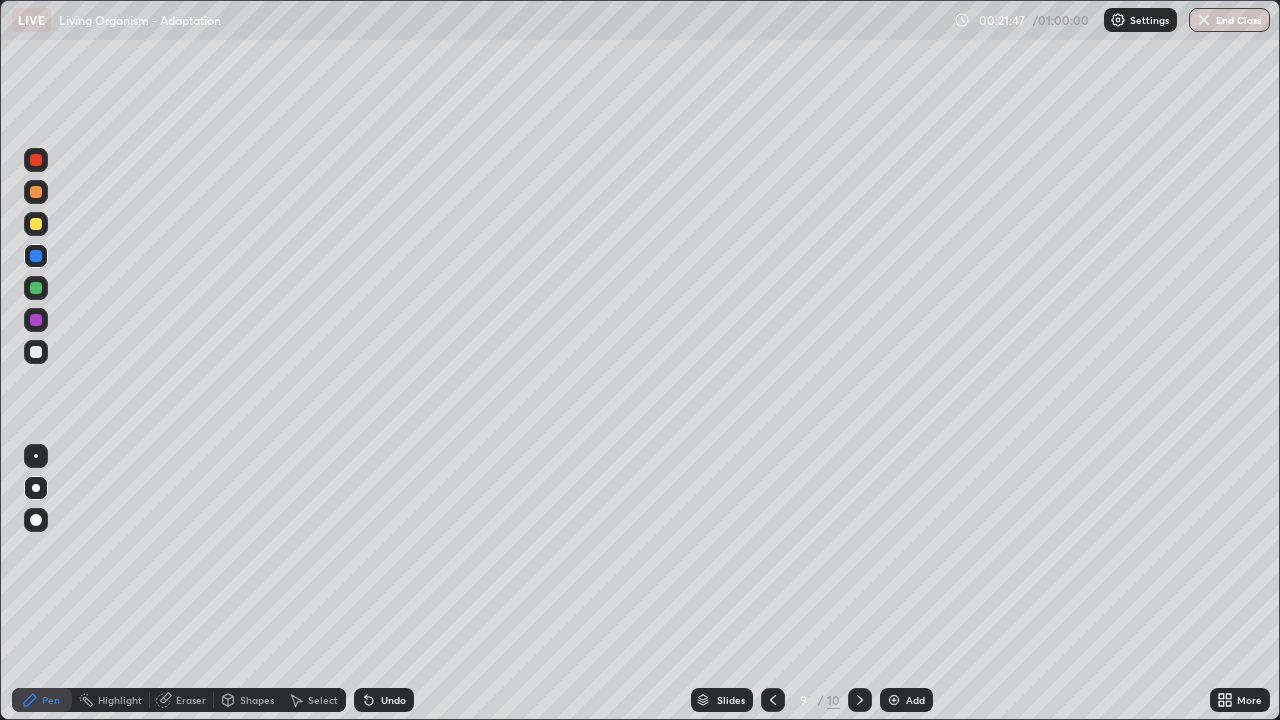 click at bounding box center (36, 352) 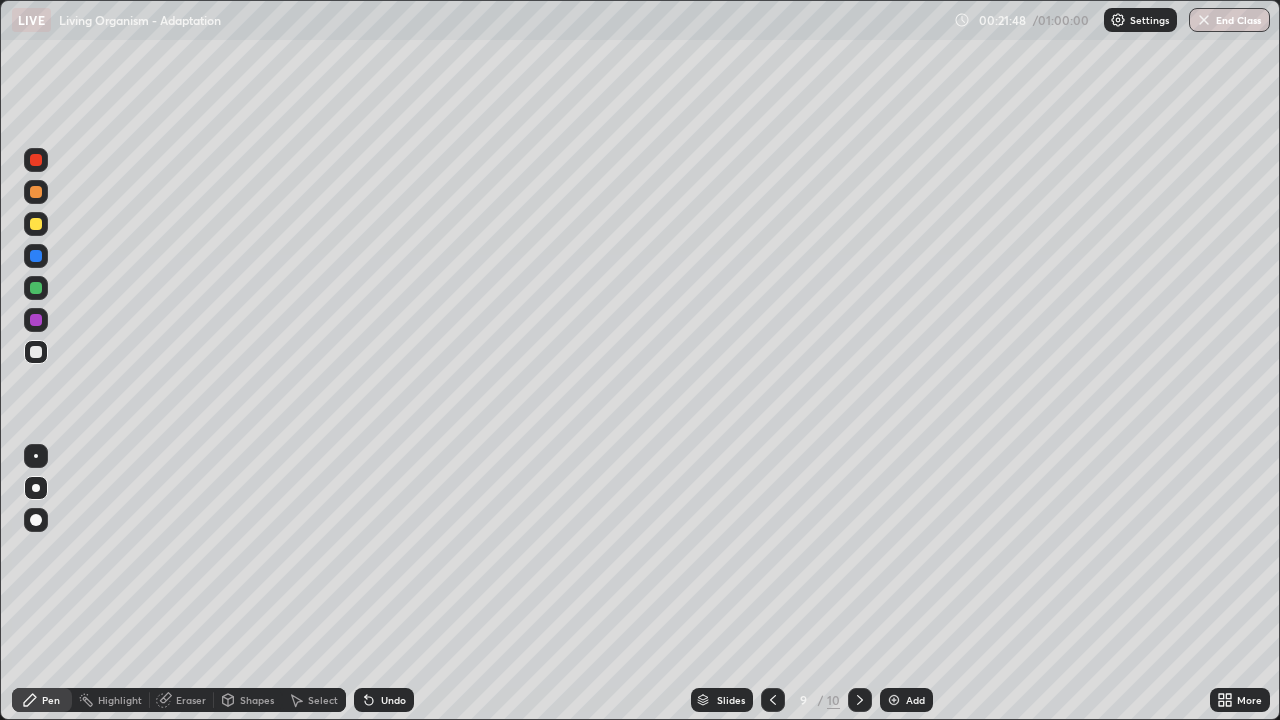 click at bounding box center (36, 456) 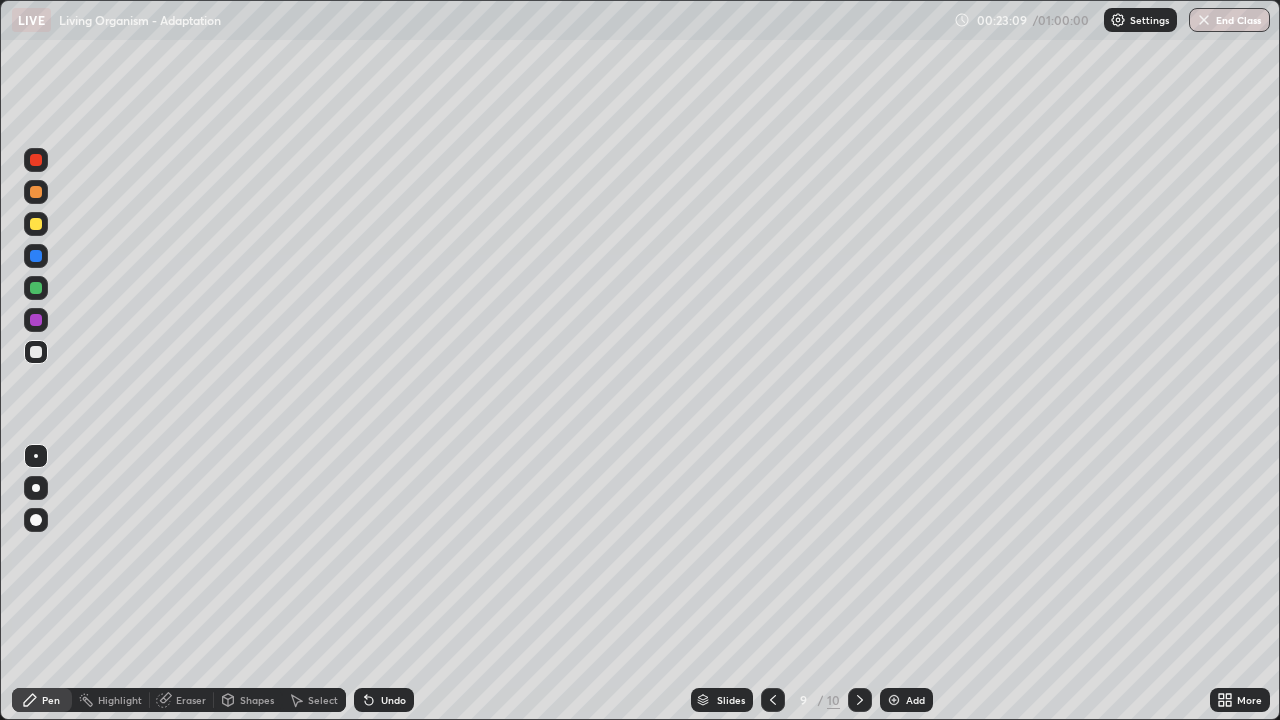 click at bounding box center (36, 352) 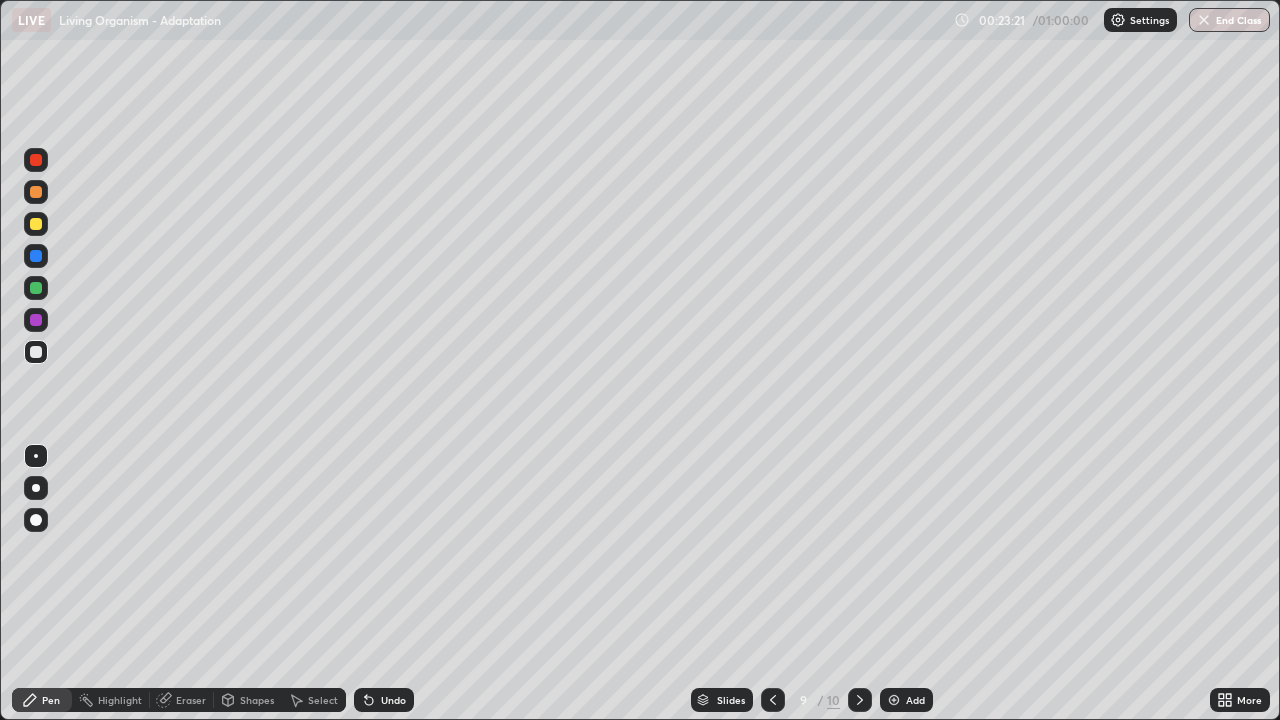 click at bounding box center [36, 288] 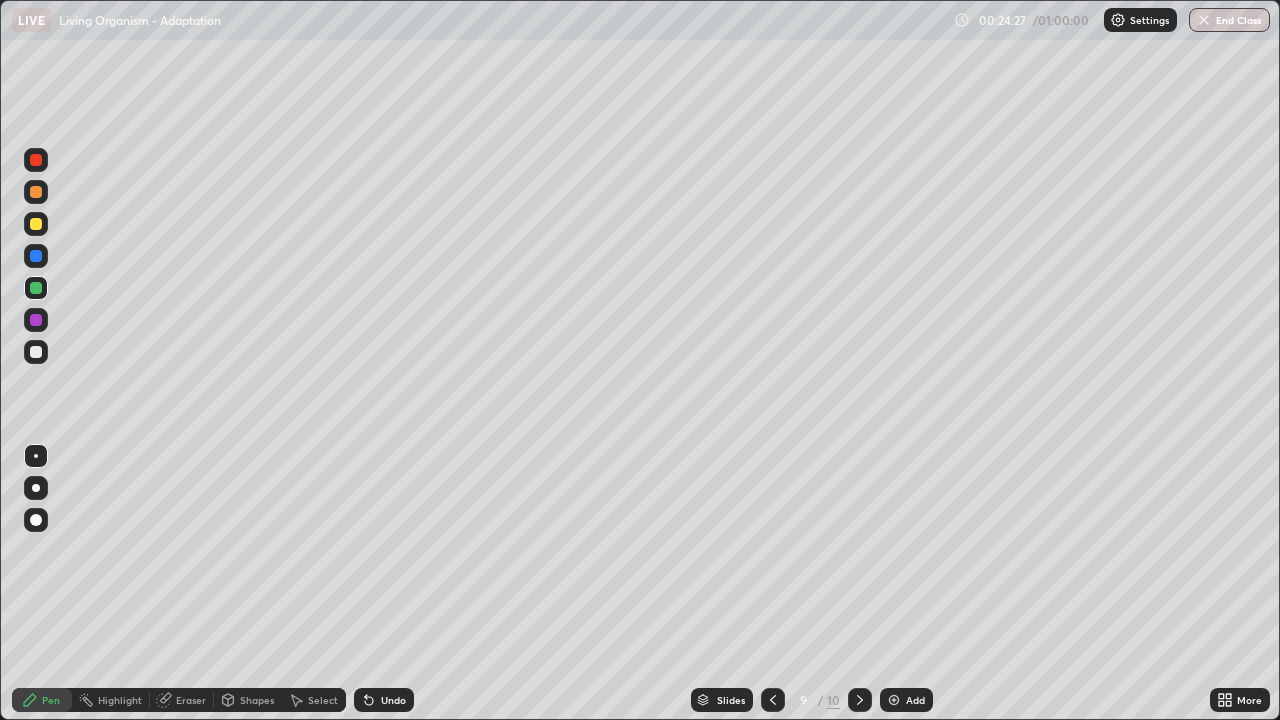 click at bounding box center [36, 256] 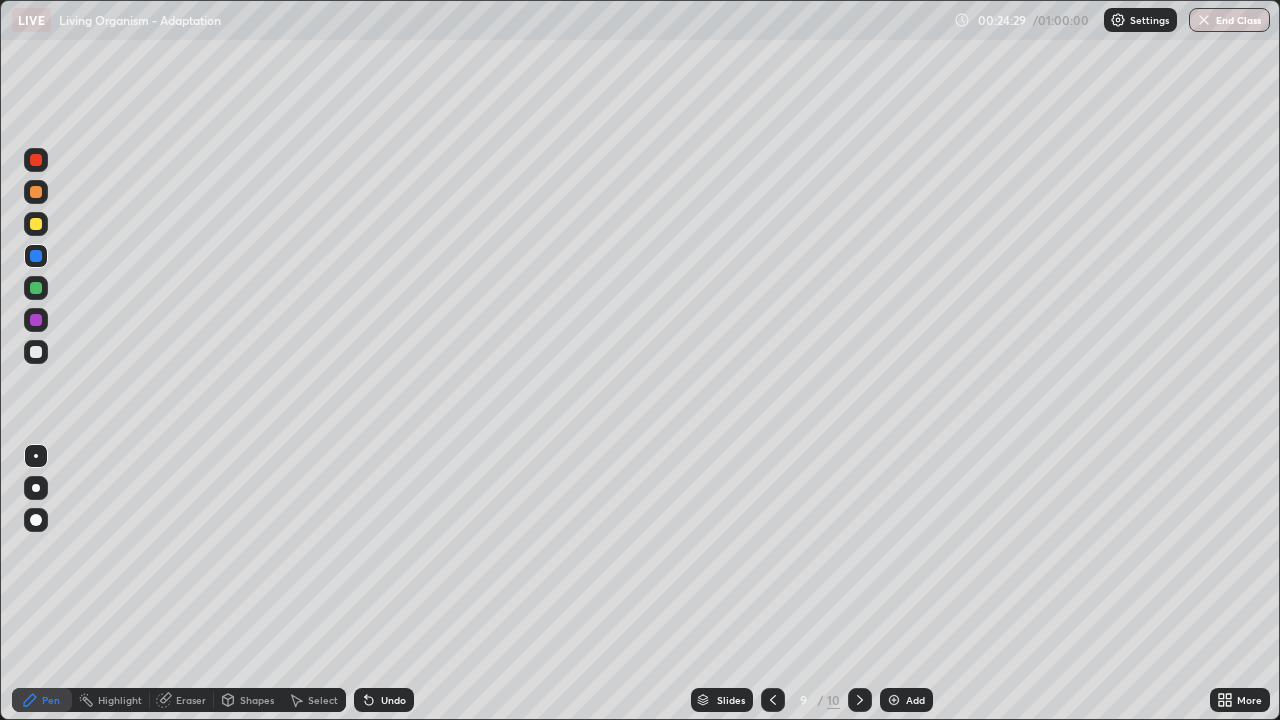click at bounding box center [36, 488] 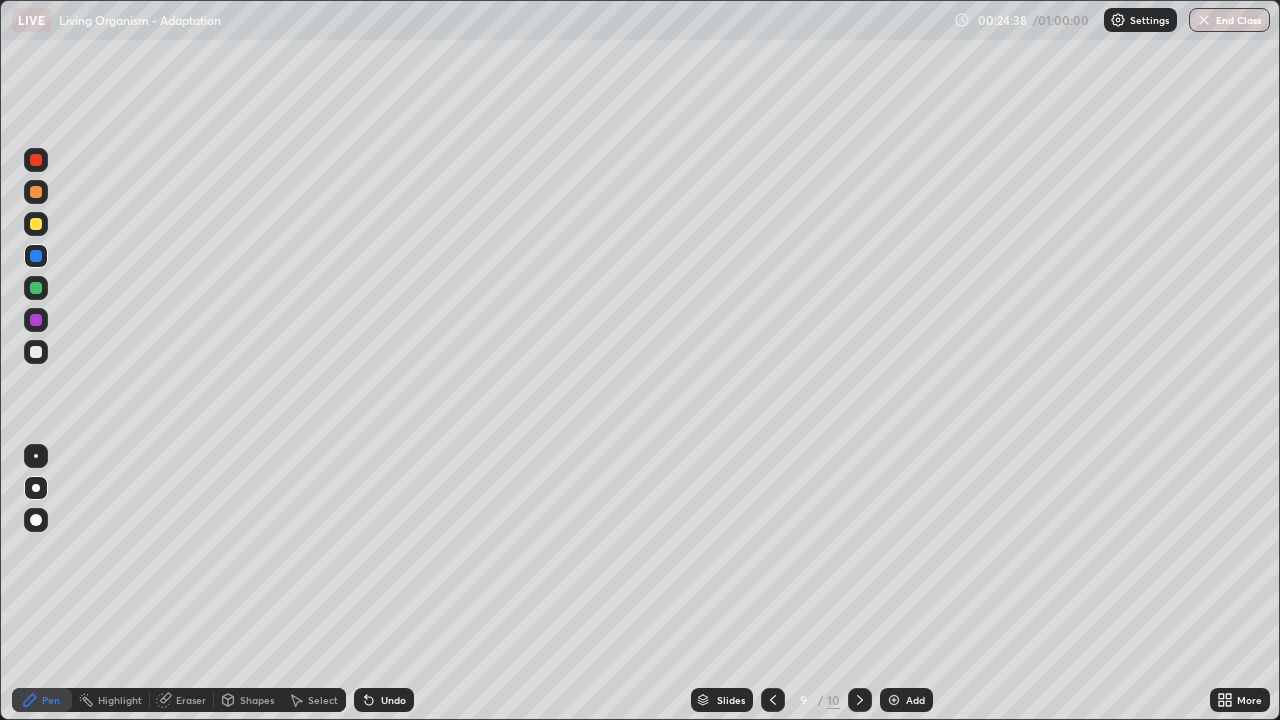 click at bounding box center (36, 352) 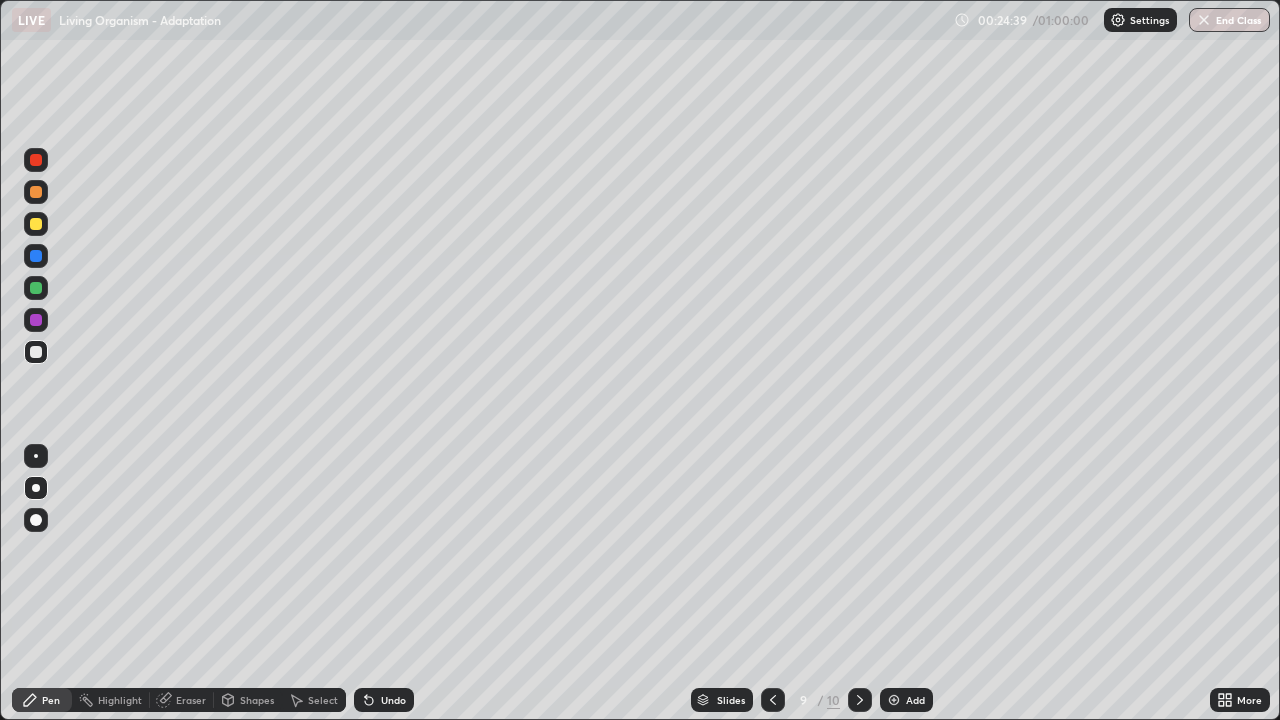 click at bounding box center (36, 456) 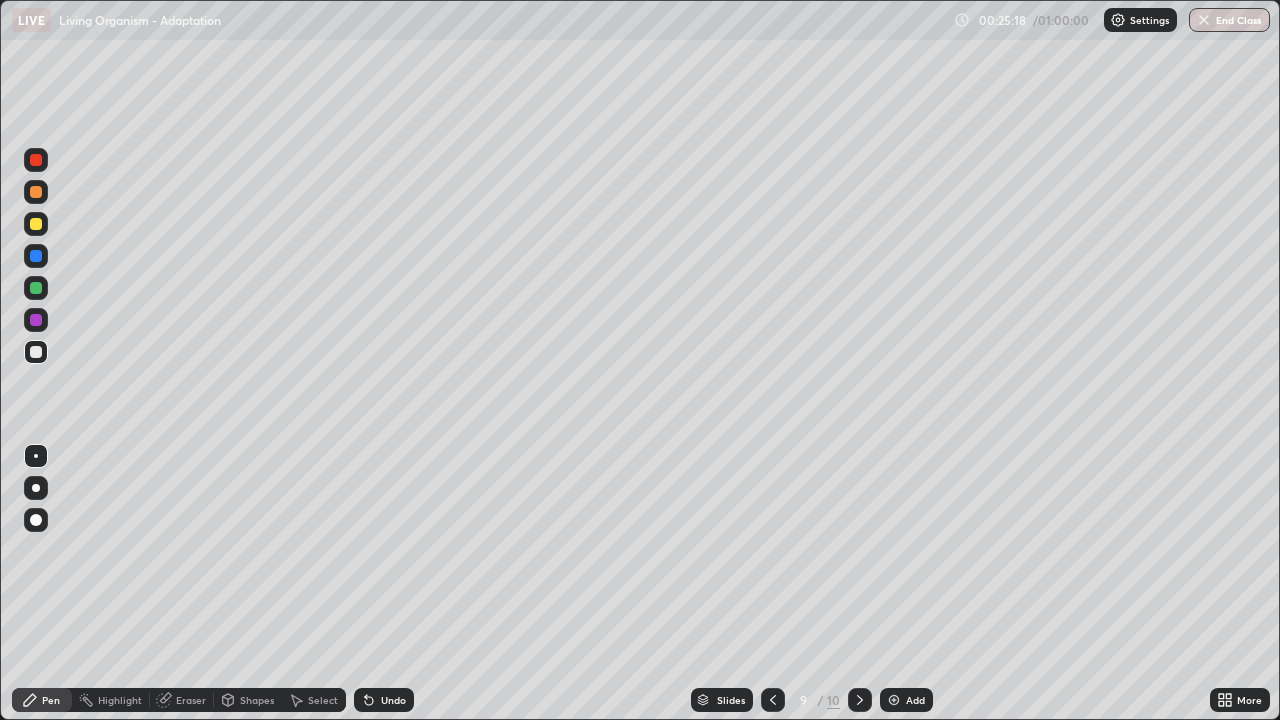 click at bounding box center (36, 288) 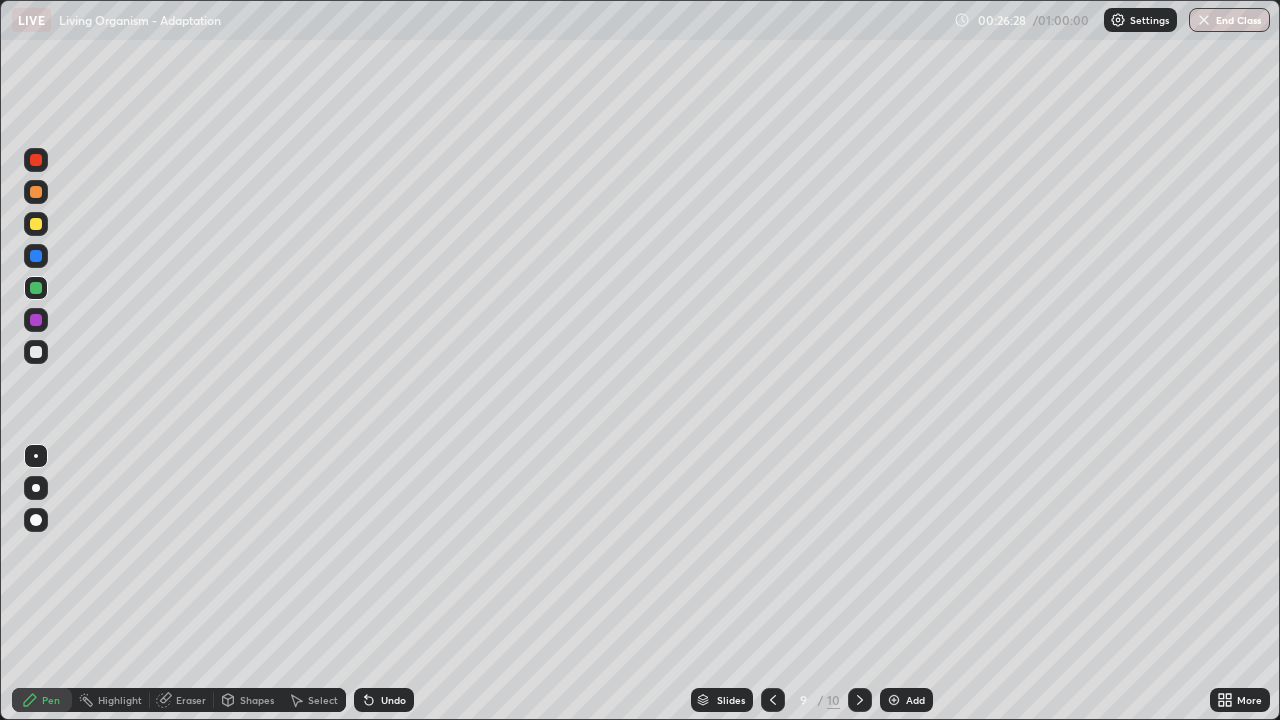 click at bounding box center [36, 320] 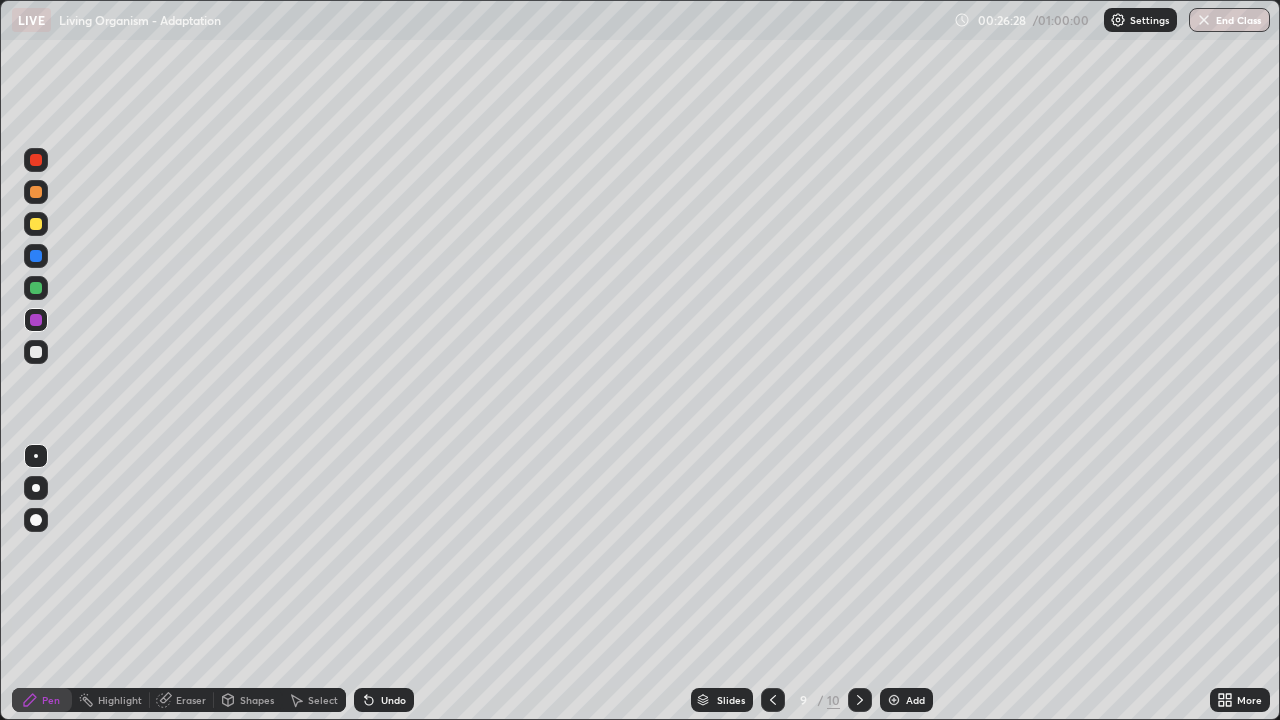 click at bounding box center (36, 488) 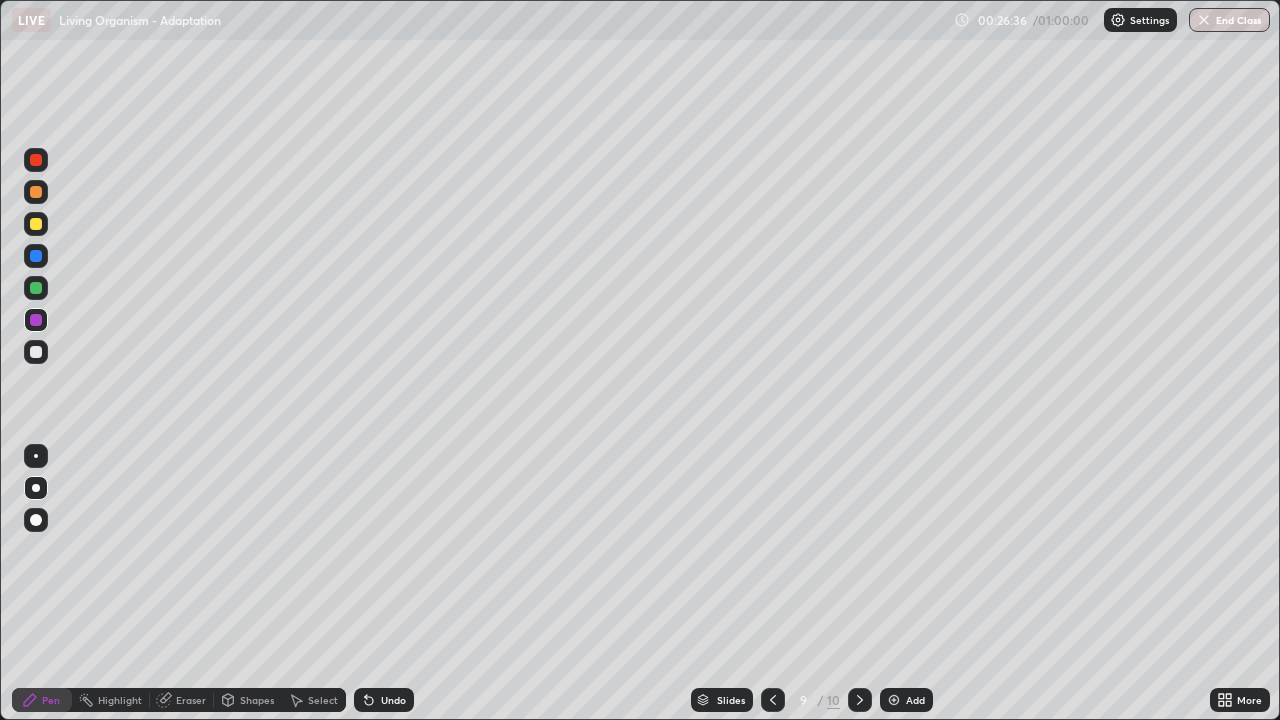 click at bounding box center [36, 352] 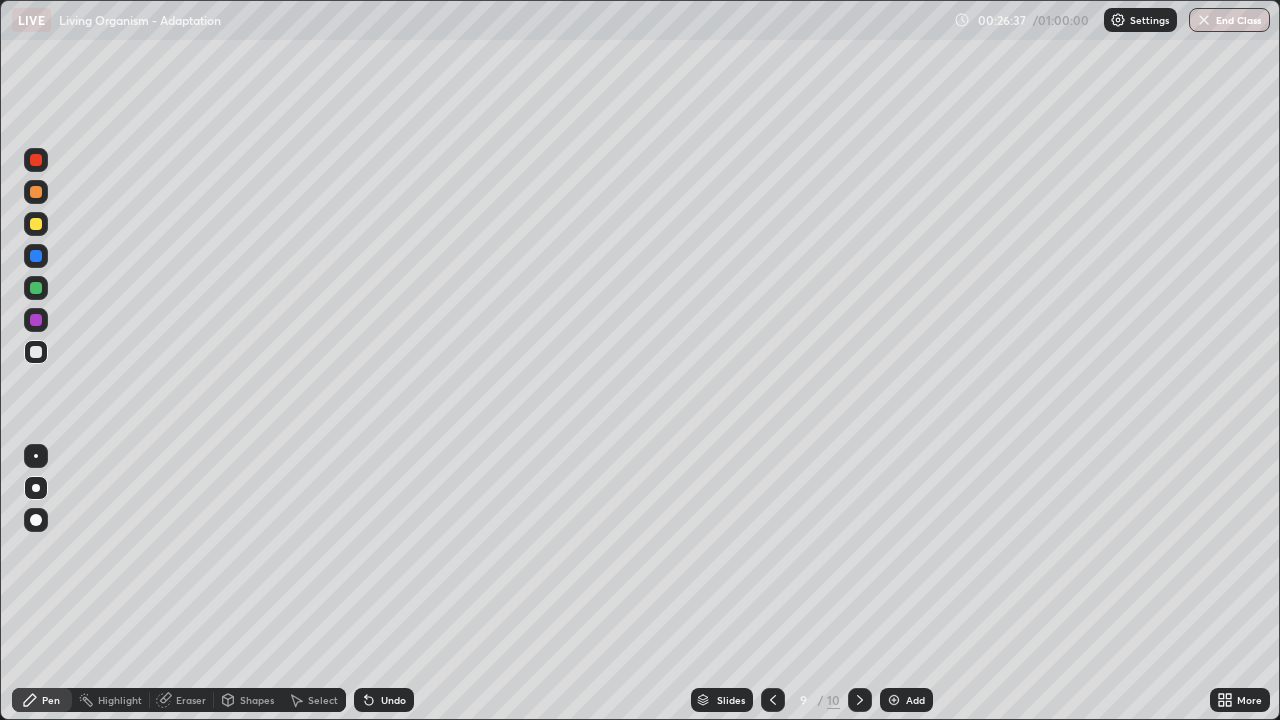 click at bounding box center (36, 456) 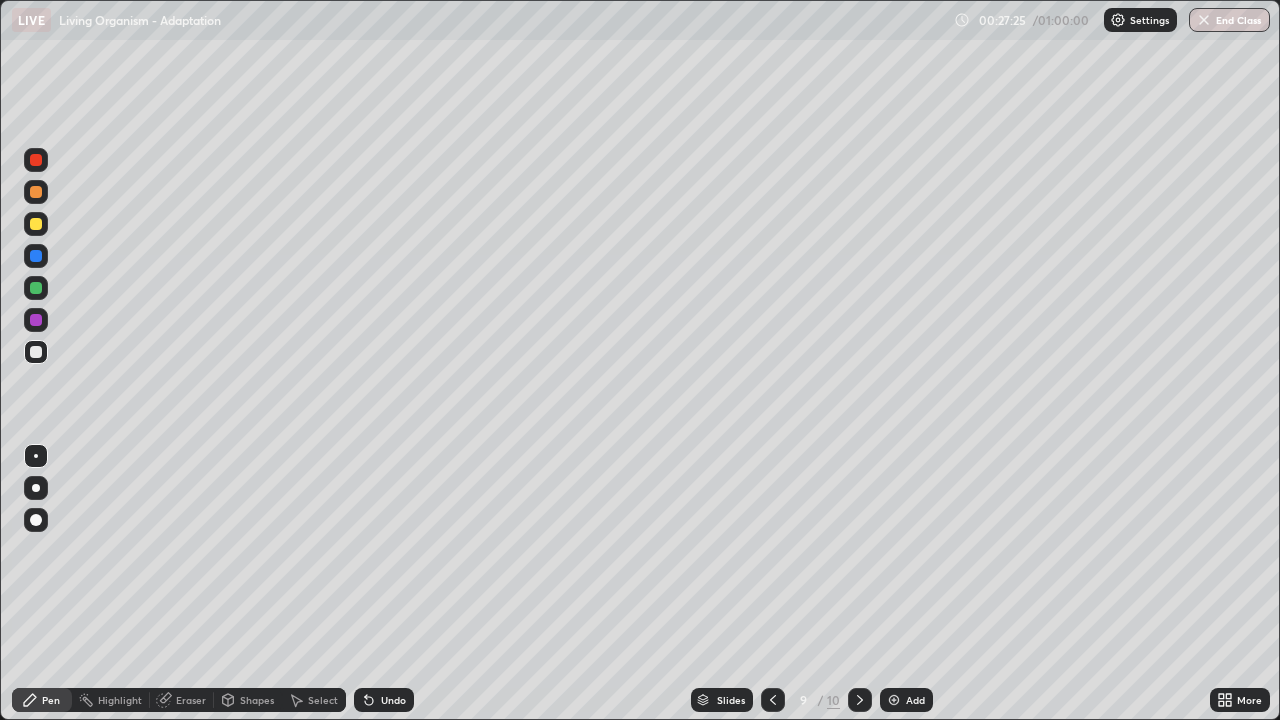 click at bounding box center (36, 256) 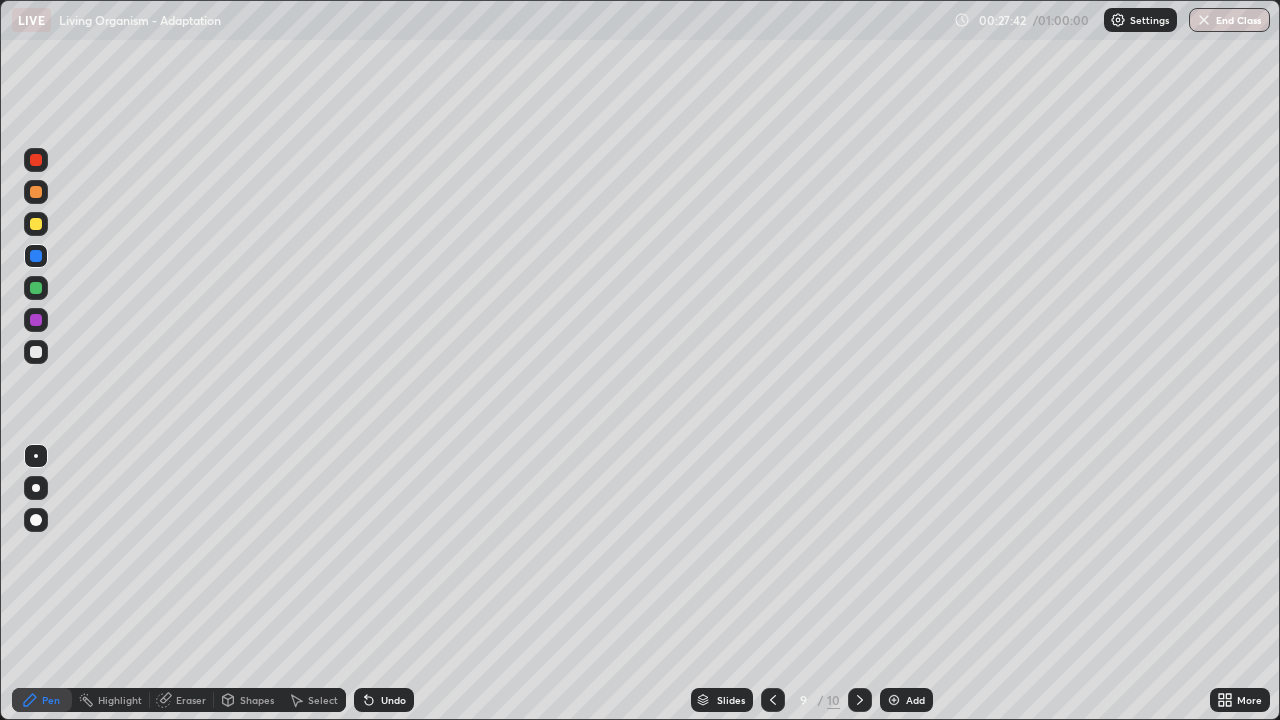 click at bounding box center [894, 700] 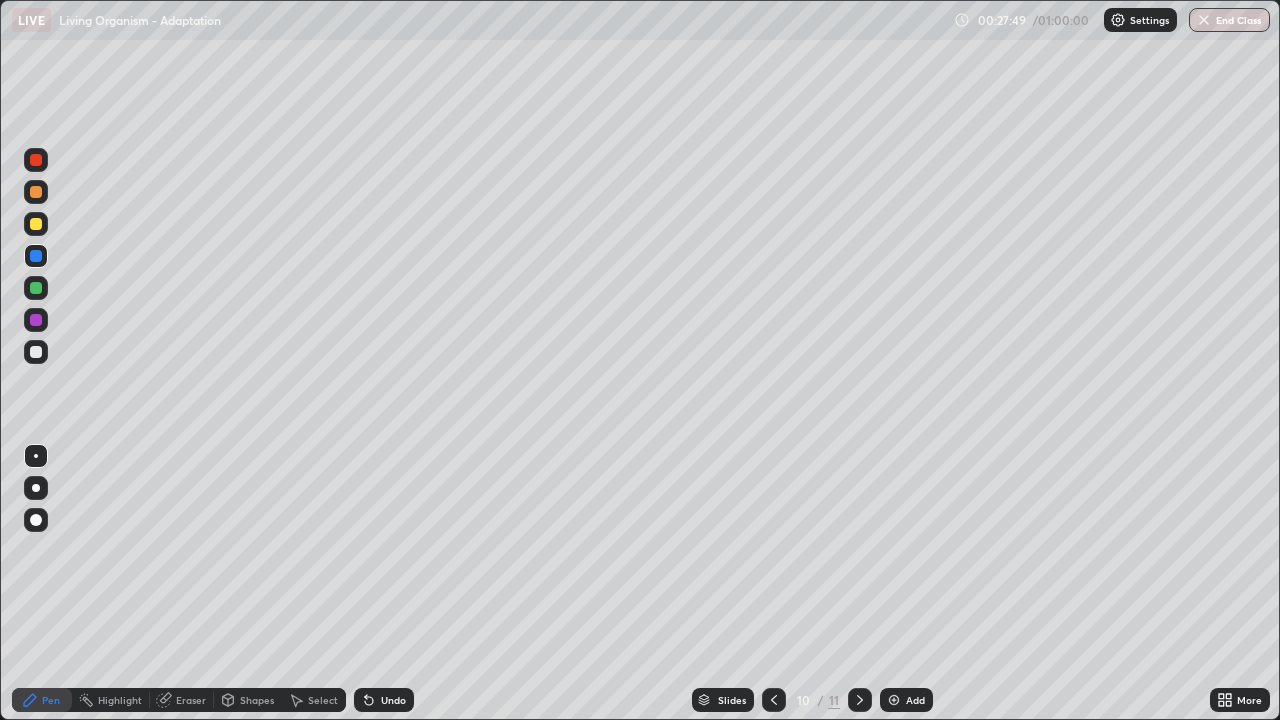 click 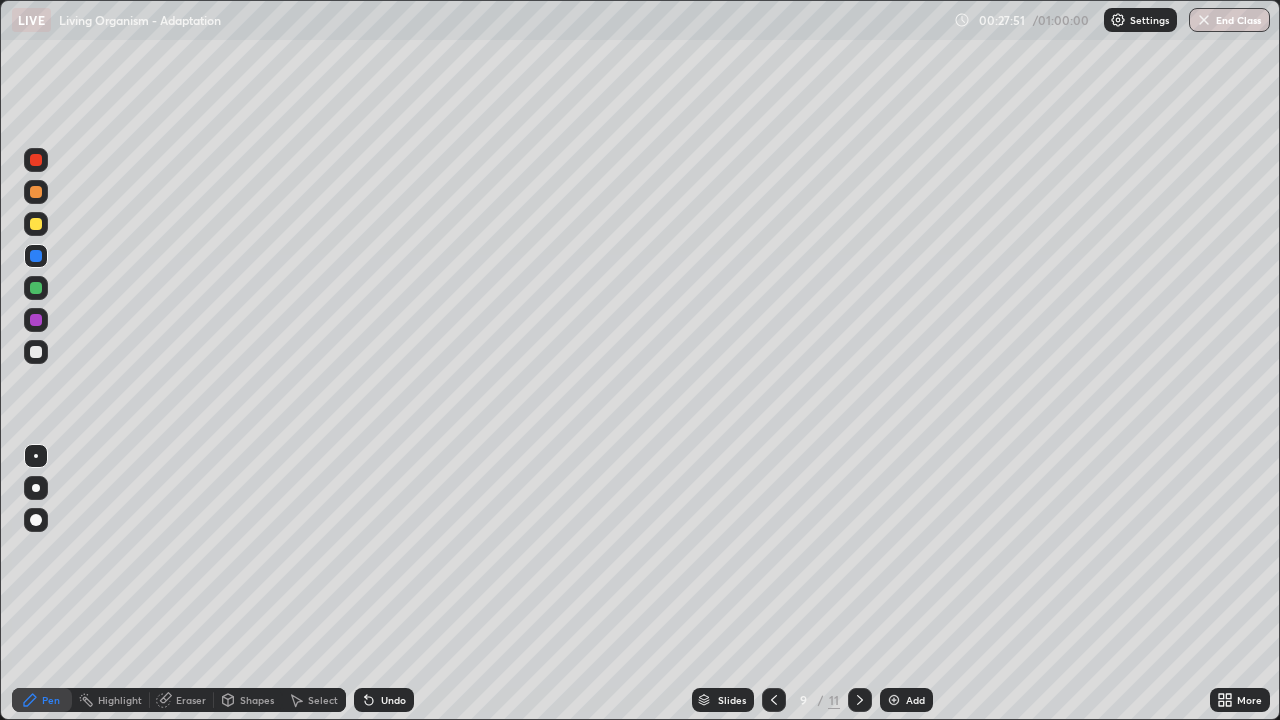 click 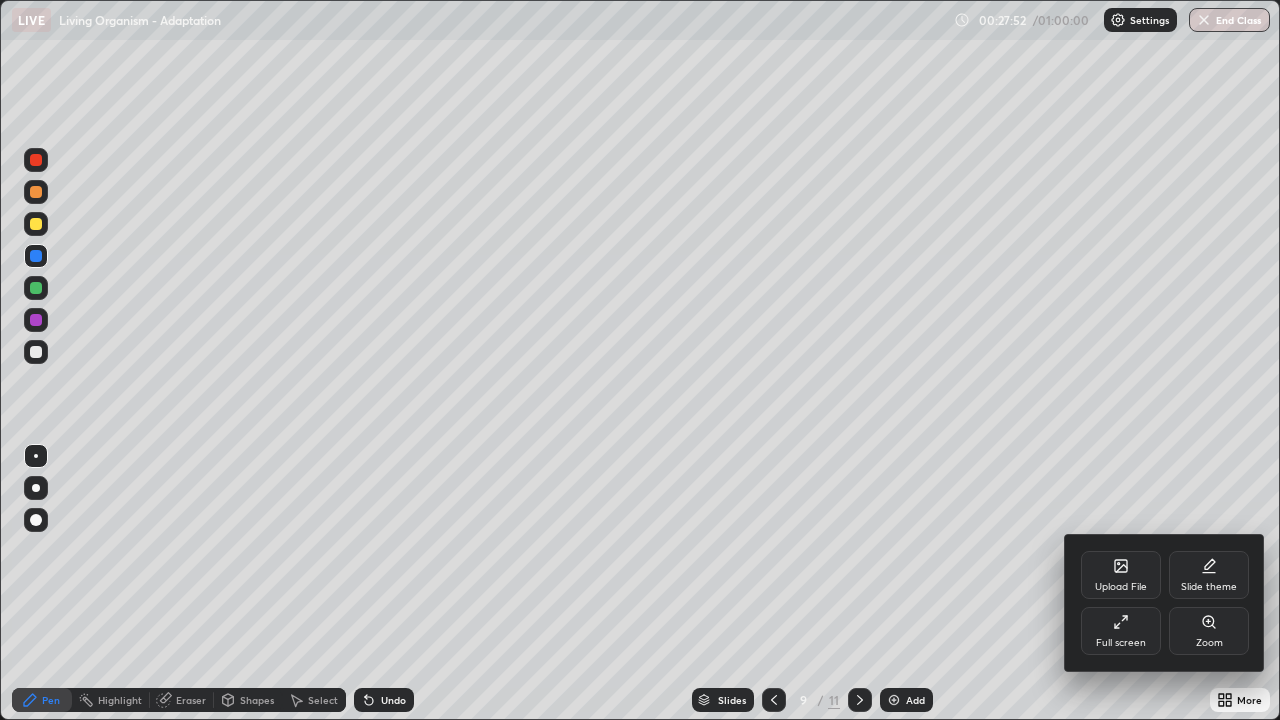 click on "Upload File" at bounding box center (1121, 587) 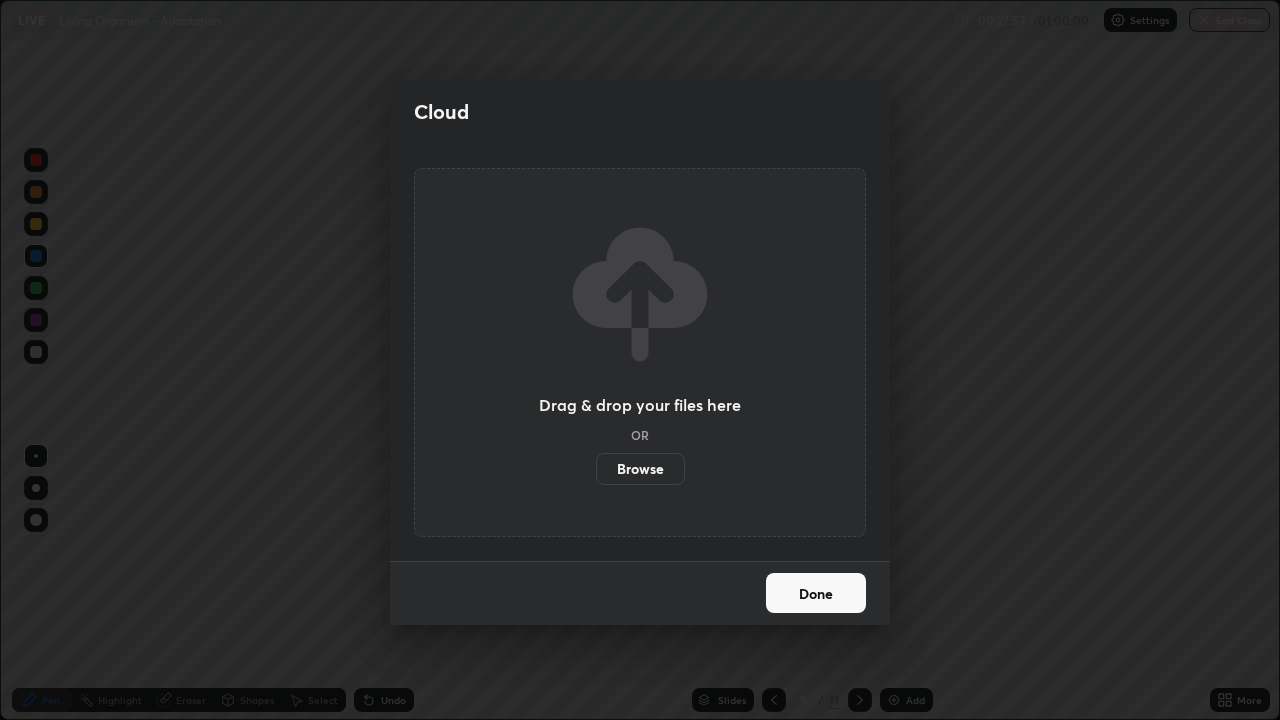click on "Browse" at bounding box center (640, 469) 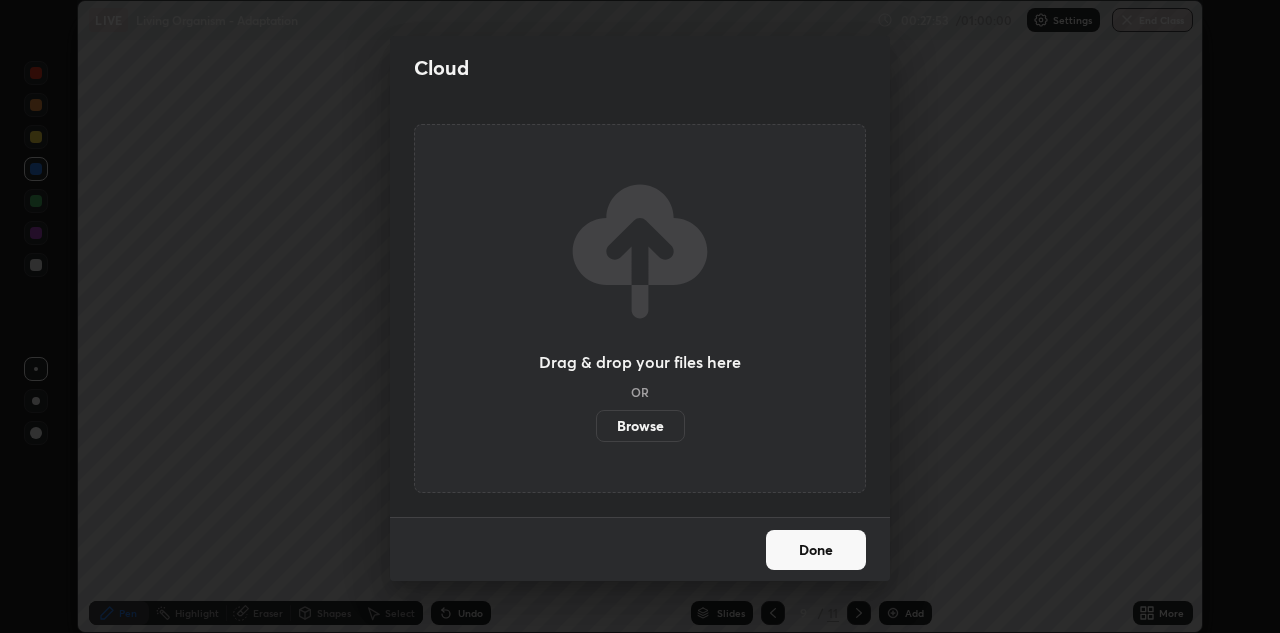 scroll, scrollTop: 633, scrollLeft: 1280, axis: both 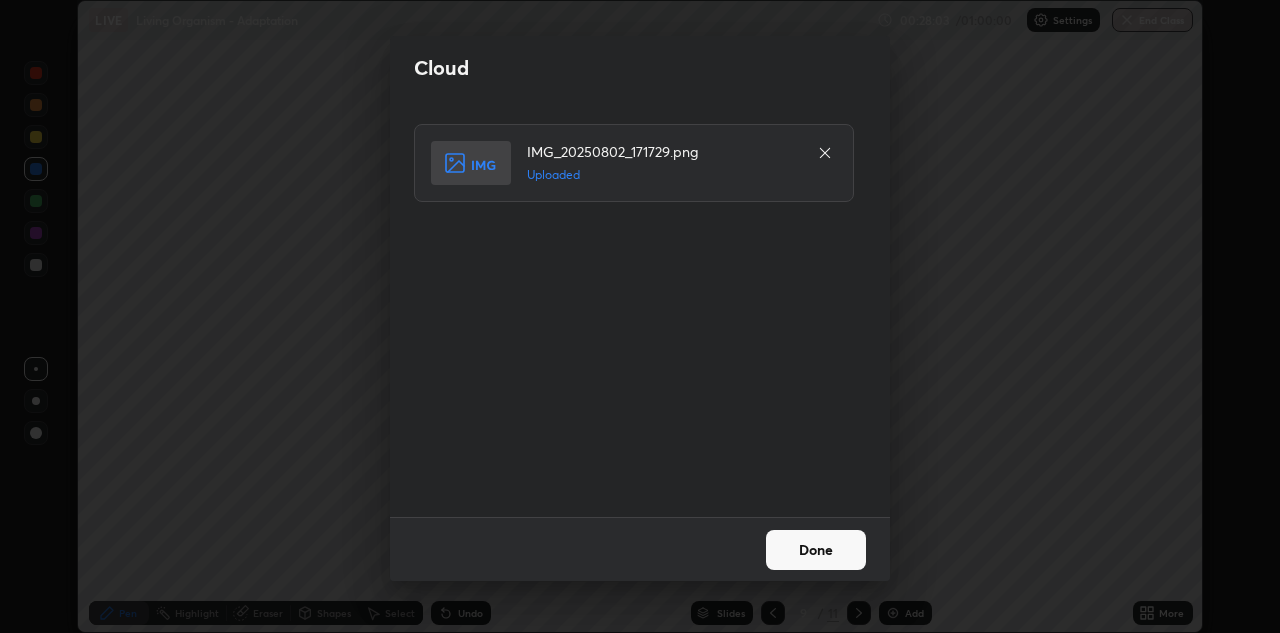 click on "Done" at bounding box center [816, 550] 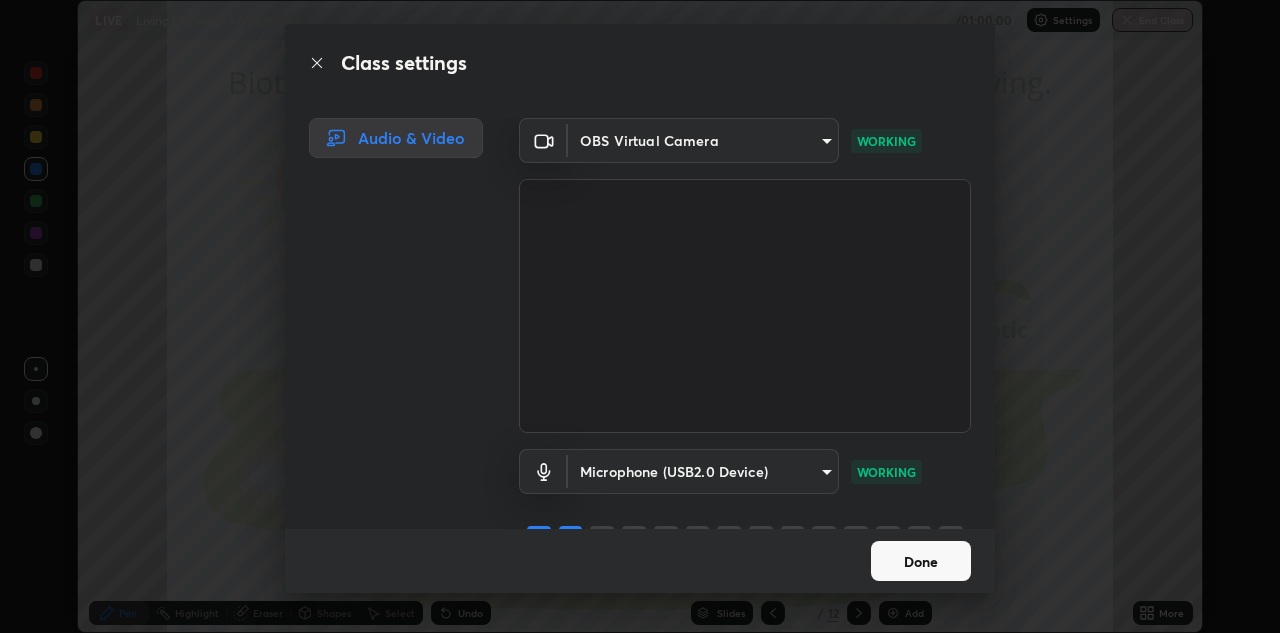 click on "Done" at bounding box center (921, 561) 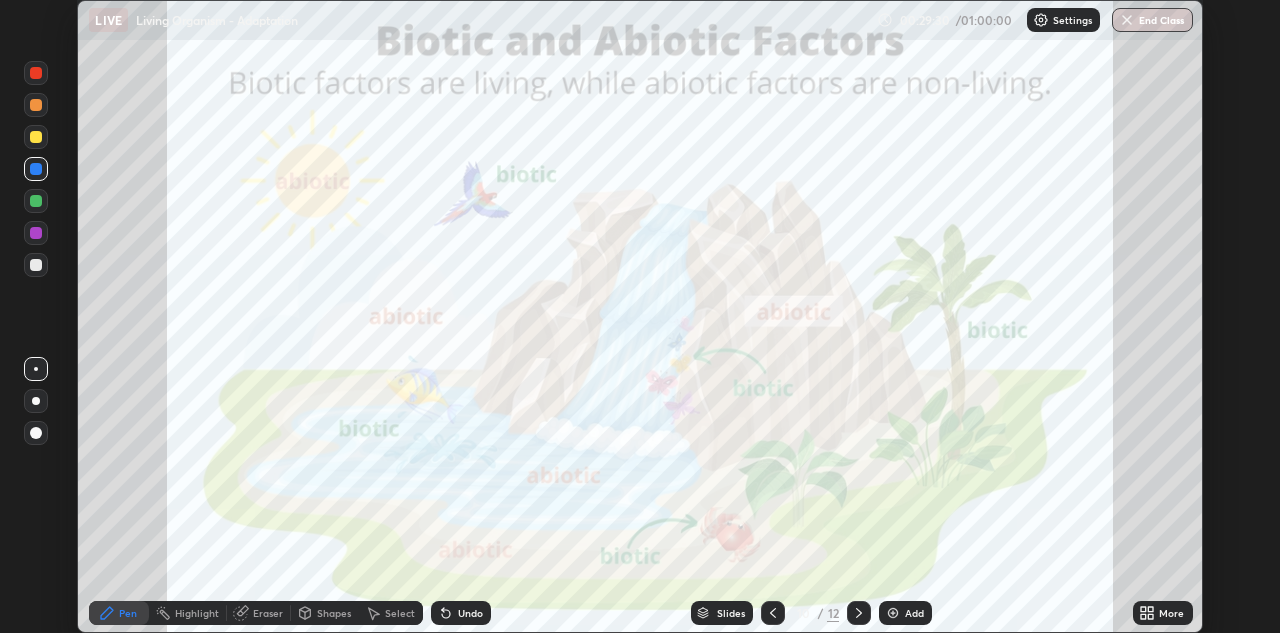click at bounding box center [773, 613] 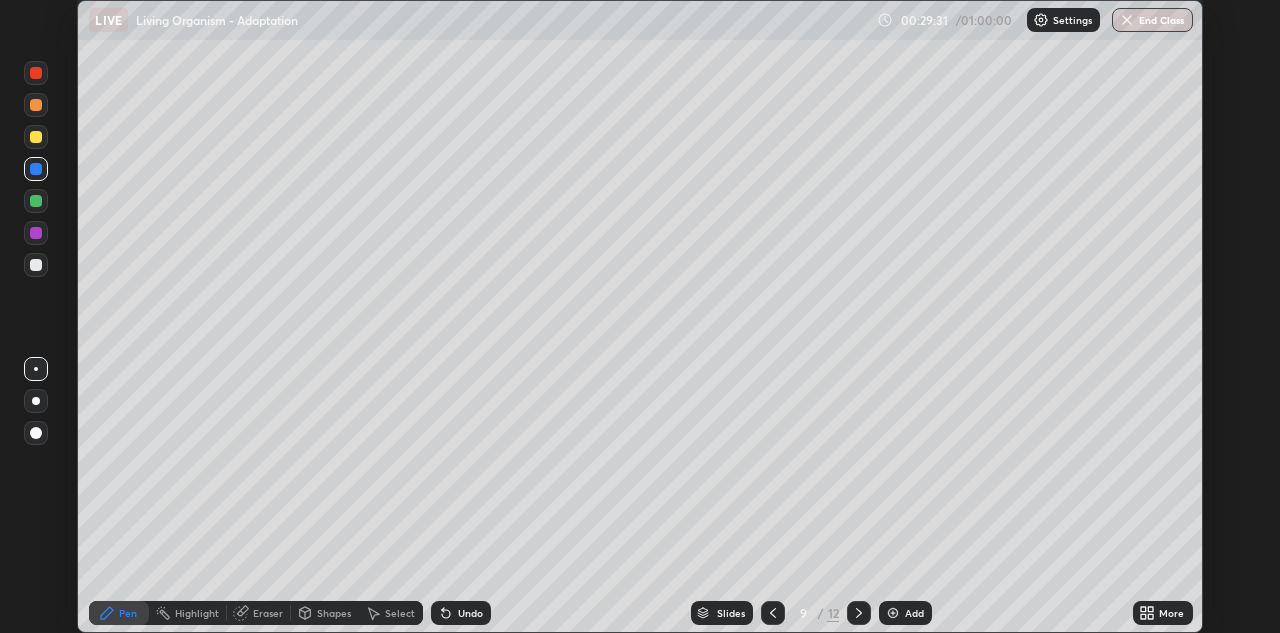 click 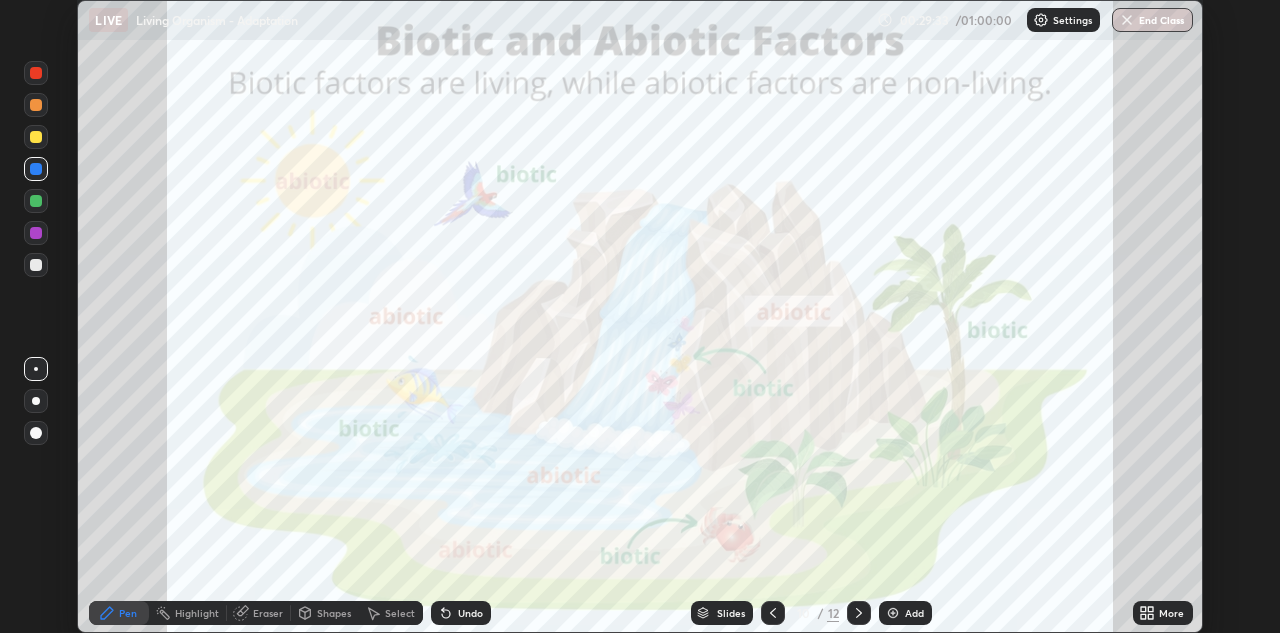 click 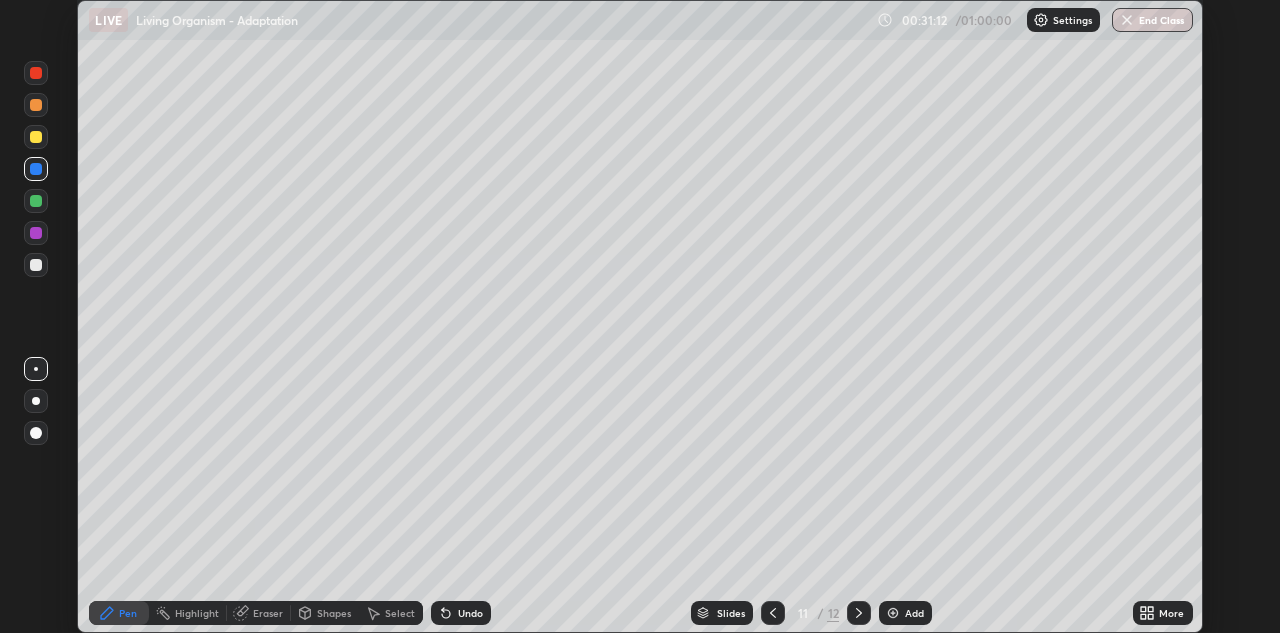 click 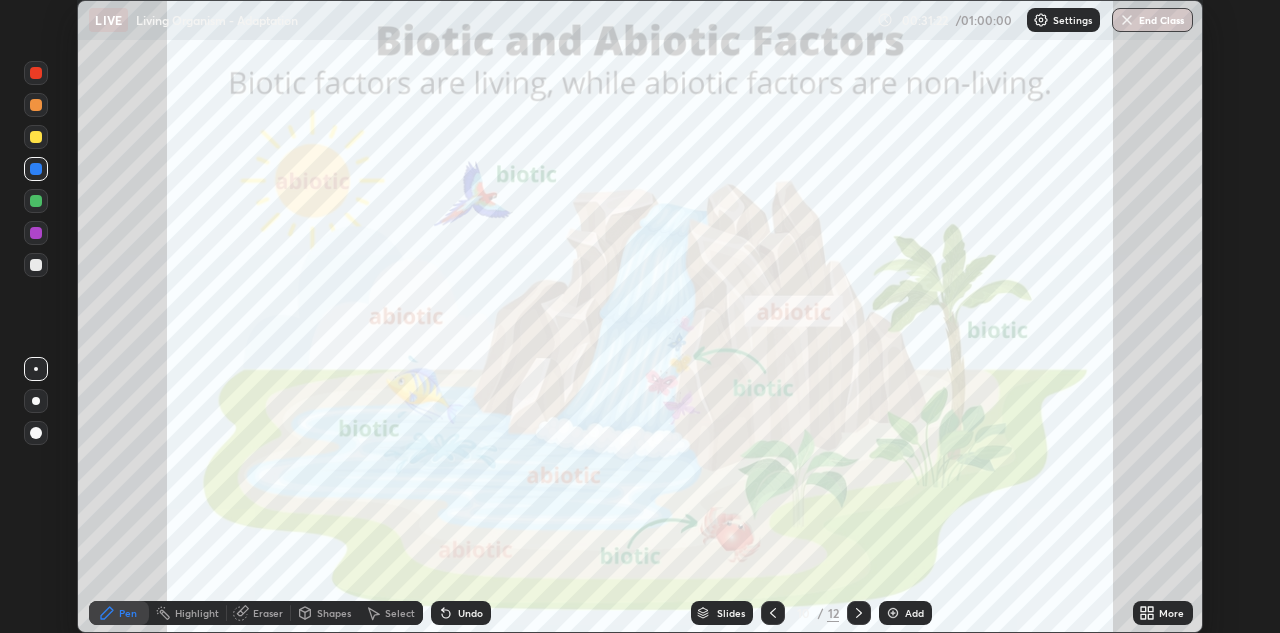 click at bounding box center (36, 73) 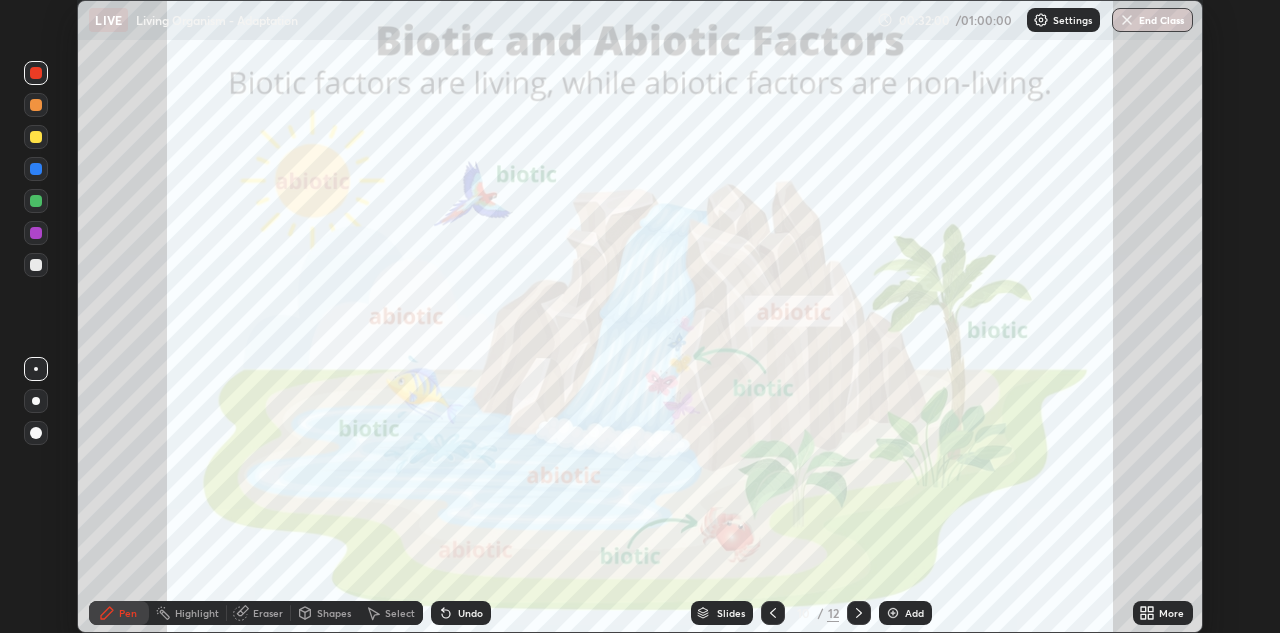 click 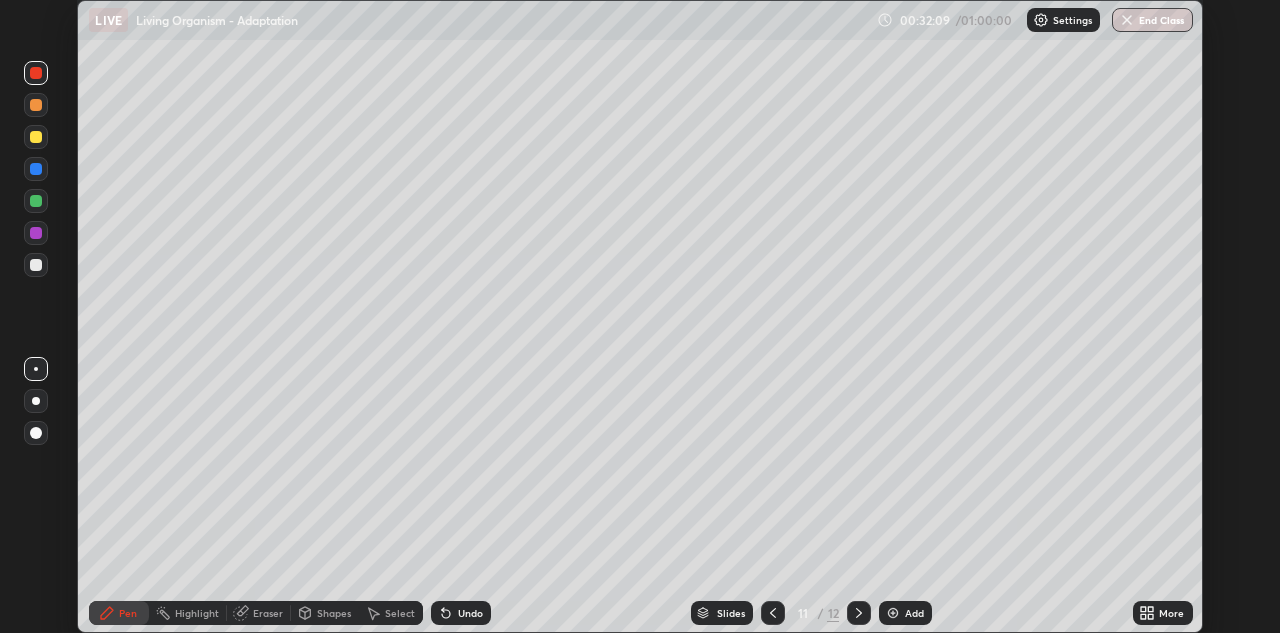 click at bounding box center (36, 265) 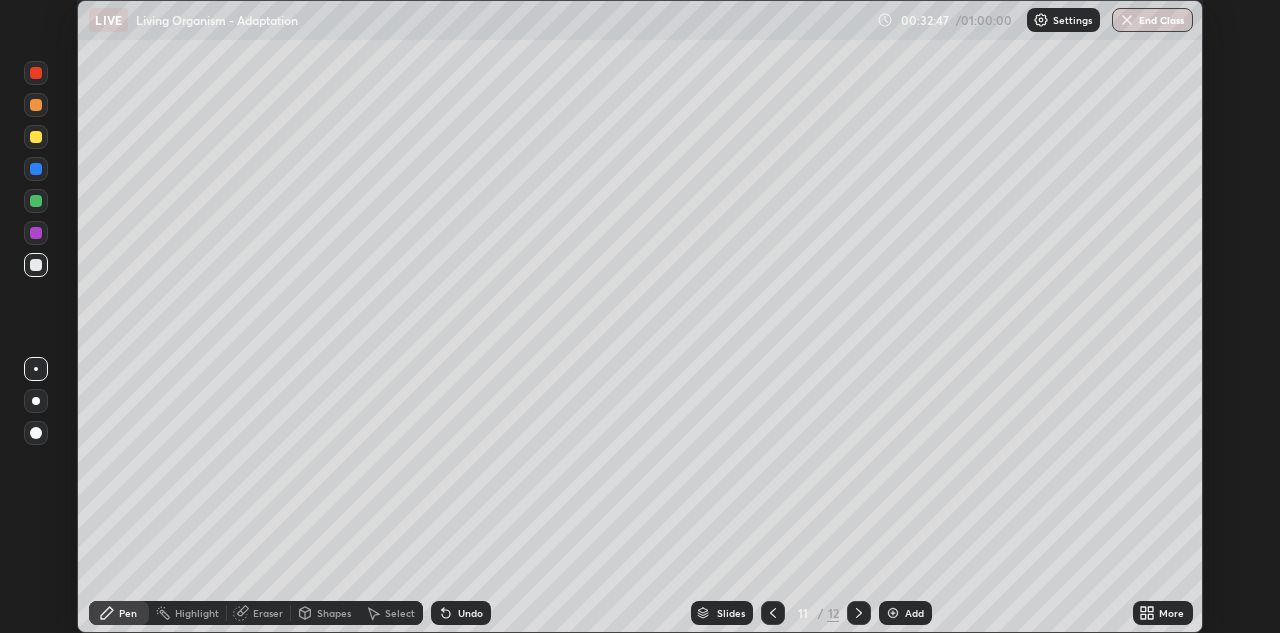 click at bounding box center [36, 169] 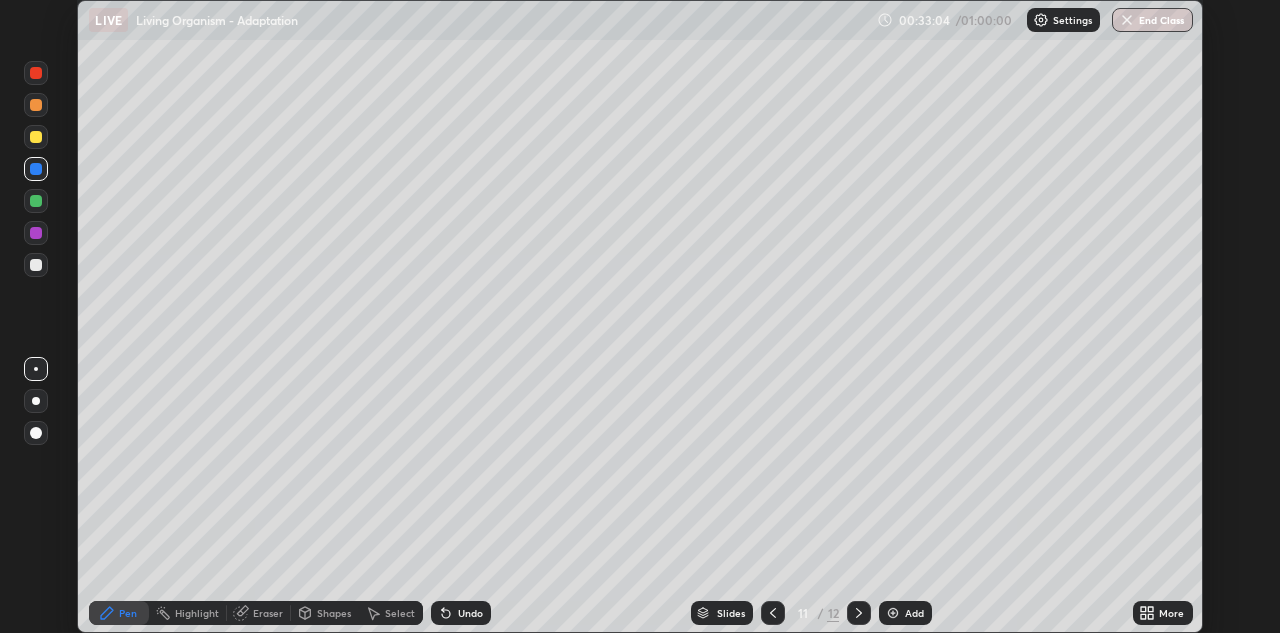 click at bounding box center [36, 201] 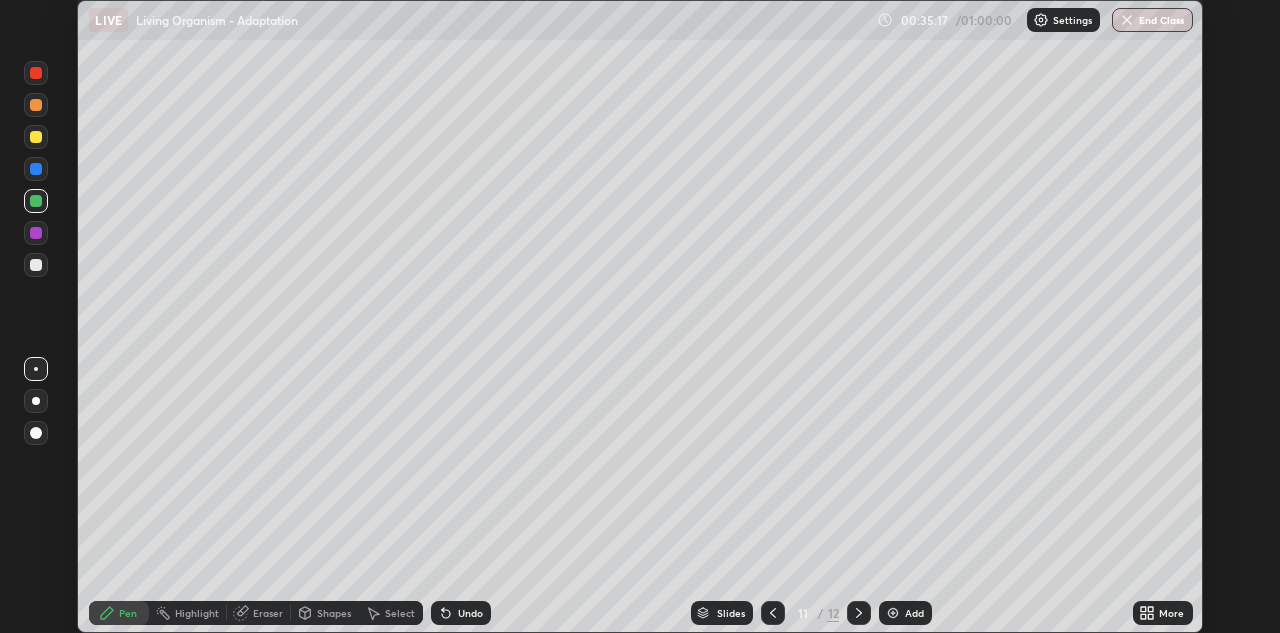 click at bounding box center [36, 169] 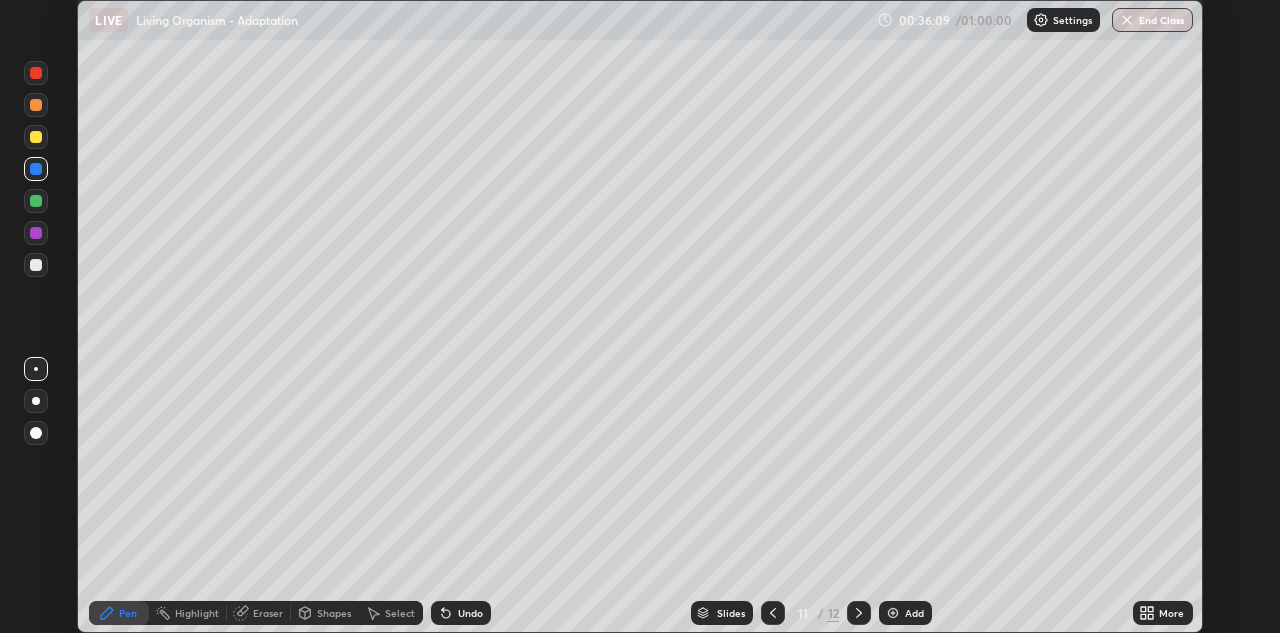 click at bounding box center [36, 265] 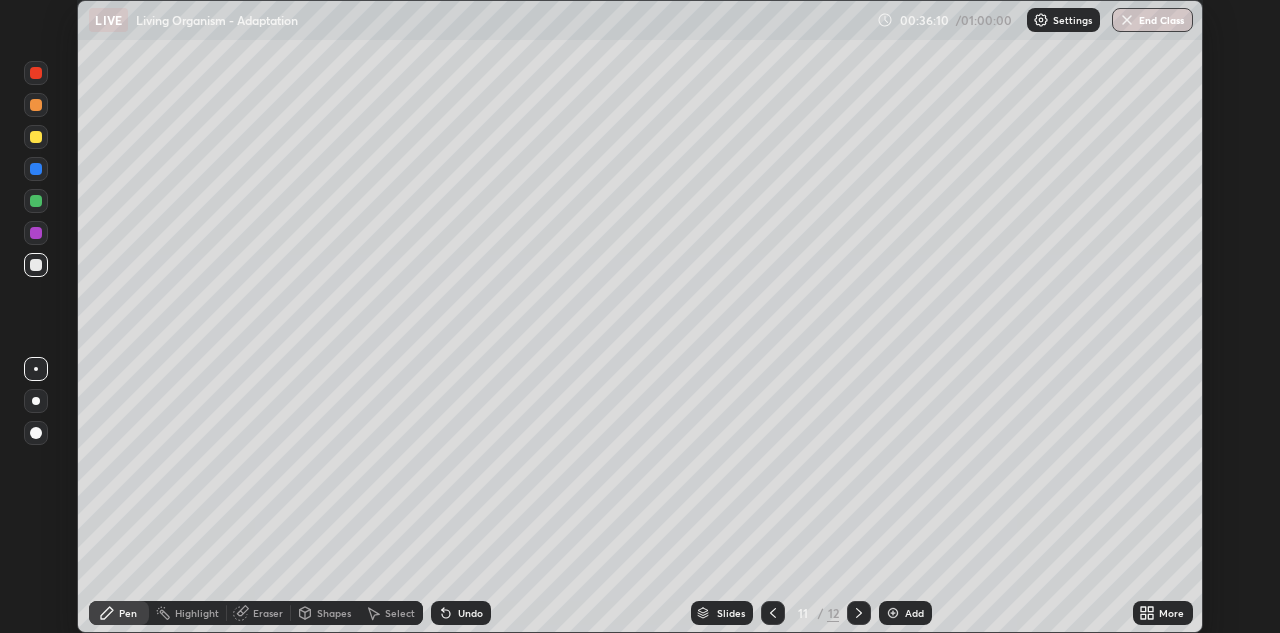 click at bounding box center (36, 201) 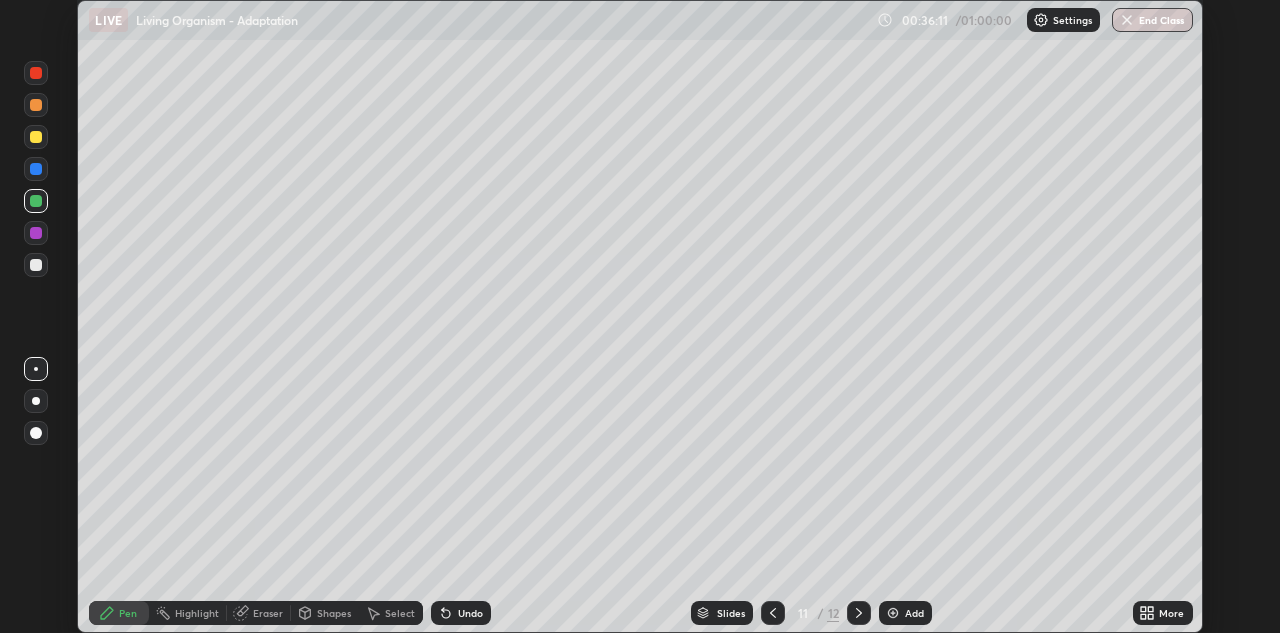 click at bounding box center [36, 401] 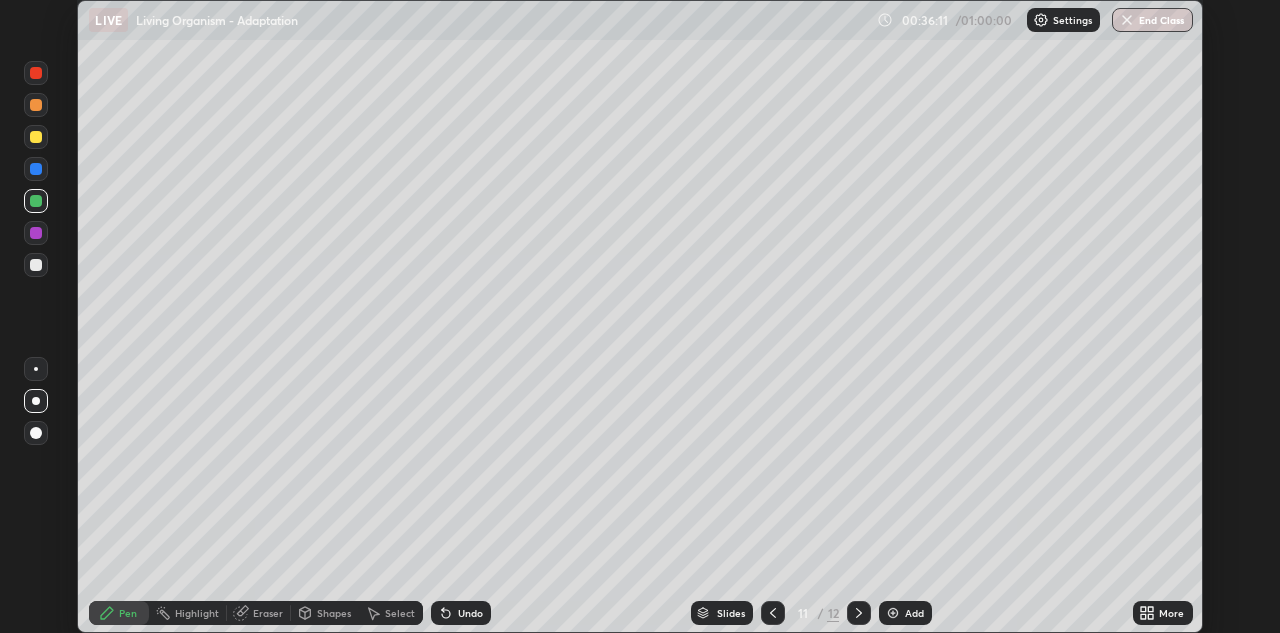 click at bounding box center [36, 137] 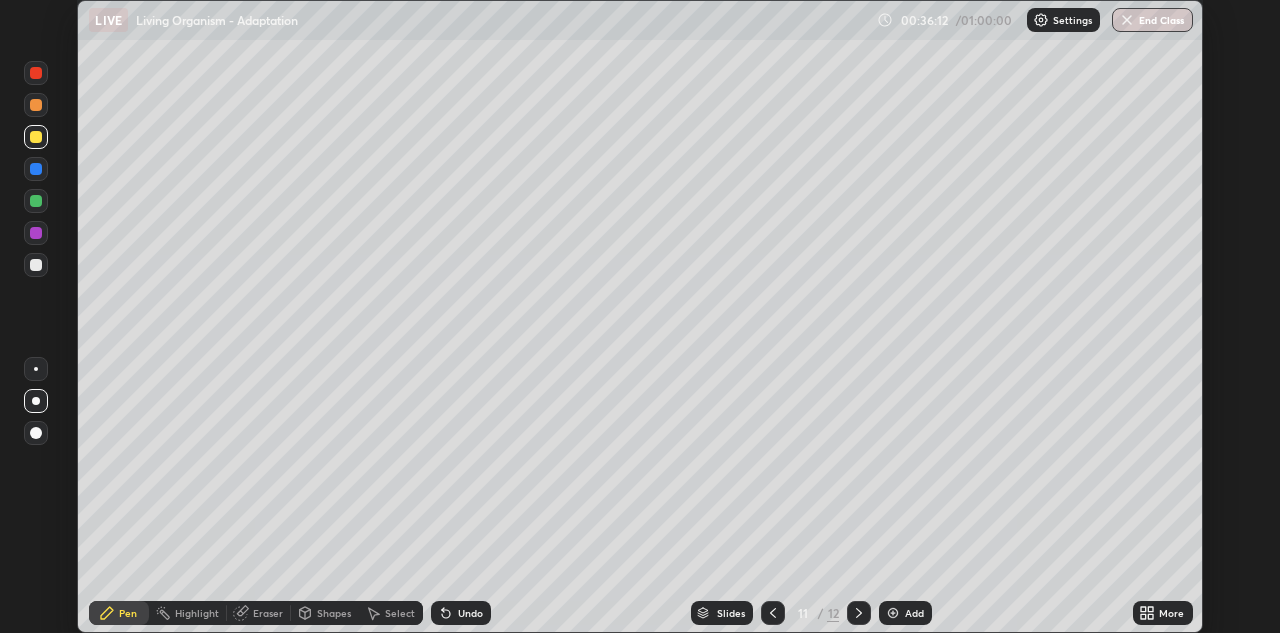 click at bounding box center (36, 369) 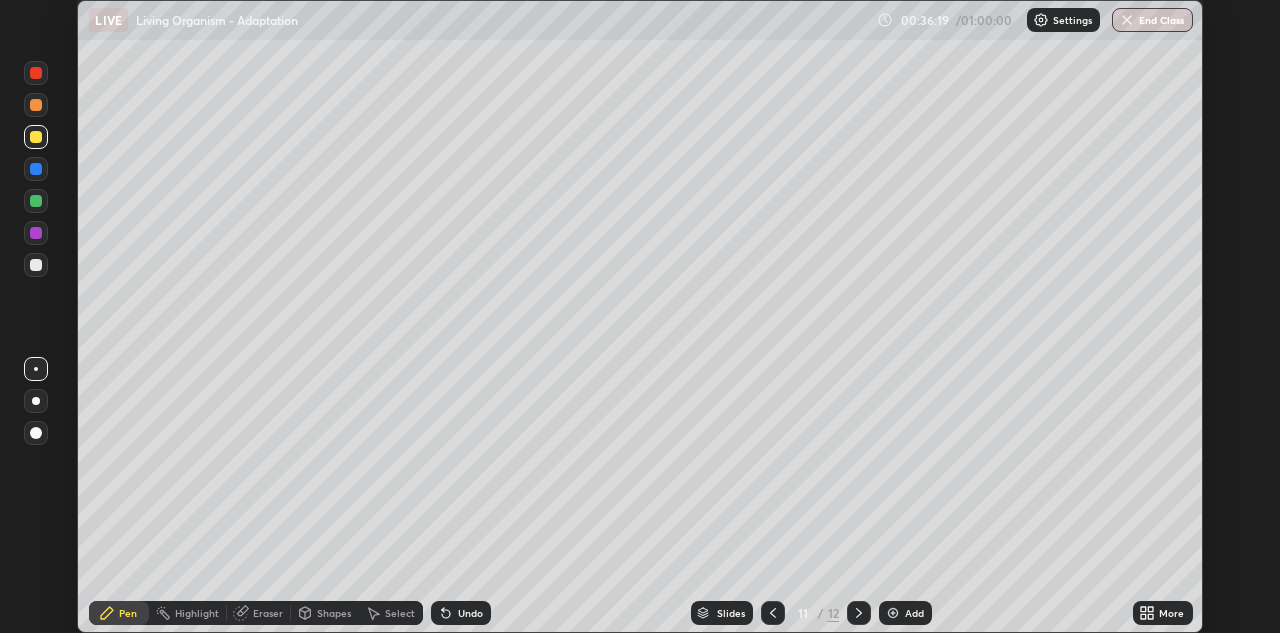 click on "Eraser" at bounding box center [268, 613] 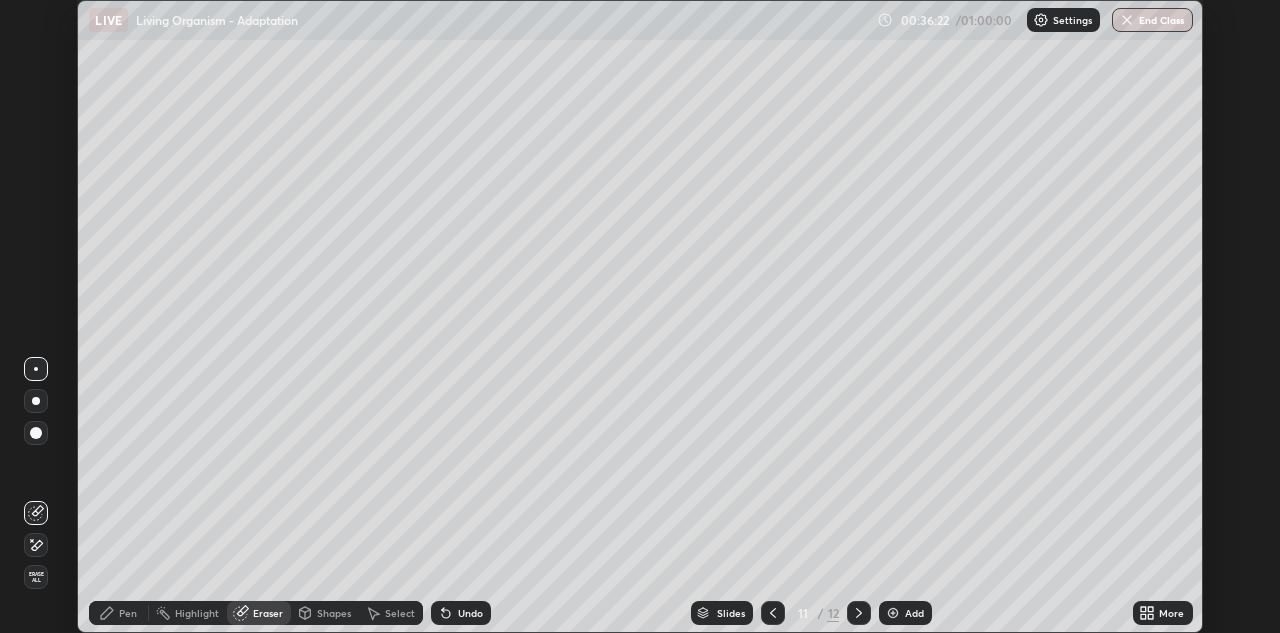 click on "Pen" at bounding box center (128, 613) 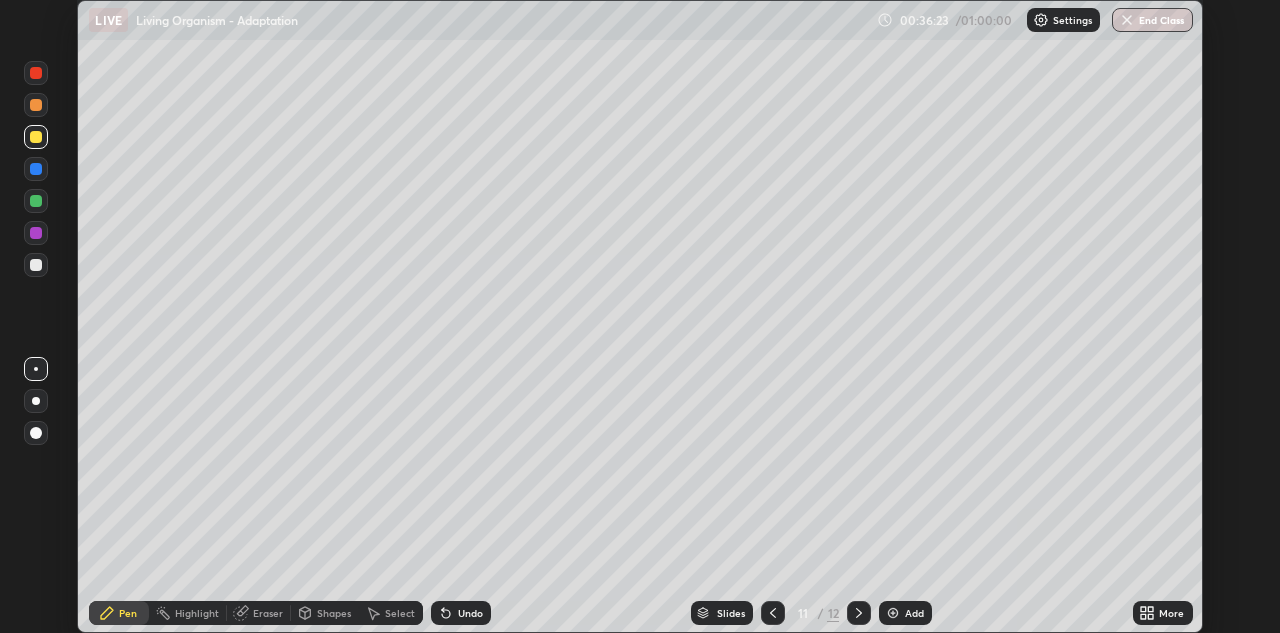 click at bounding box center (36, 169) 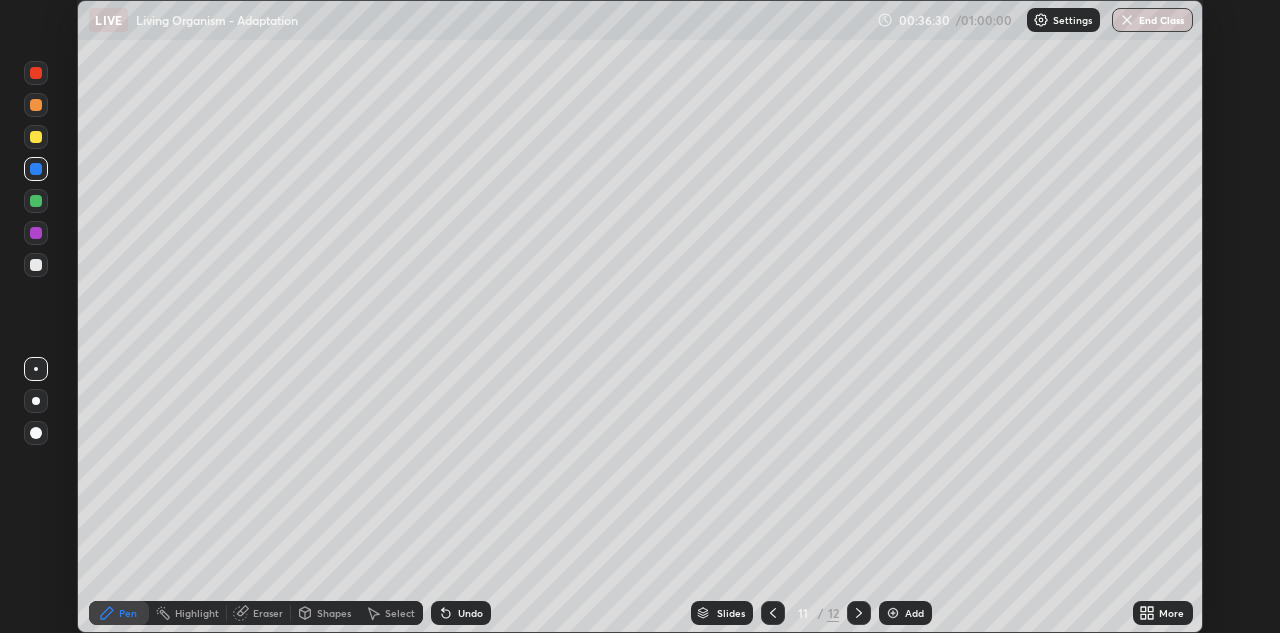 click at bounding box center (36, 137) 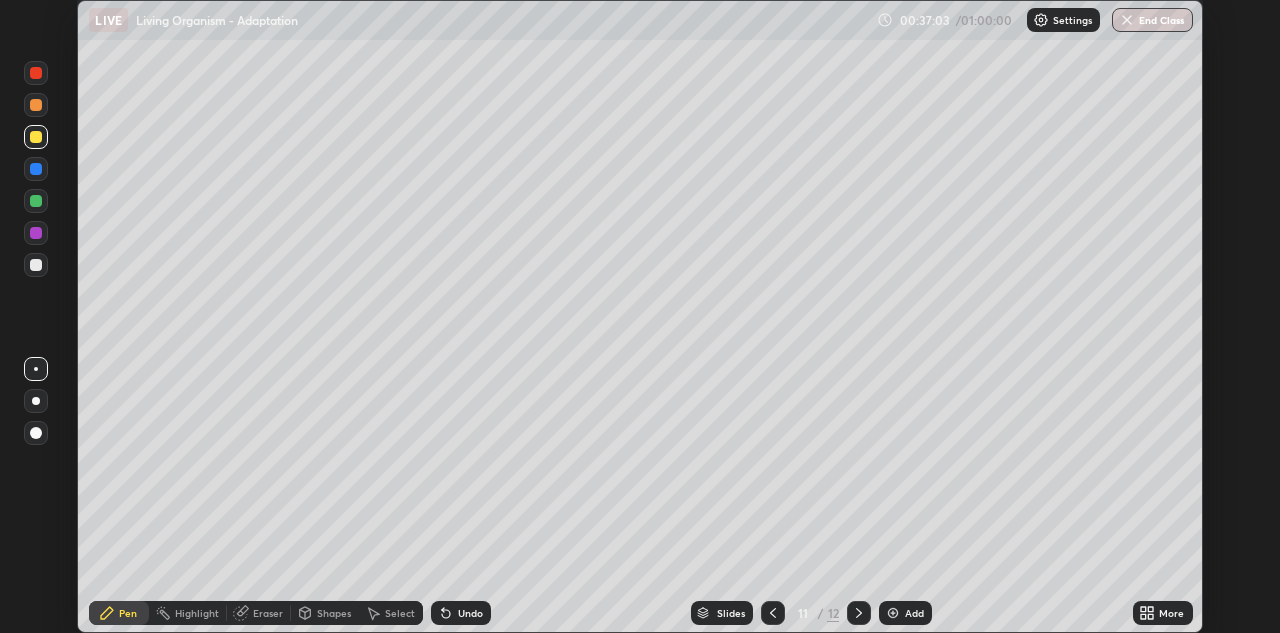 click 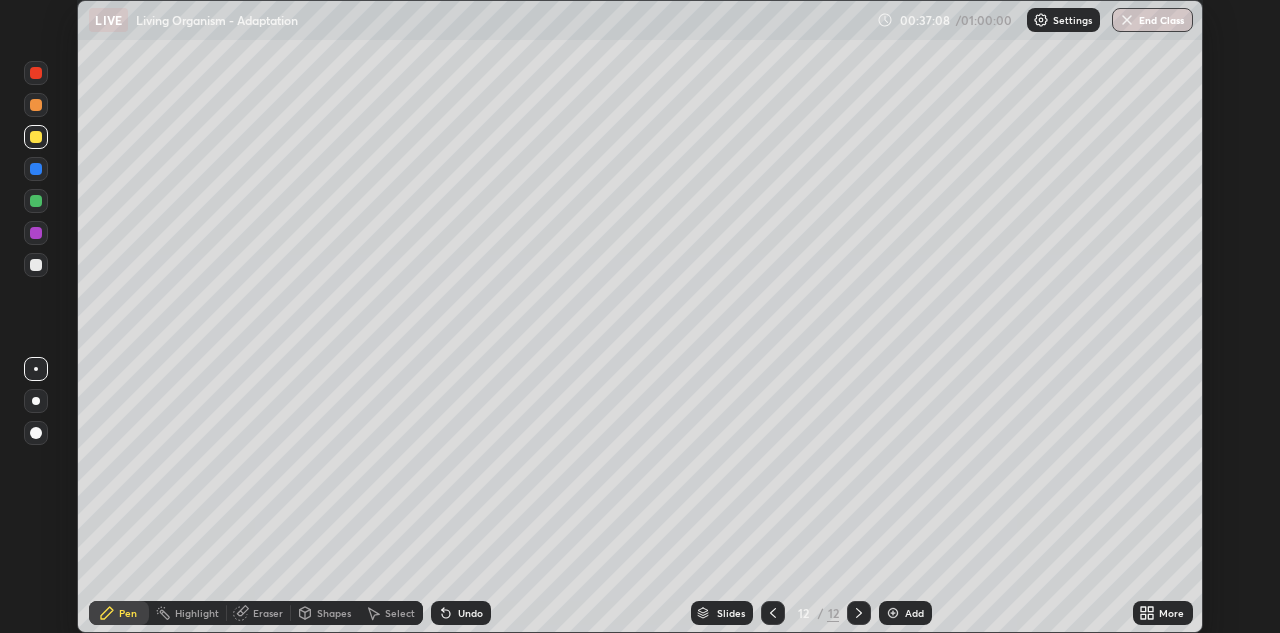 click 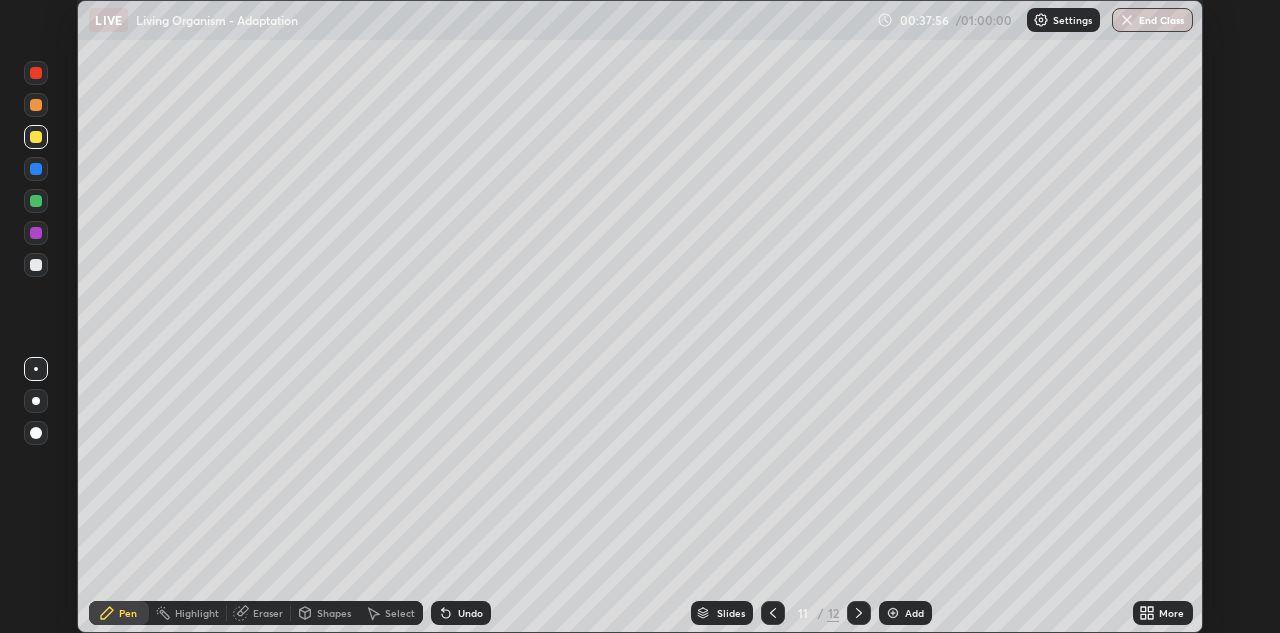 click 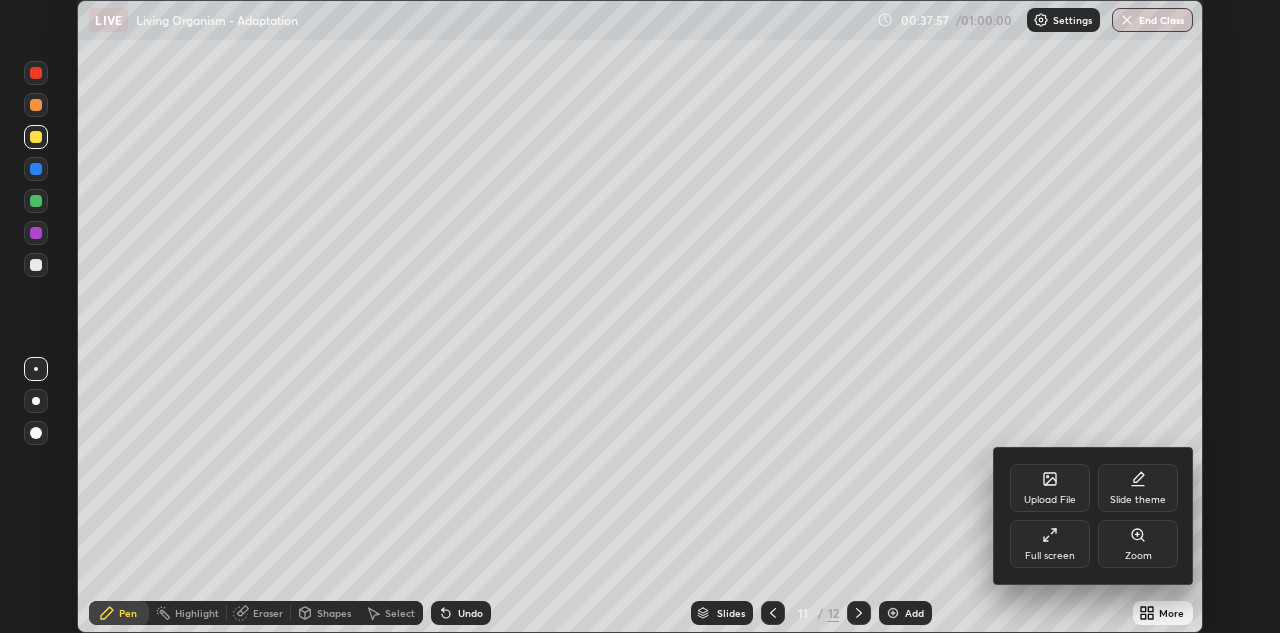 click on "Upload File" at bounding box center [1050, 500] 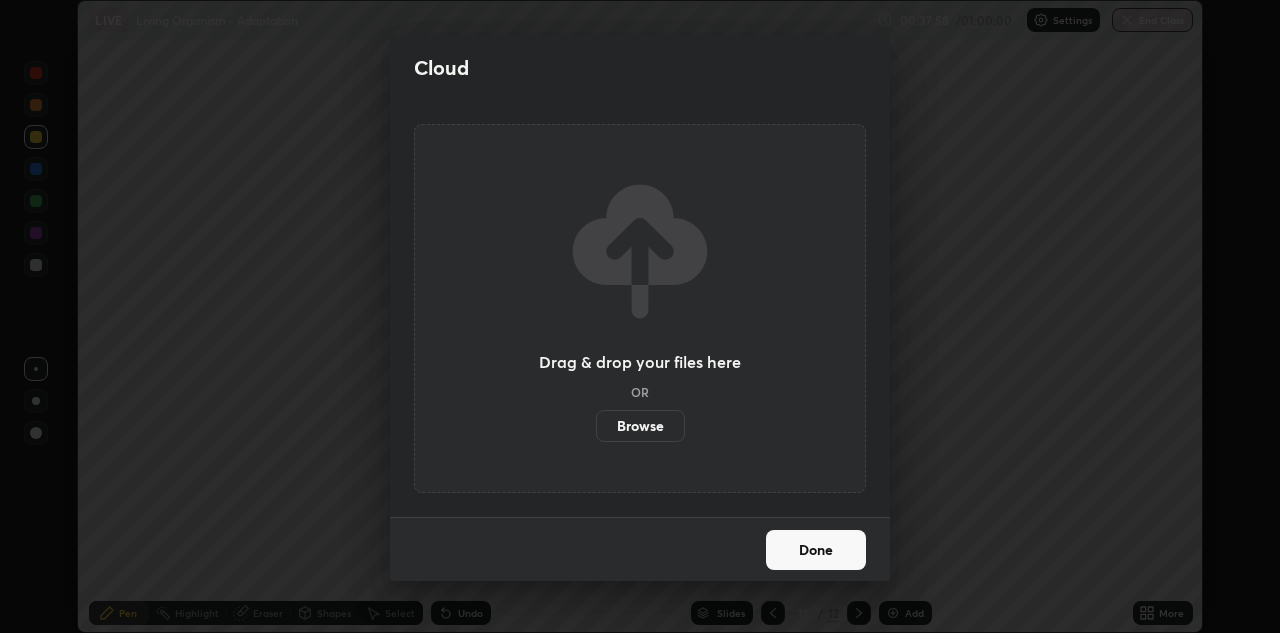 click on "Browse" at bounding box center [640, 426] 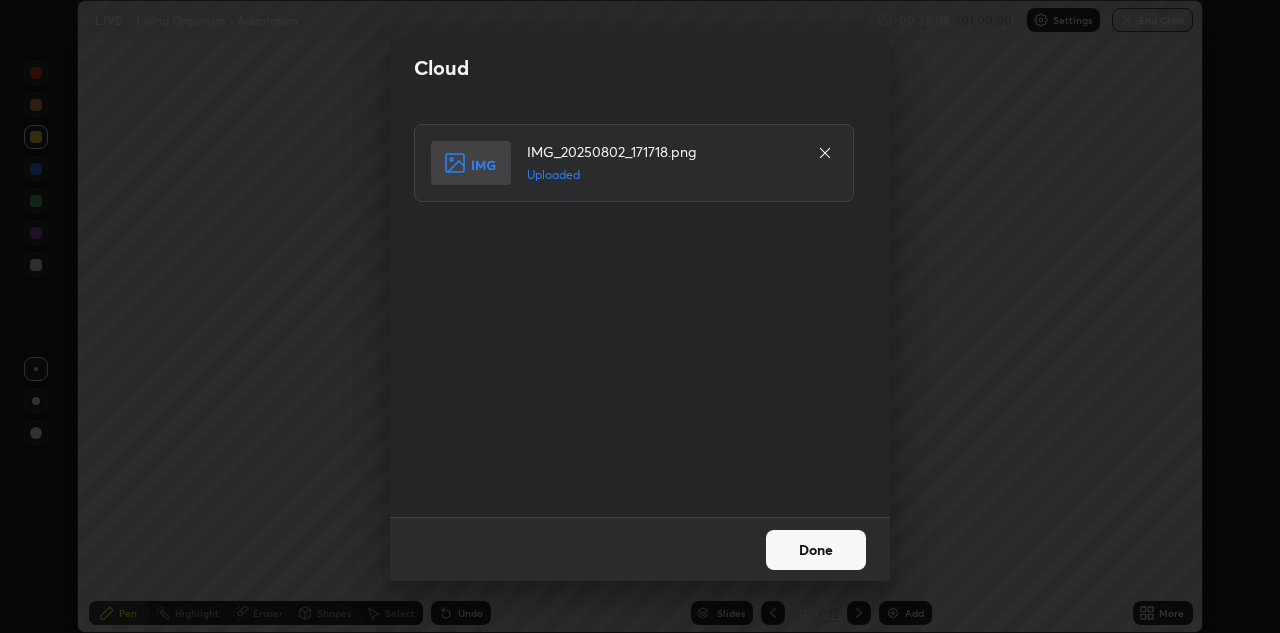 click on "Done" at bounding box center (816, 550) 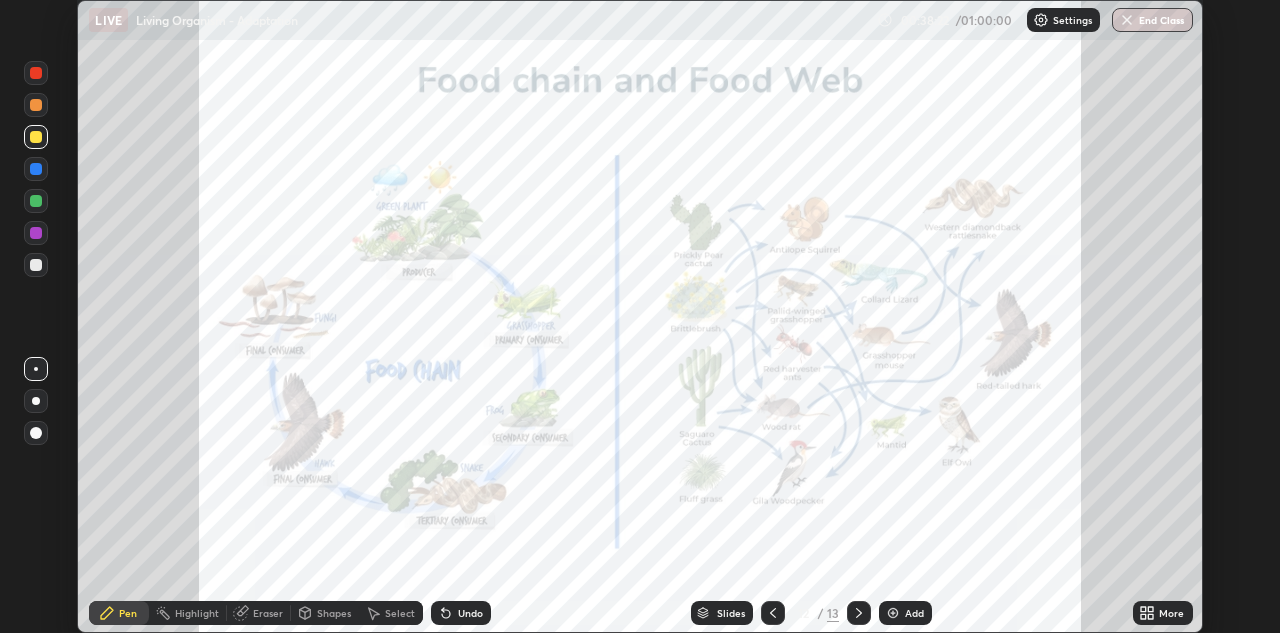 click at bounding box center (36, 105) 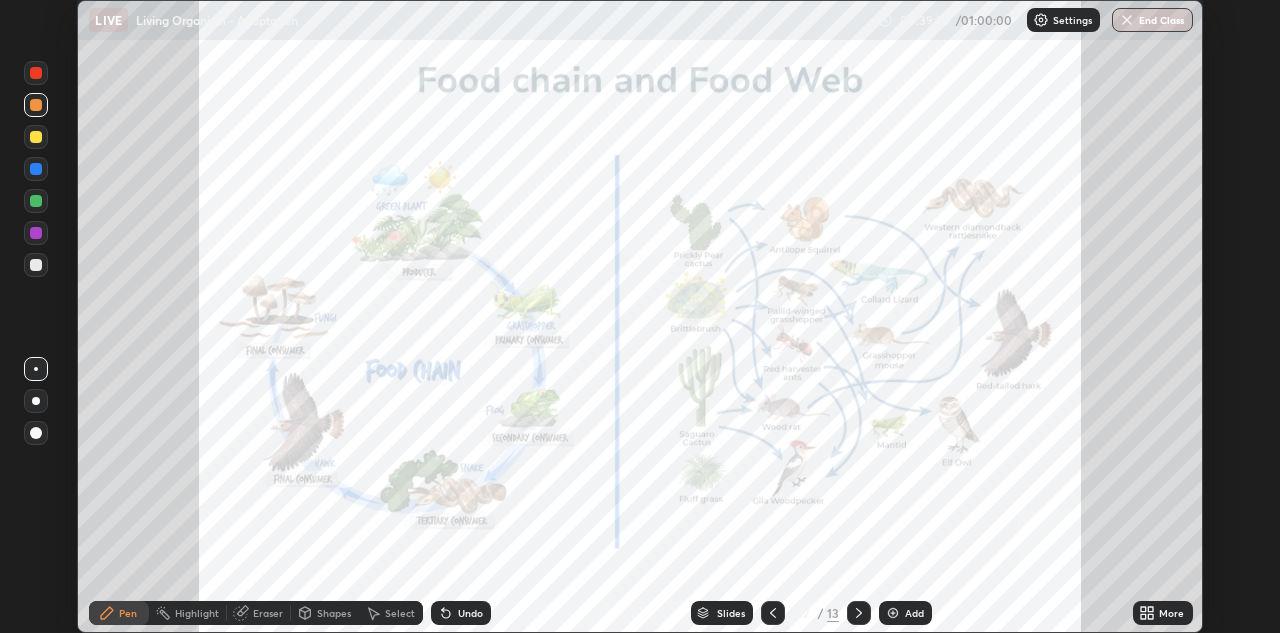 click 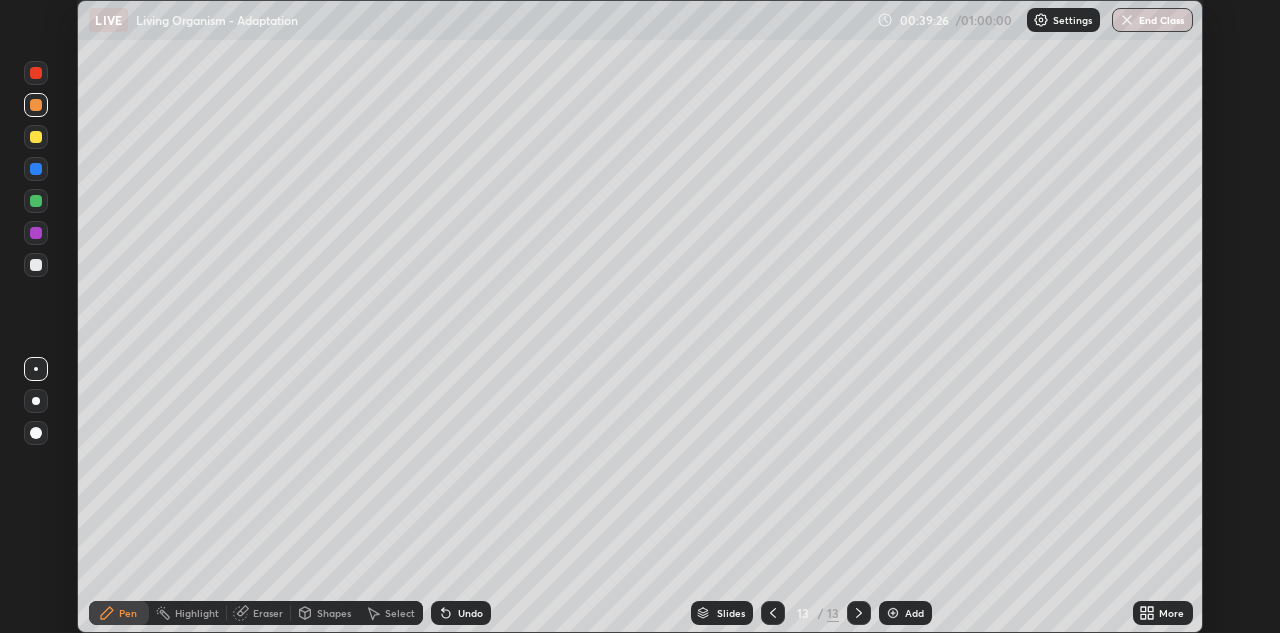 click at bounding box center [36, 169] 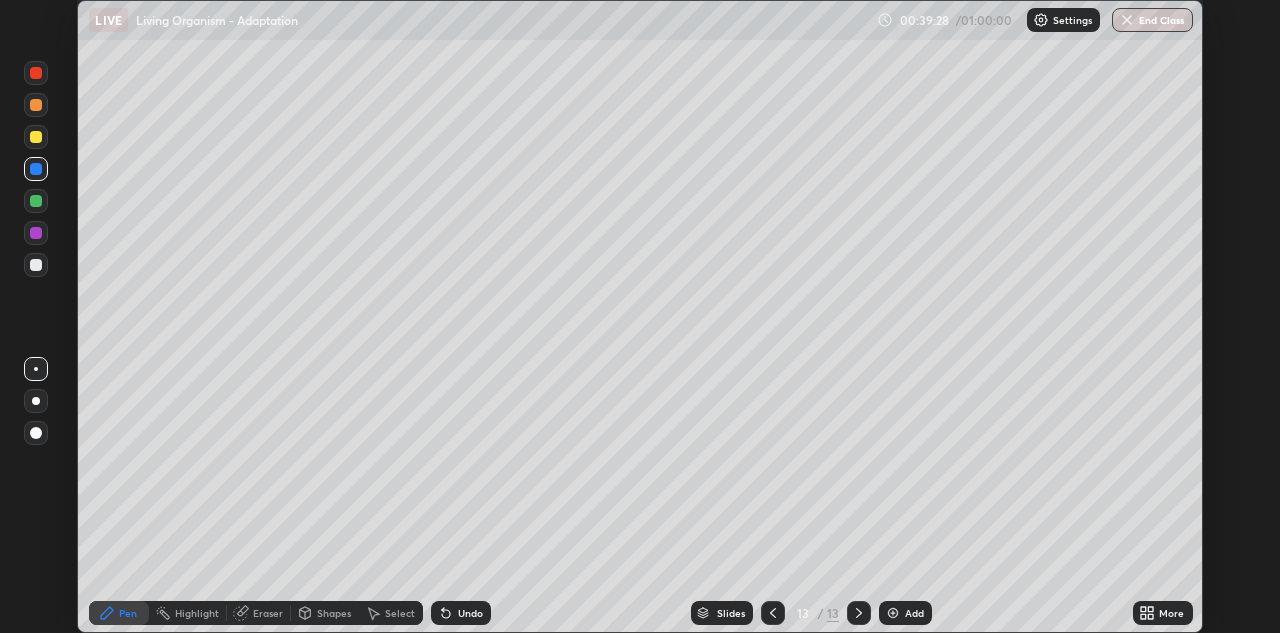 click at bounding box center [36, 169] 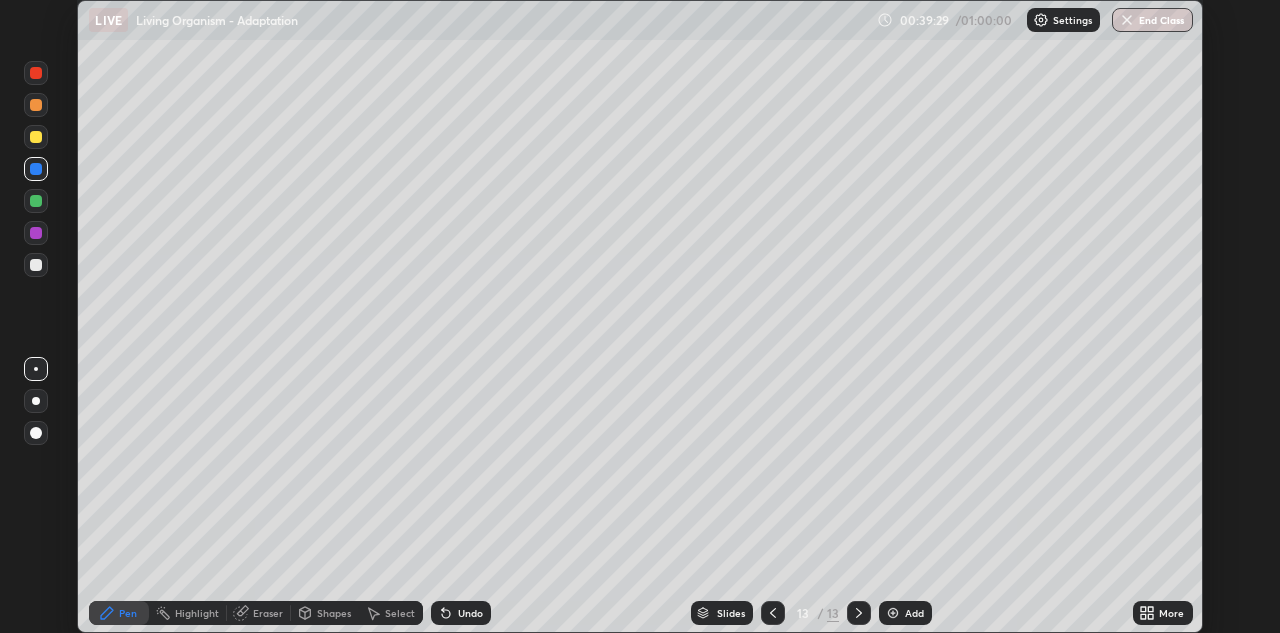 click at bounding box center (36, 401) 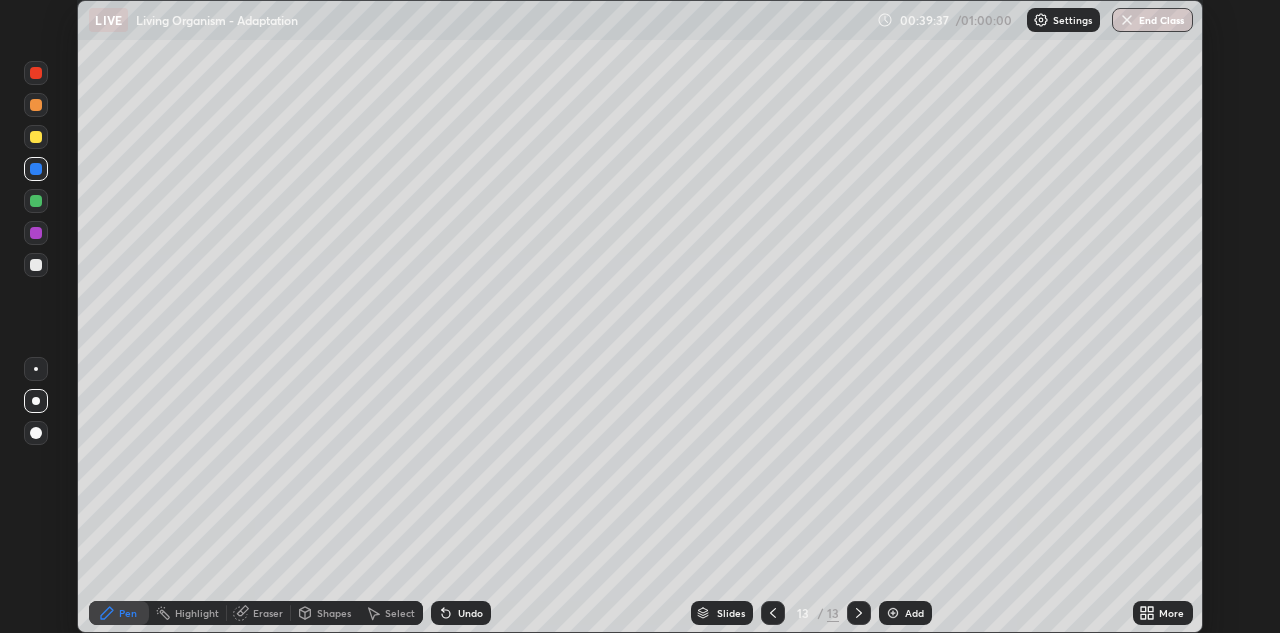 click at bounding box center (36, 265) 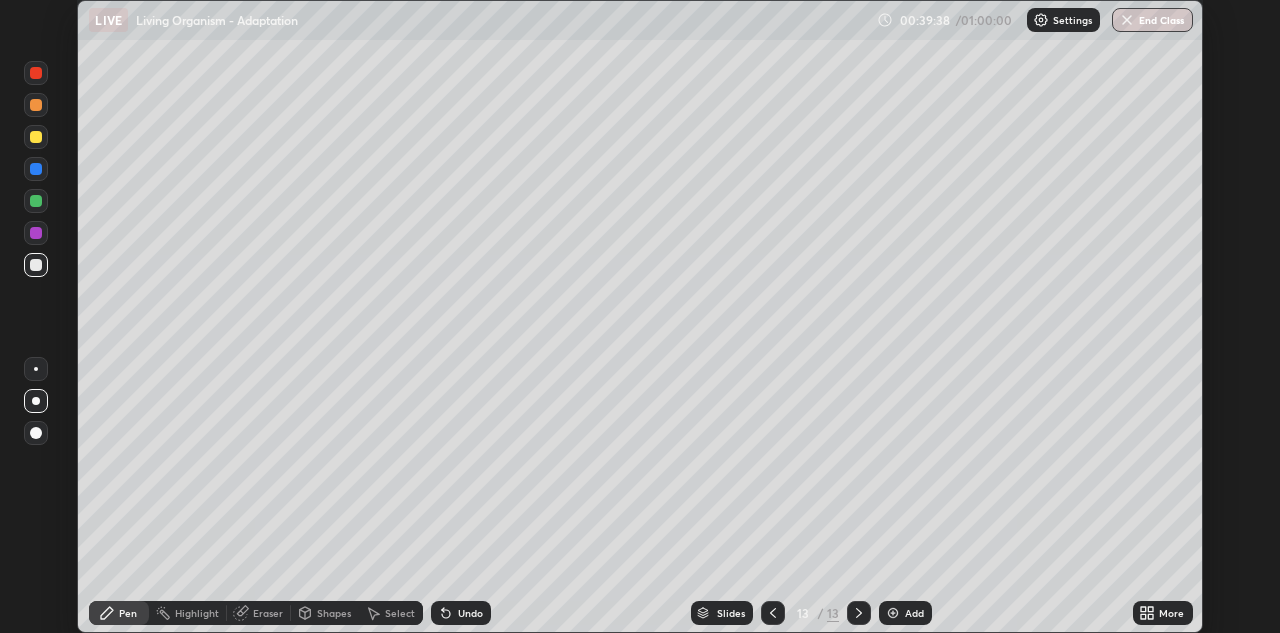click at bounding box center (36, 369) 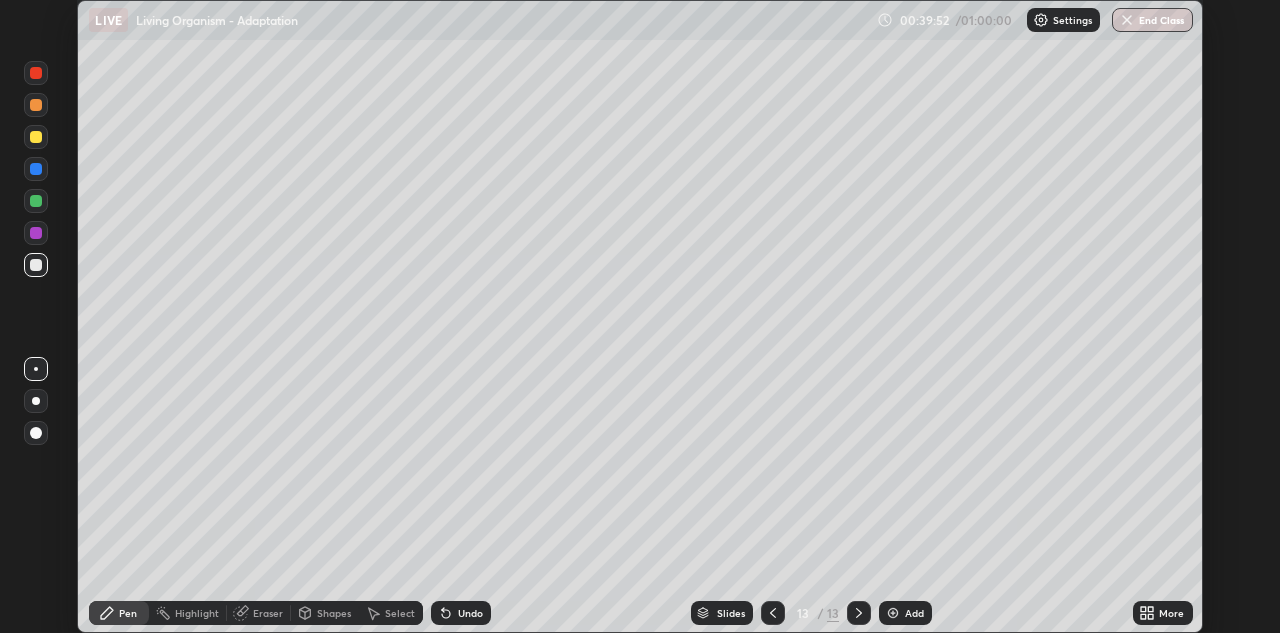 click 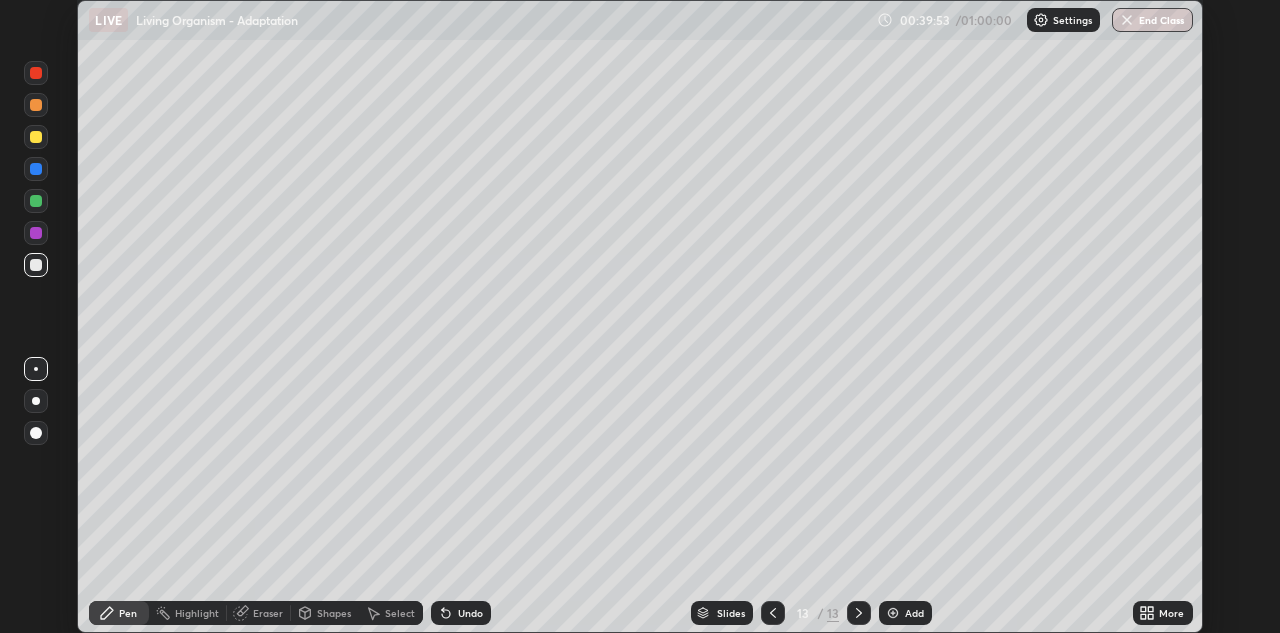click 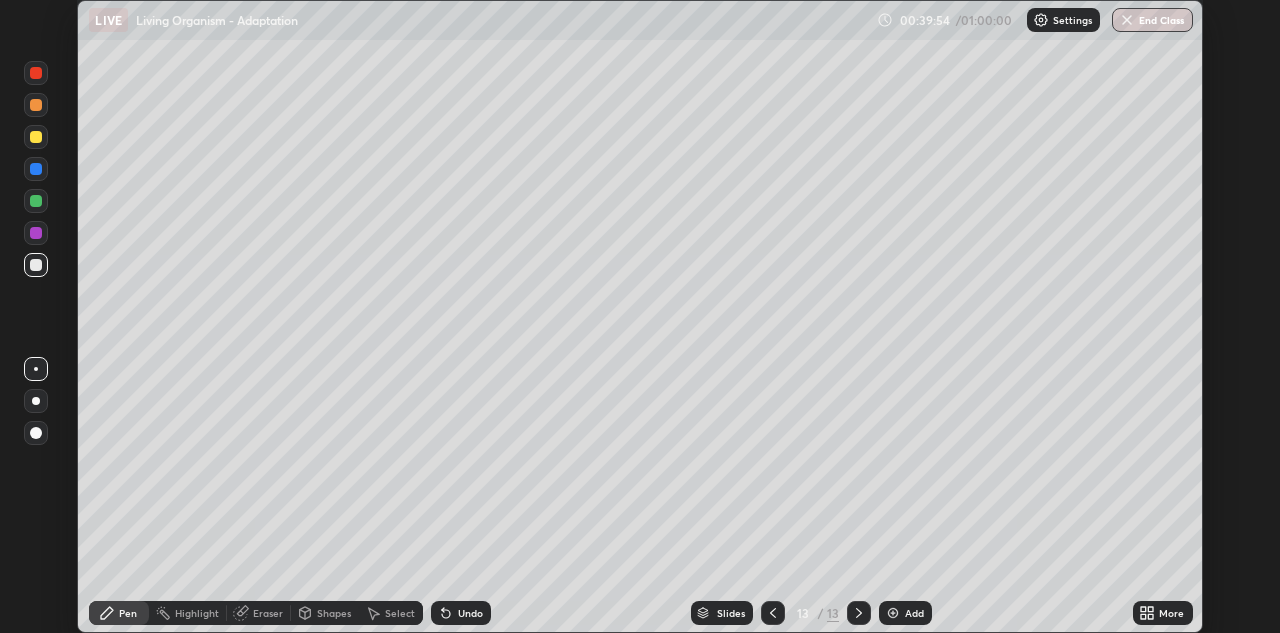 click on "Undo" at bounding box center (461, 613) 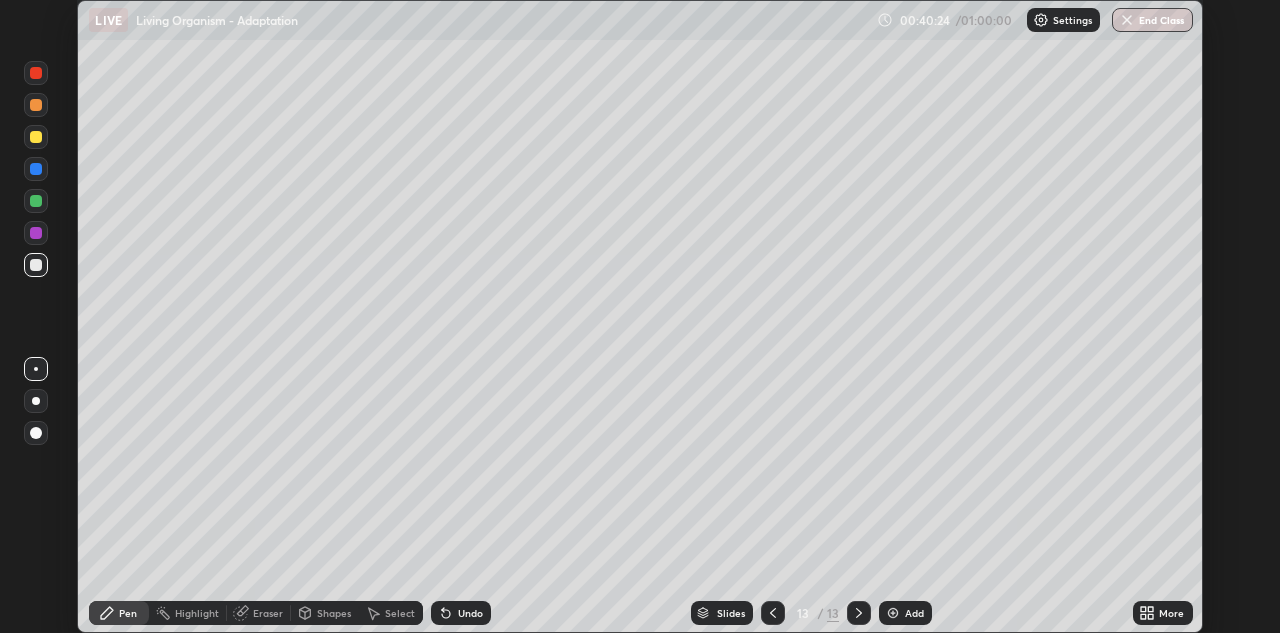 click at bounding box center (36, 233) 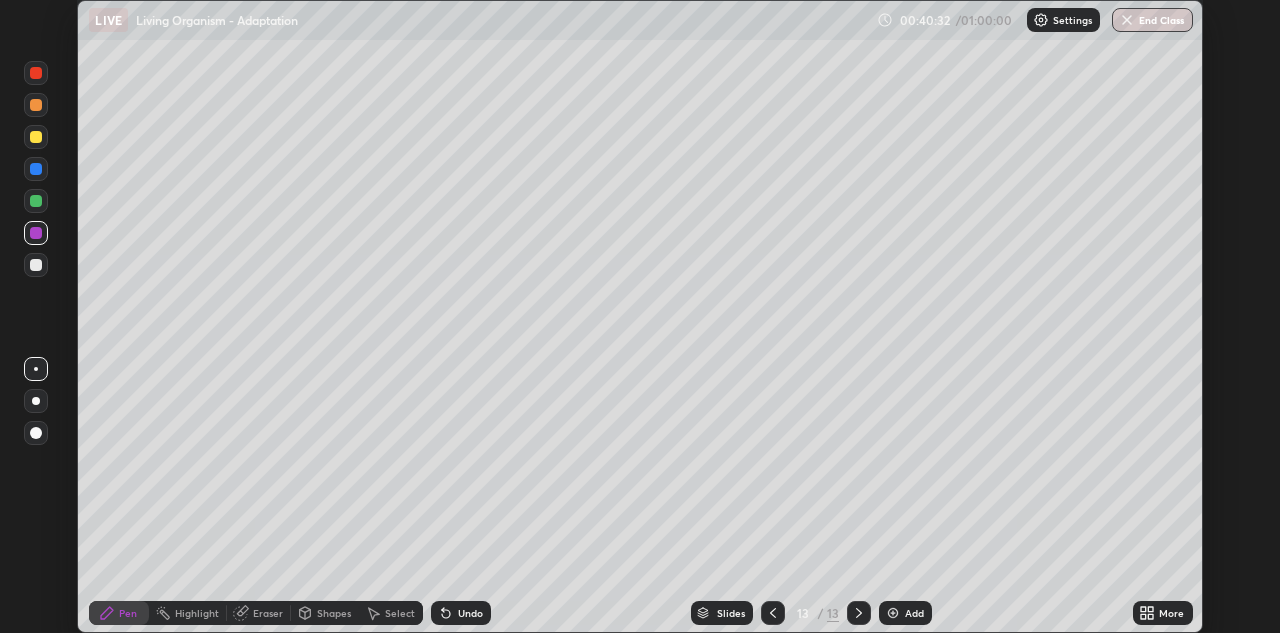 click at bounding box center (36, 169) 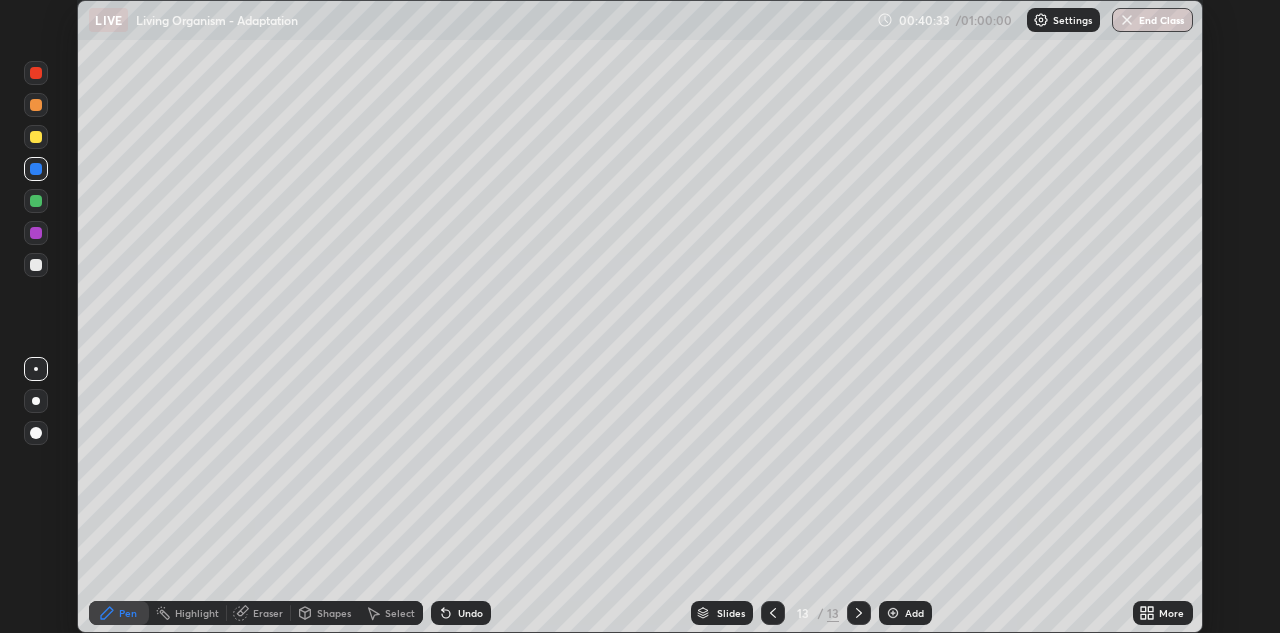 click at bounding box center (36, 105) 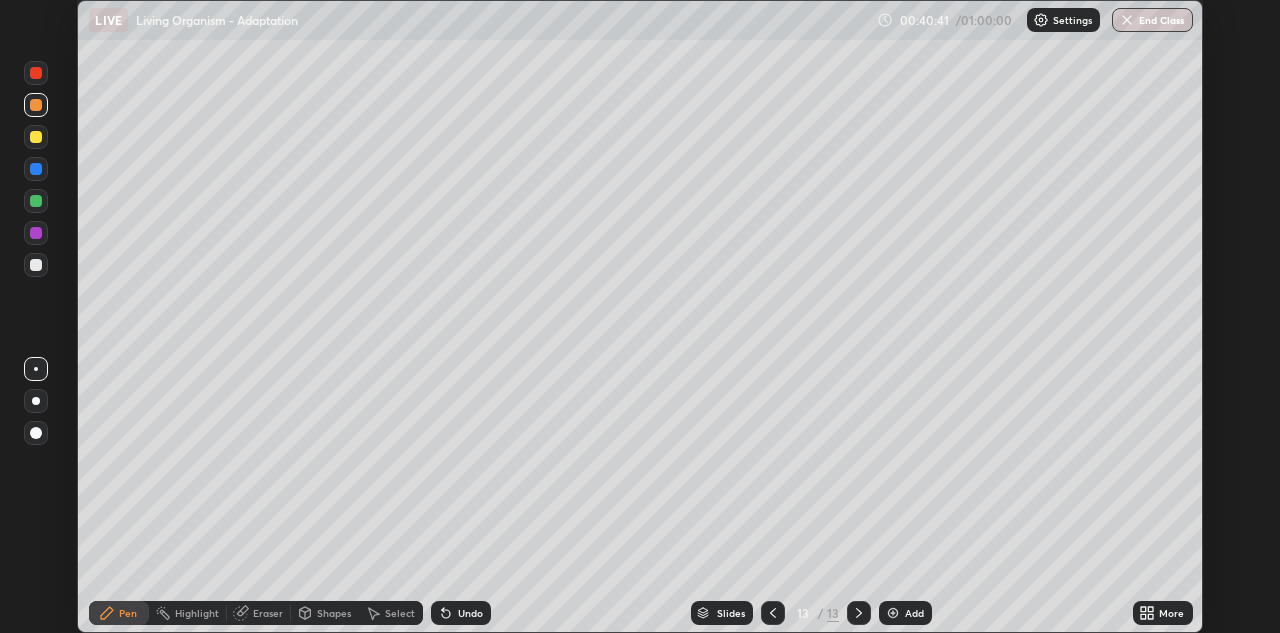 click at bounding box center (36, 401) 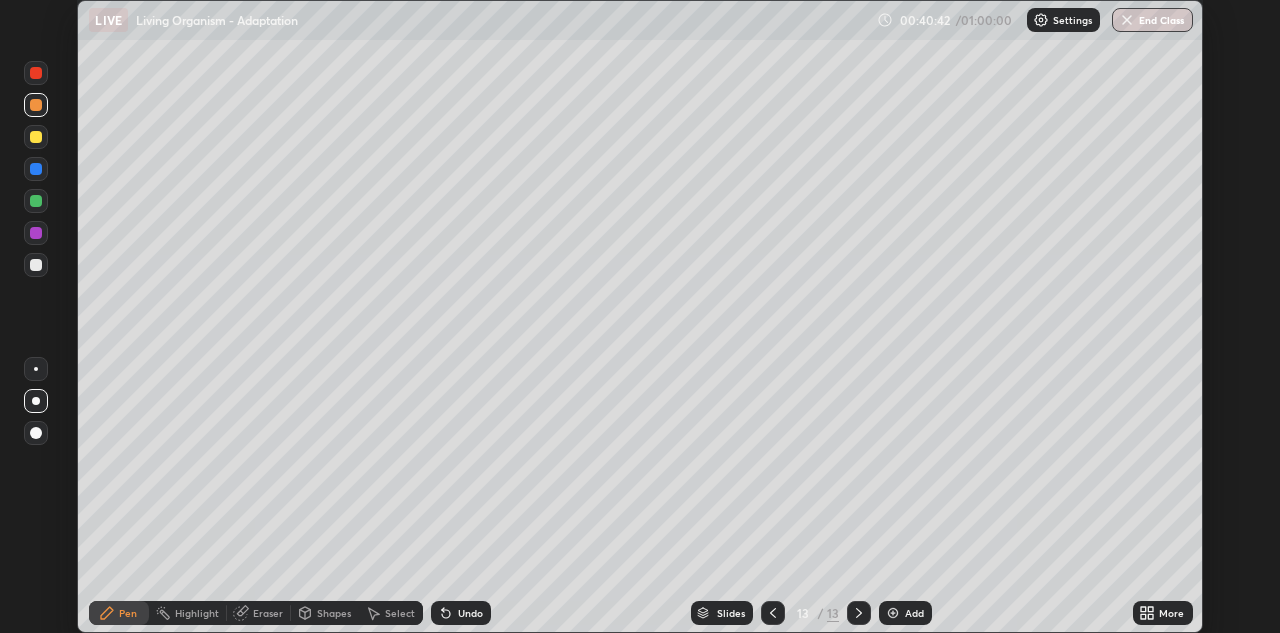 click at bounding box center [36, 105] 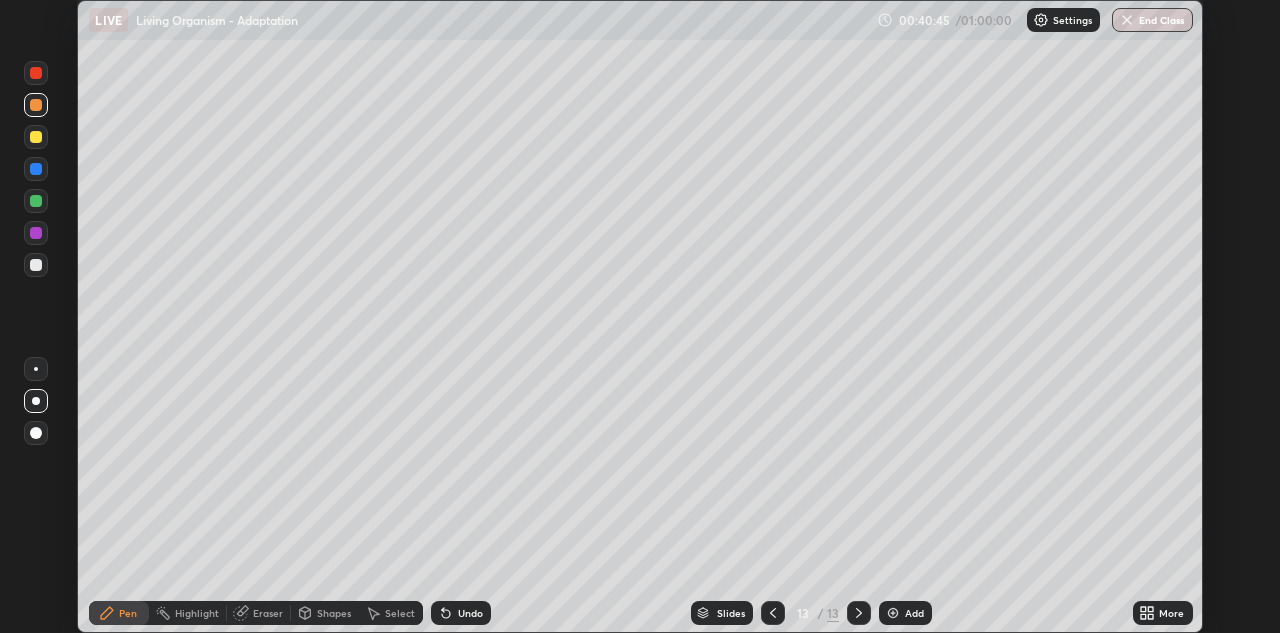 click on "Eraser" at bounding box center (268, 613) 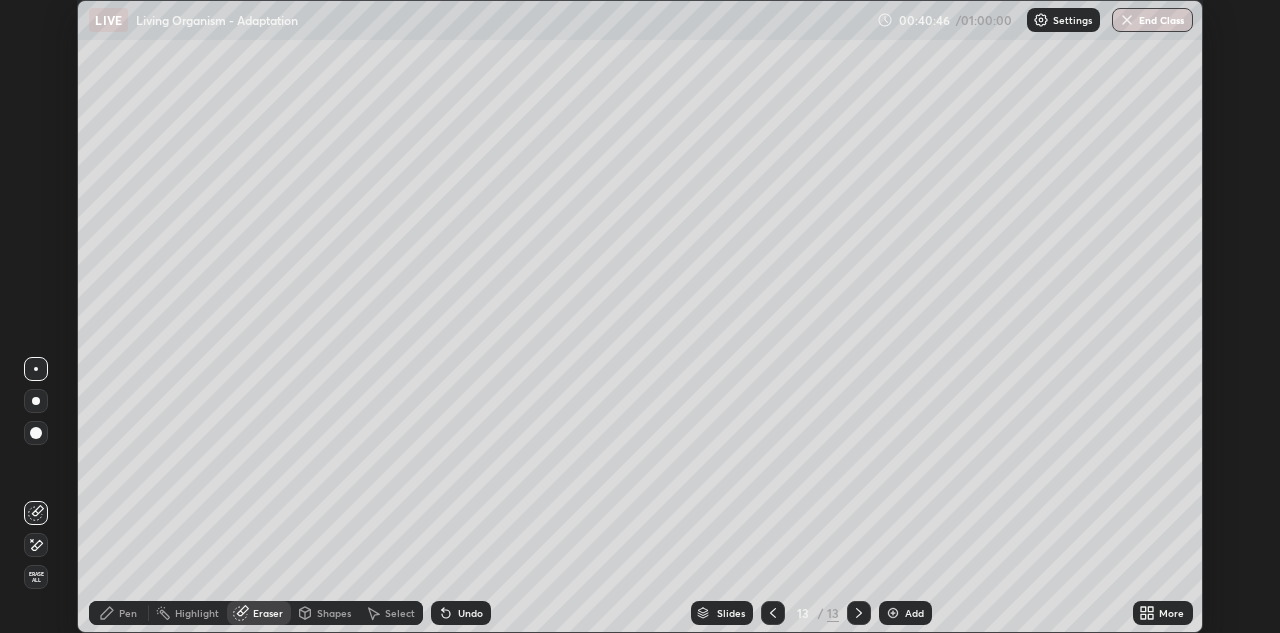 click 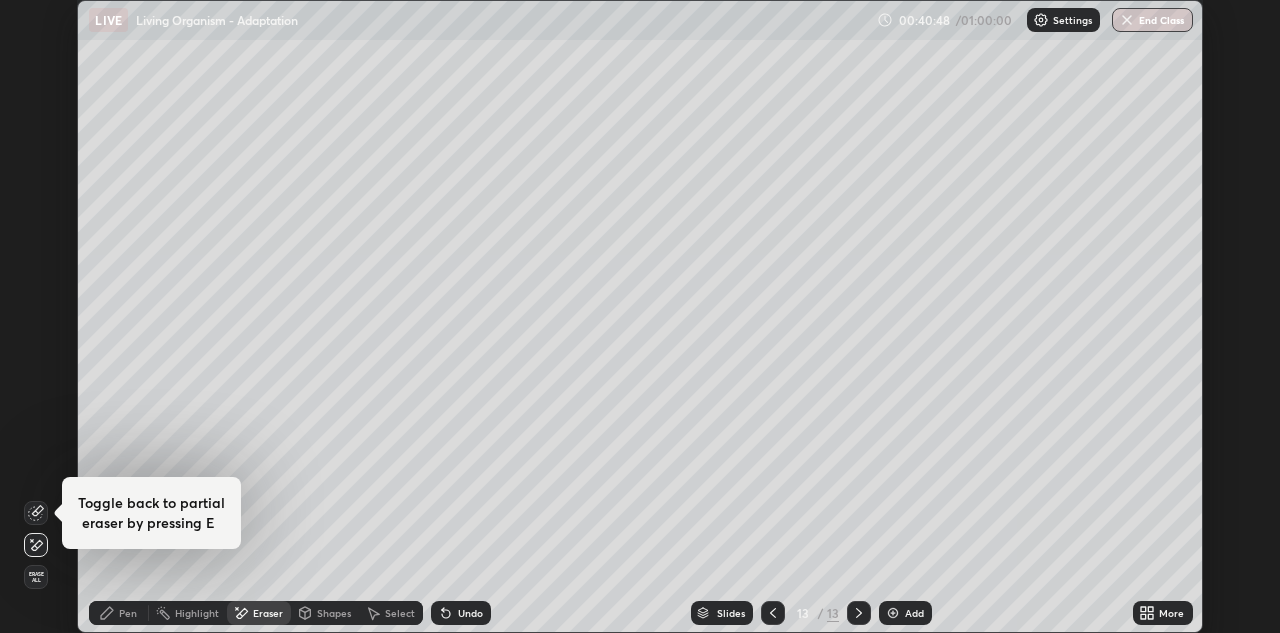 click on "Pen" at bounding box center [128, 613] 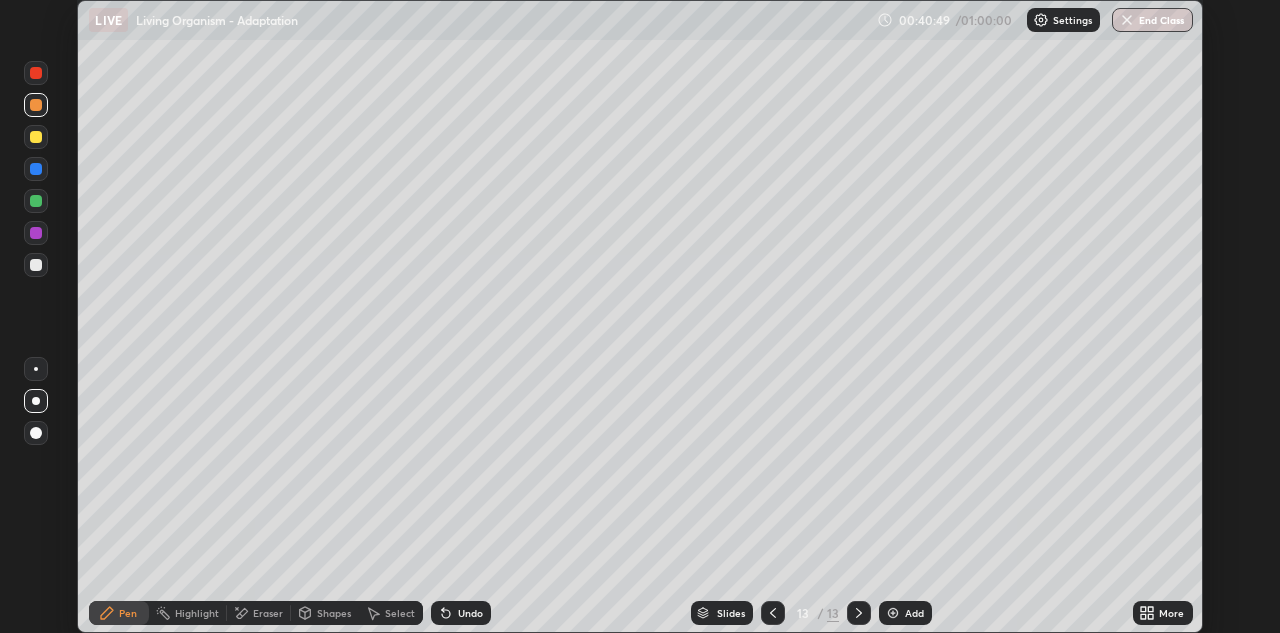 click at bounding box center [36, 105] 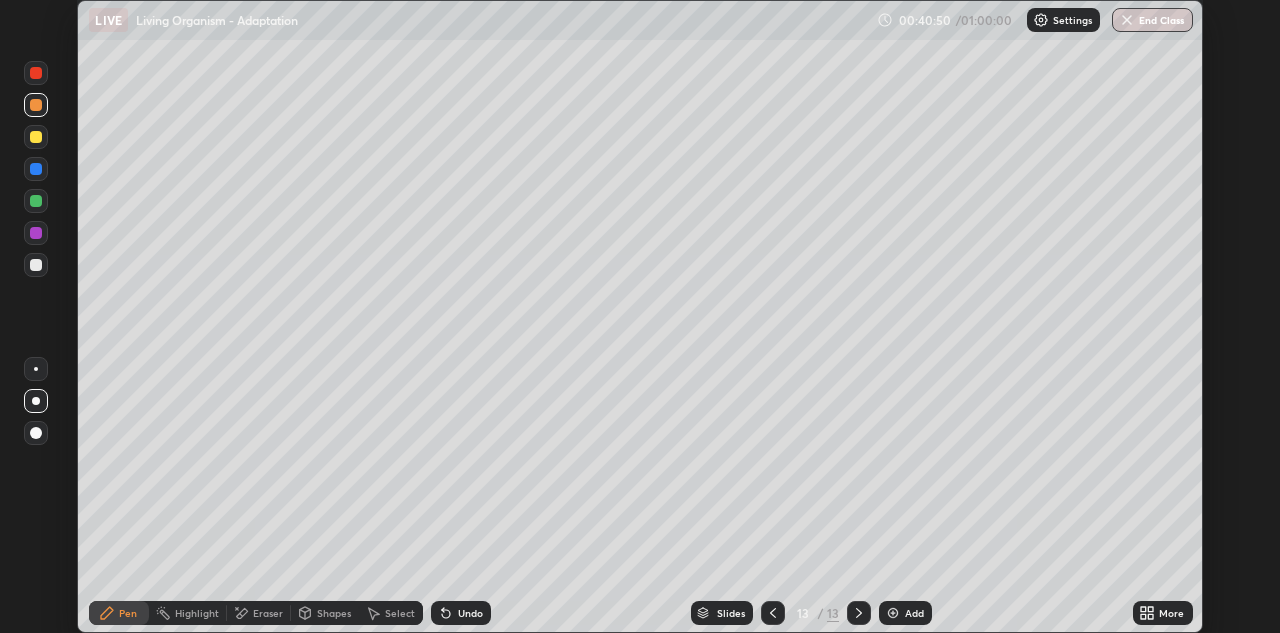 click at bounding box center (36, 401) 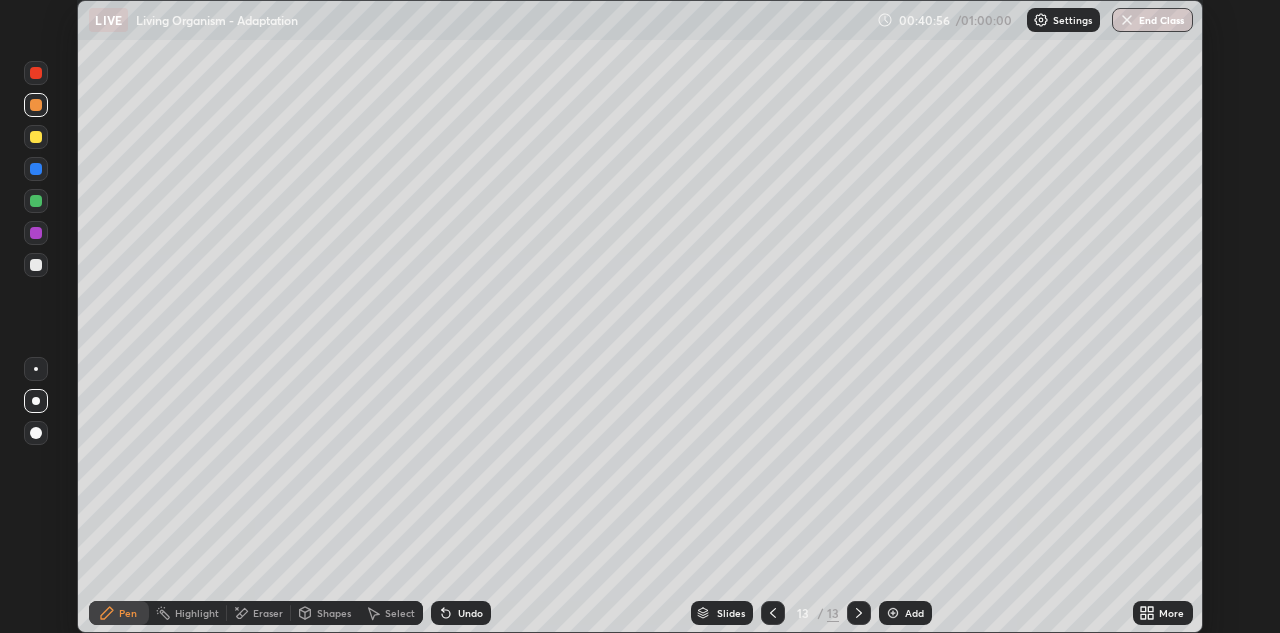 click at bounding box center [36, 265] 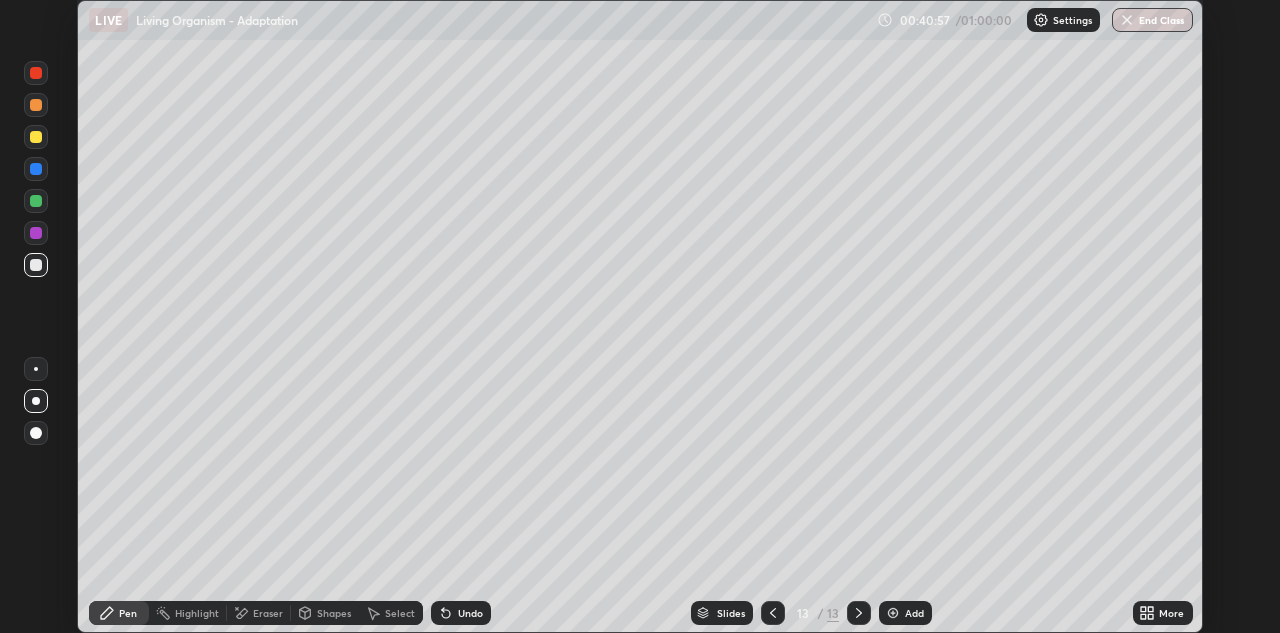 click at bounding box center [36, 369] 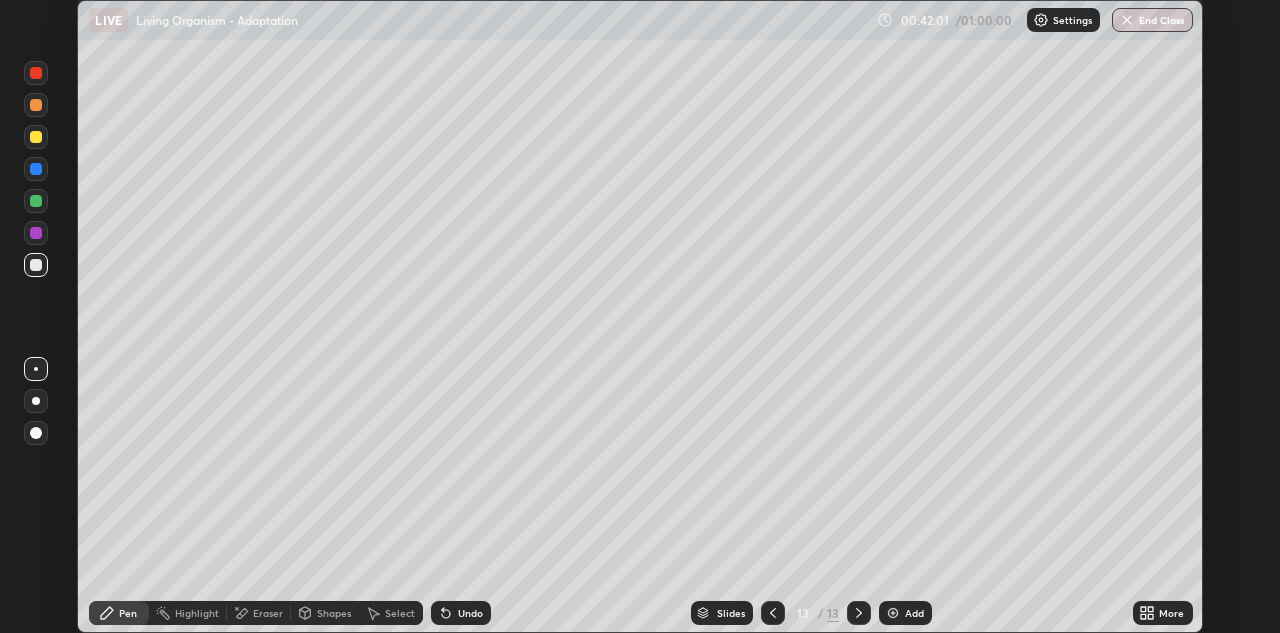 click on "Select" at bounding box center [391, 613] 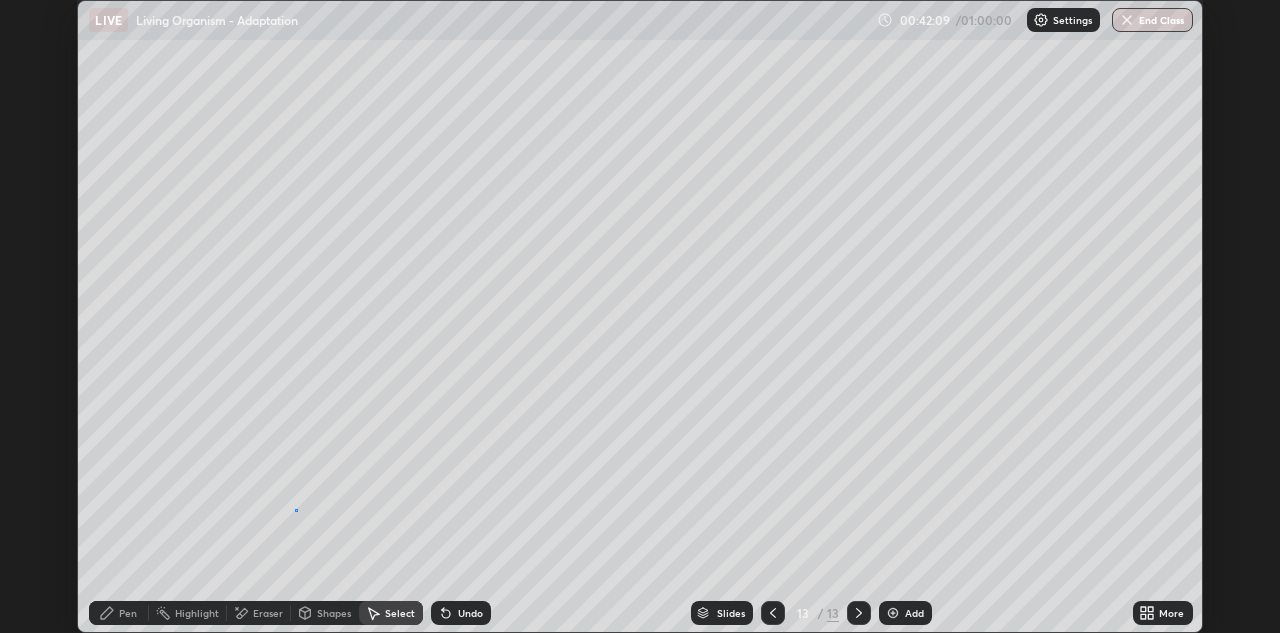 click on "0 ° Undo Copy Duplicate Duplicate to new slide Delete" at bounding box center [639, 316] 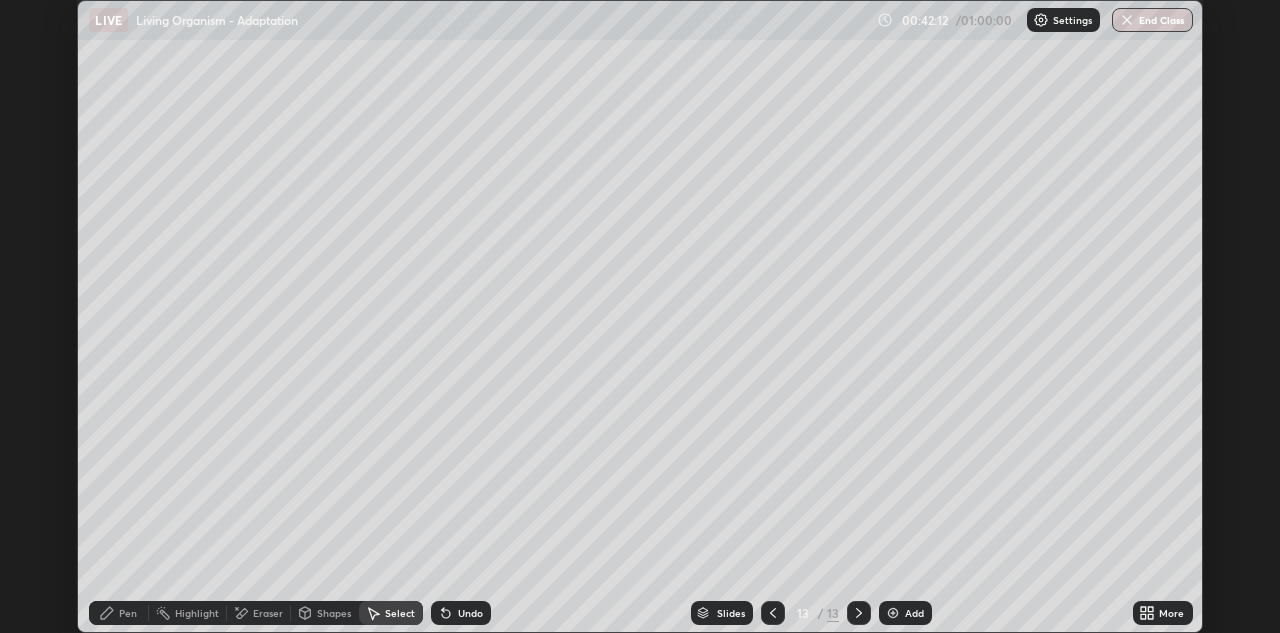 click on "Highlight" at bounding box center [197, 613] 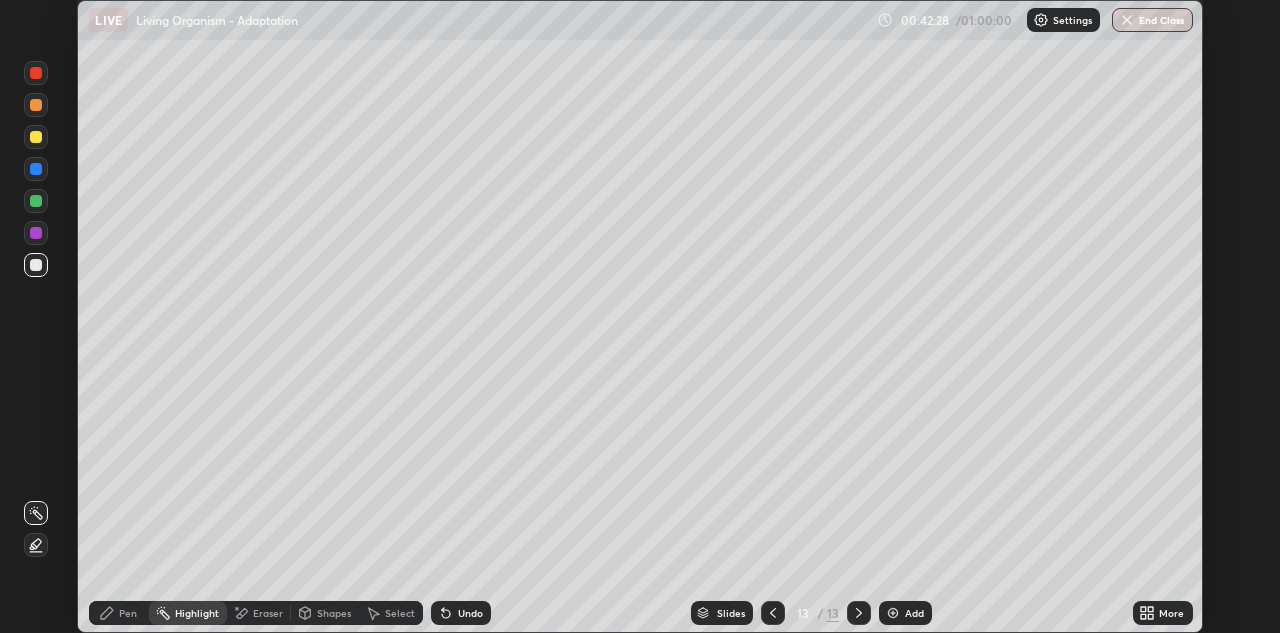 click at bounding box center (36, 201) 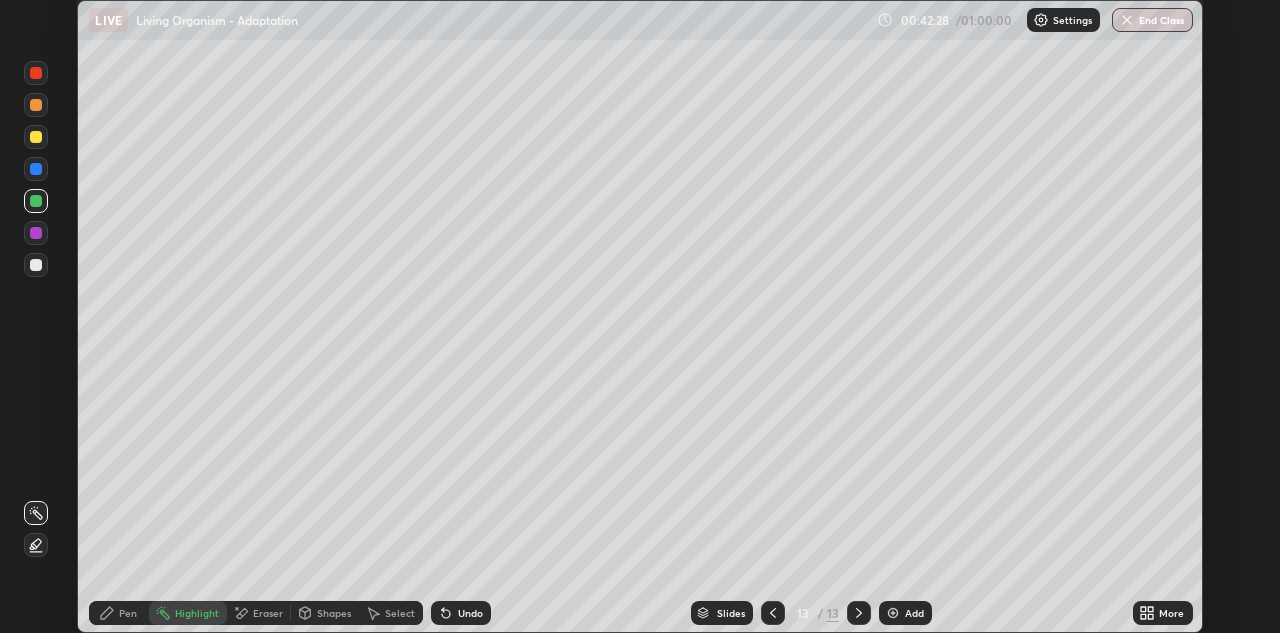 click at bounding box center (36, 137) 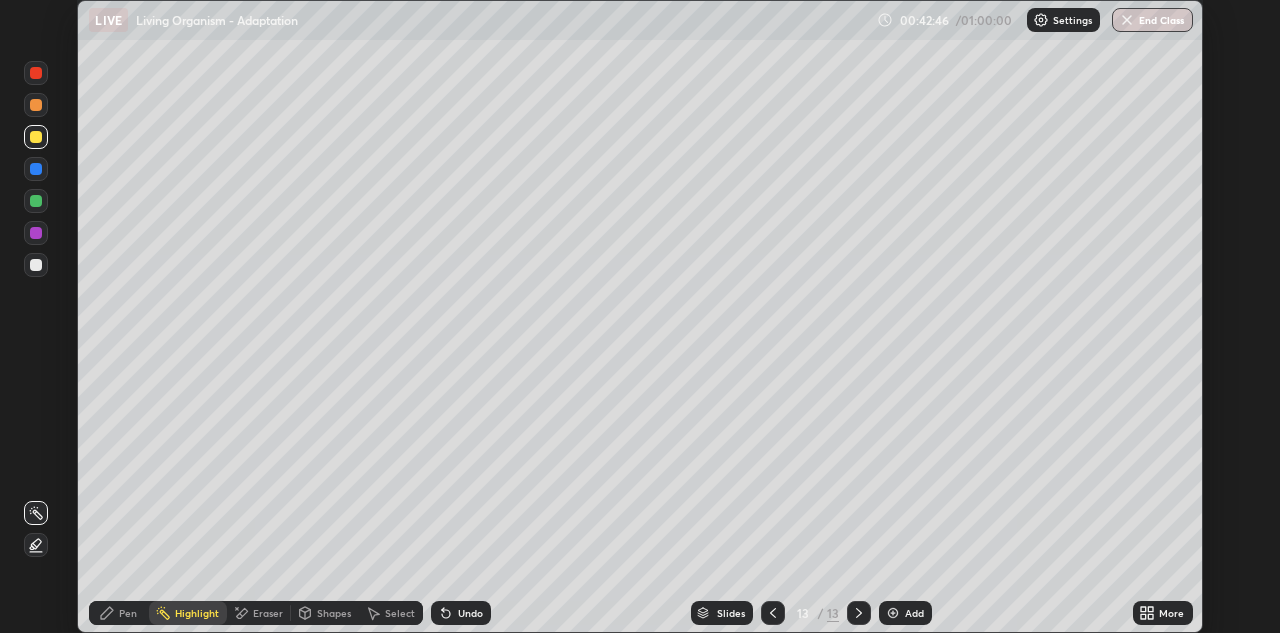 click on "Pen" at bounding box center (128, 613) 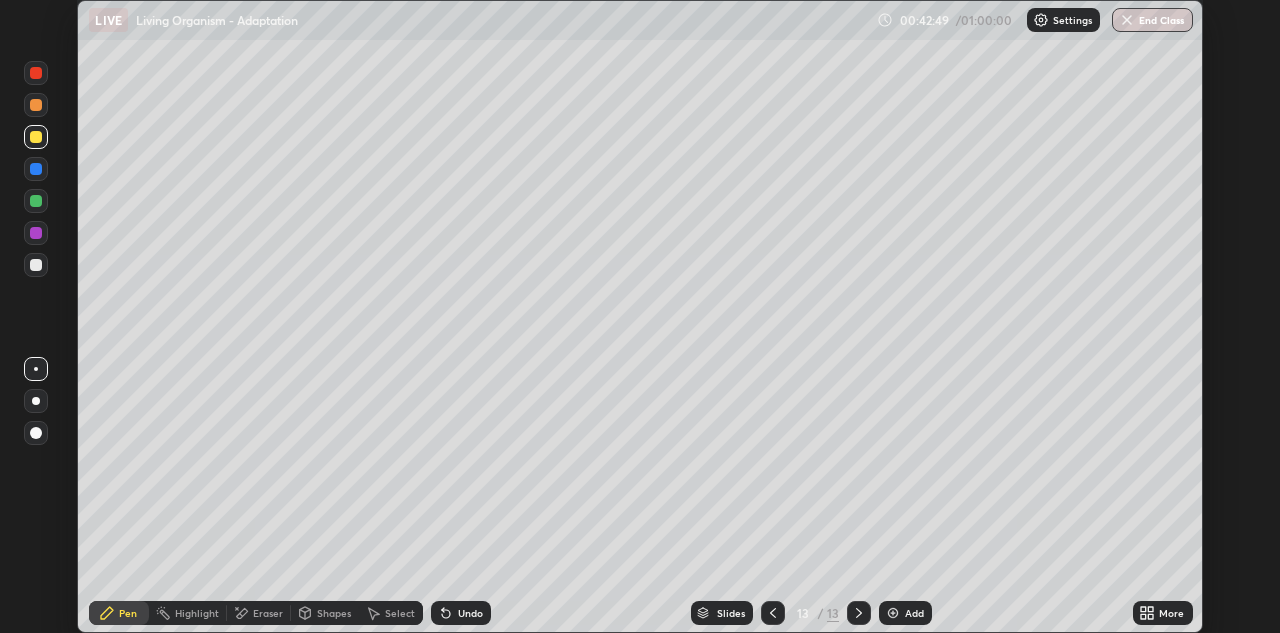 click at bounding box center [36, 265] 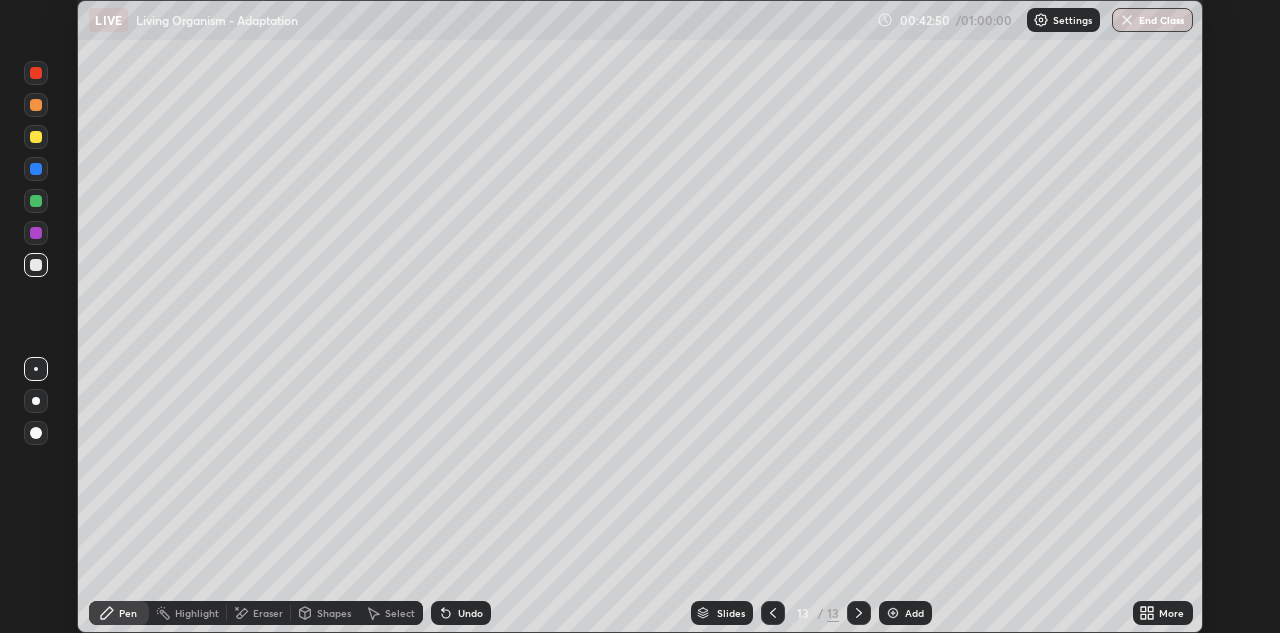 click at bounding box center (36, 137) 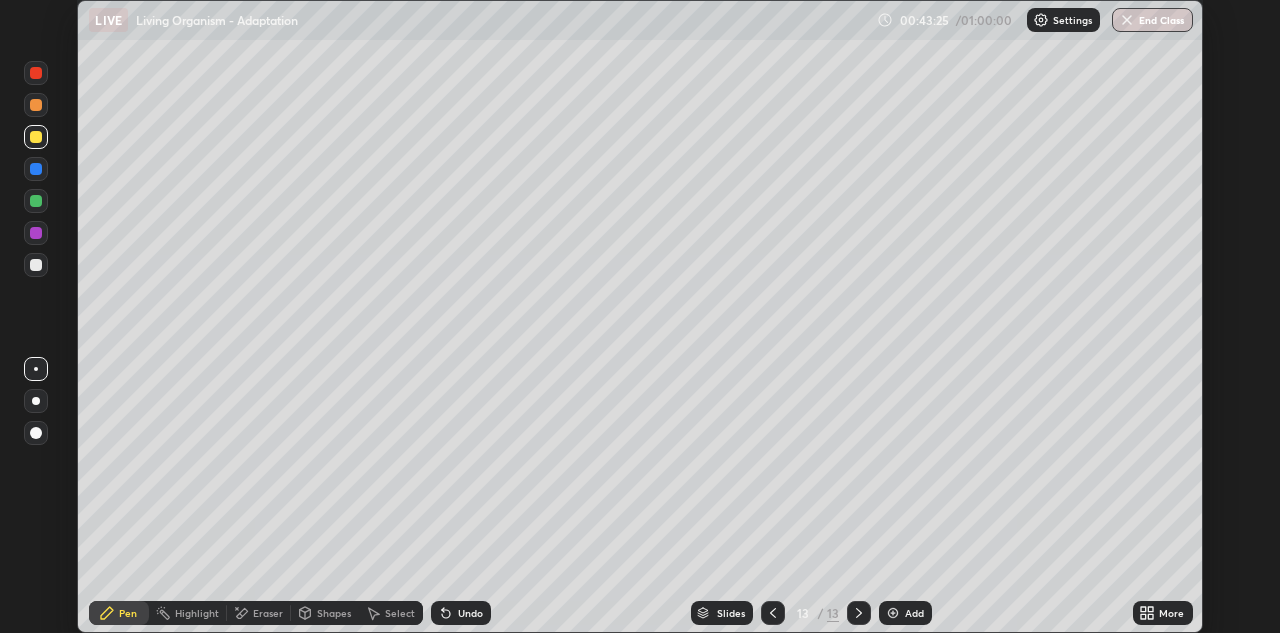 click 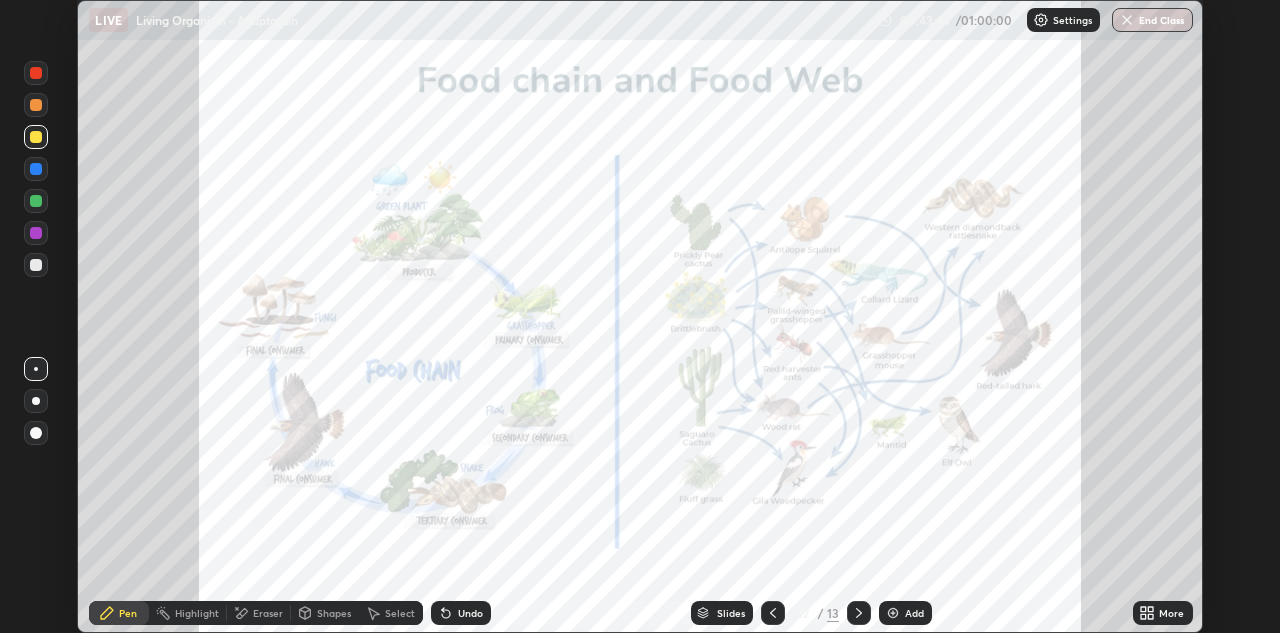 click at bounding box center (36, 73) 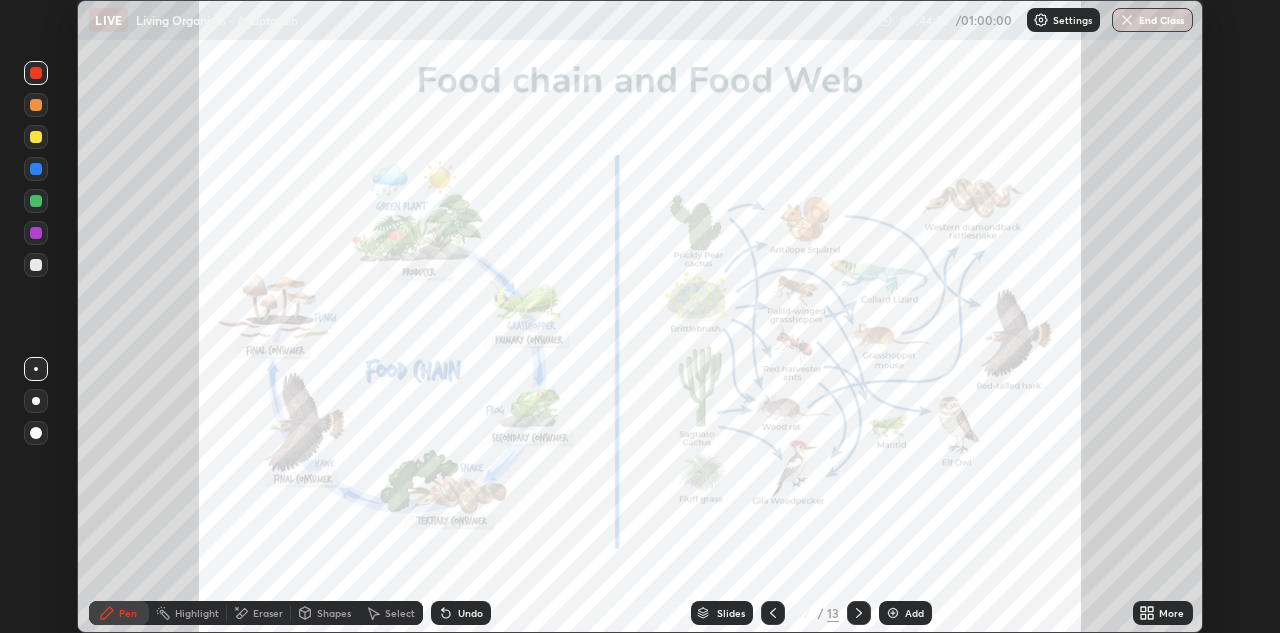 click 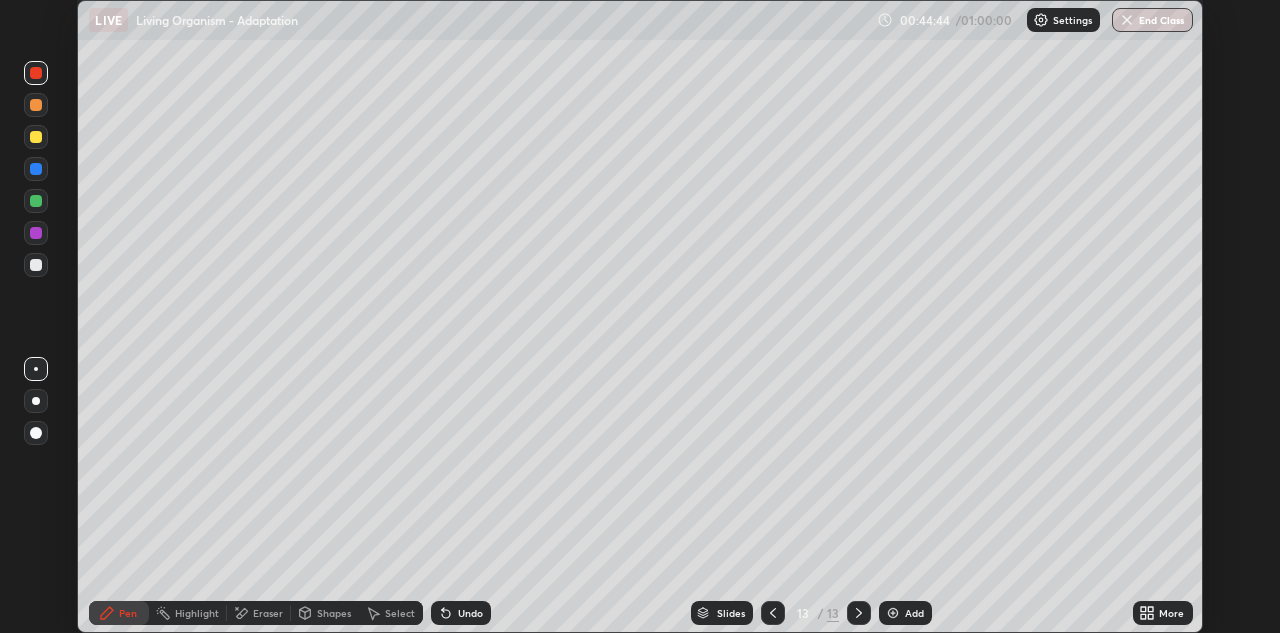 click 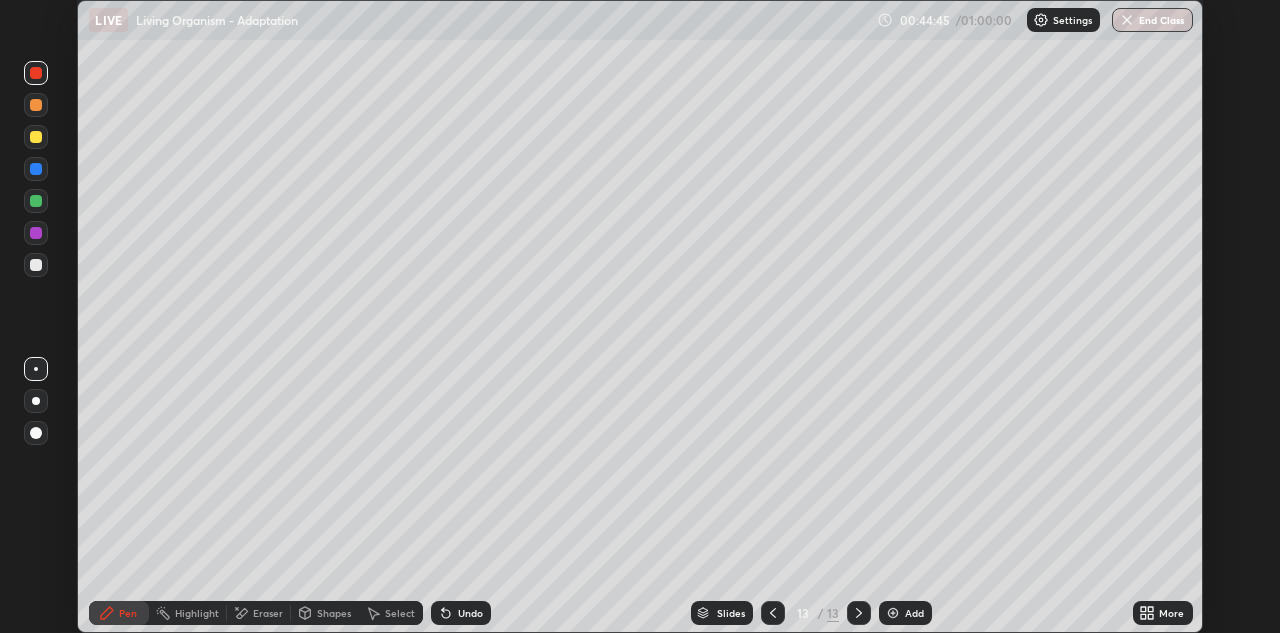 click at bounding box center [893, 613] 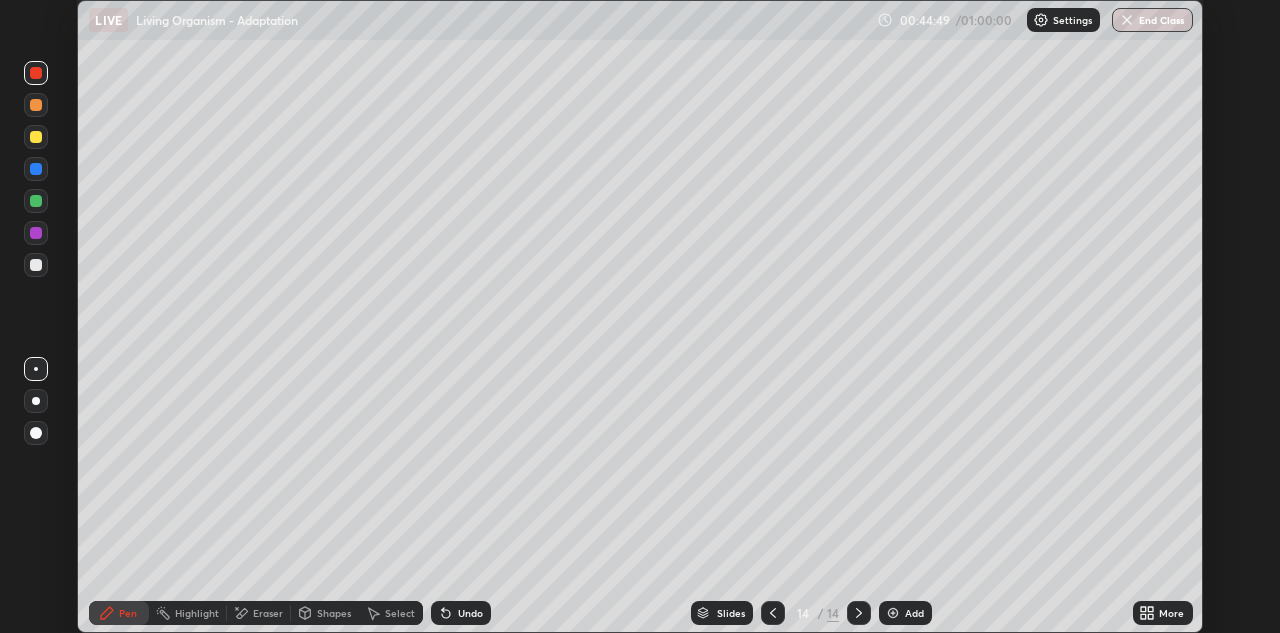 click at bounding box center [36, 137] 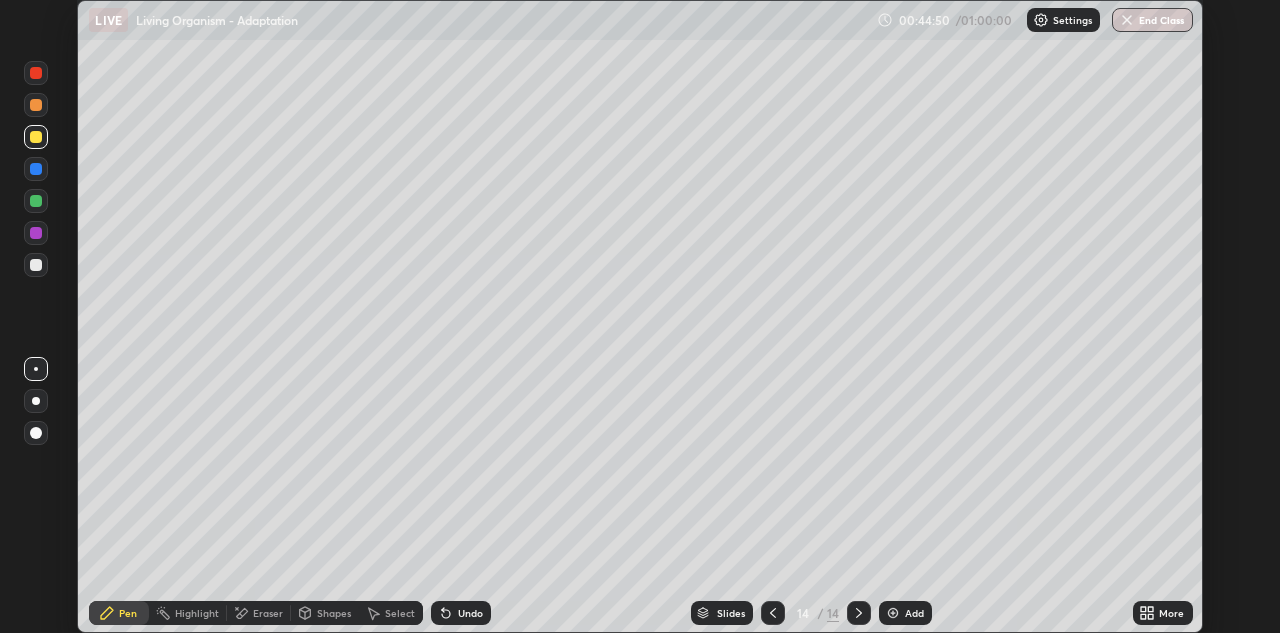 click at bounding box center (36, 401) 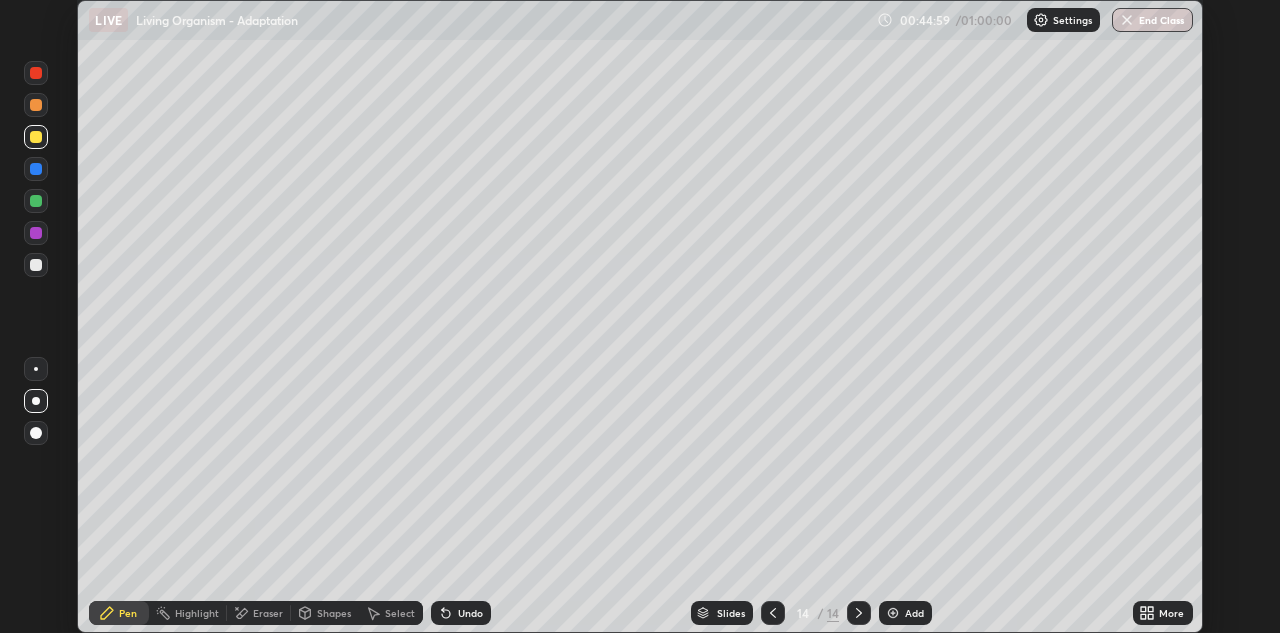 click at bounding box center (36, 265) 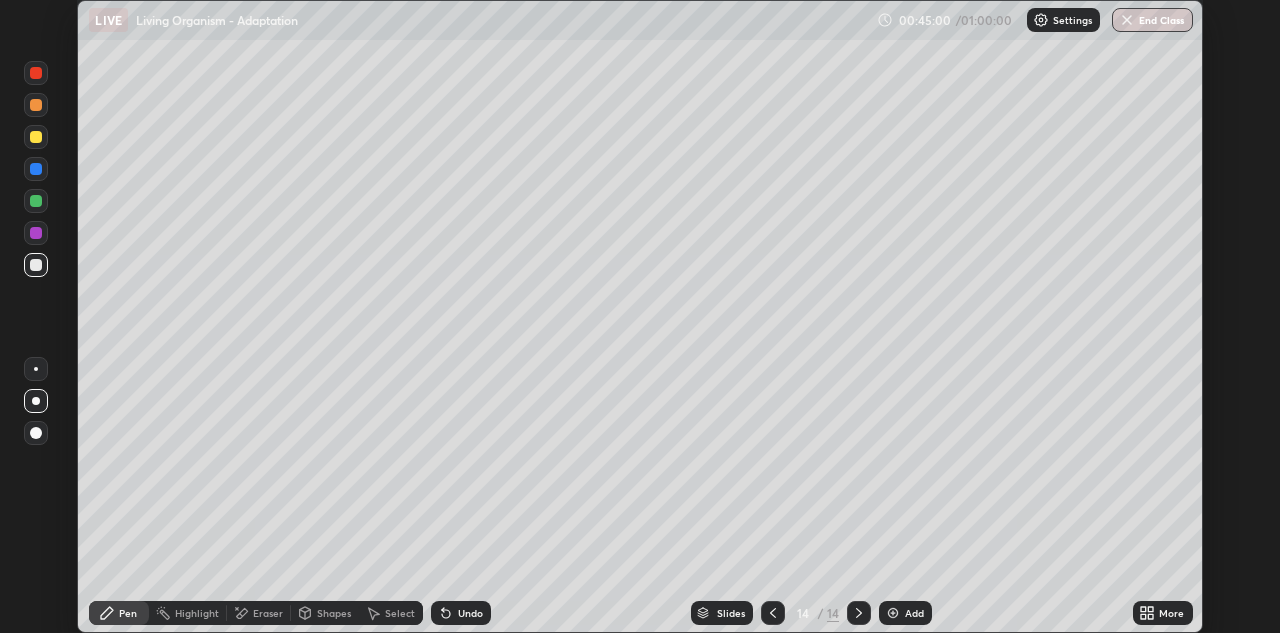 click at bounding box center [36, 369] 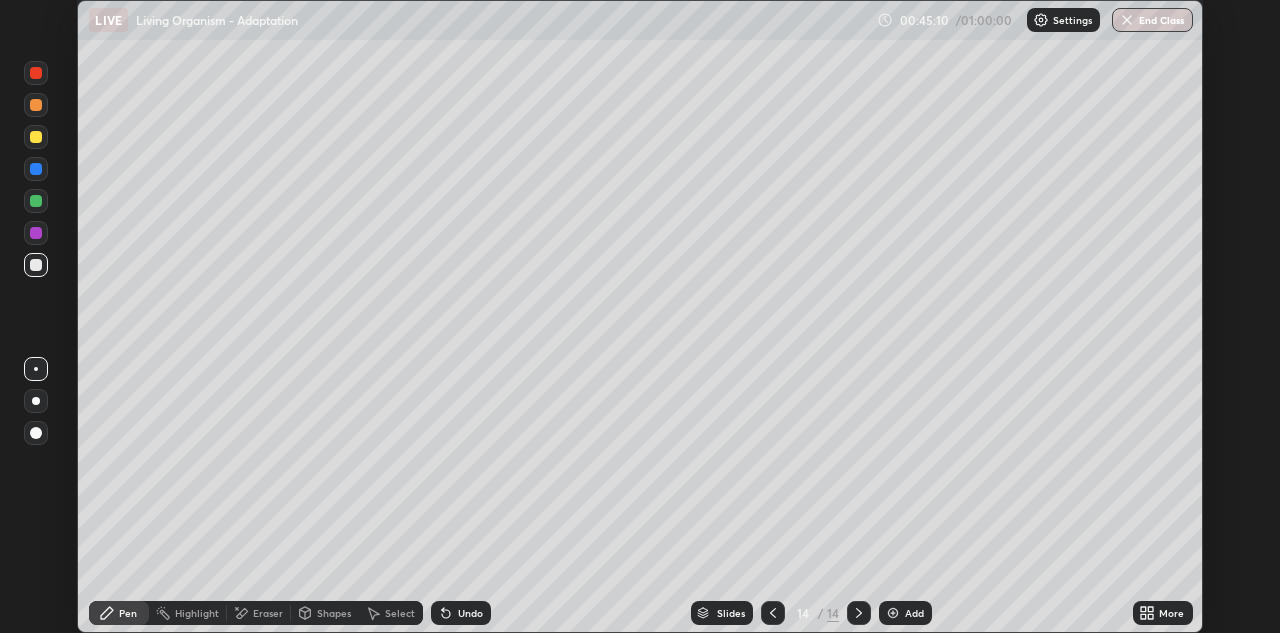 click on "Undo" at bounding box center [461, 613] 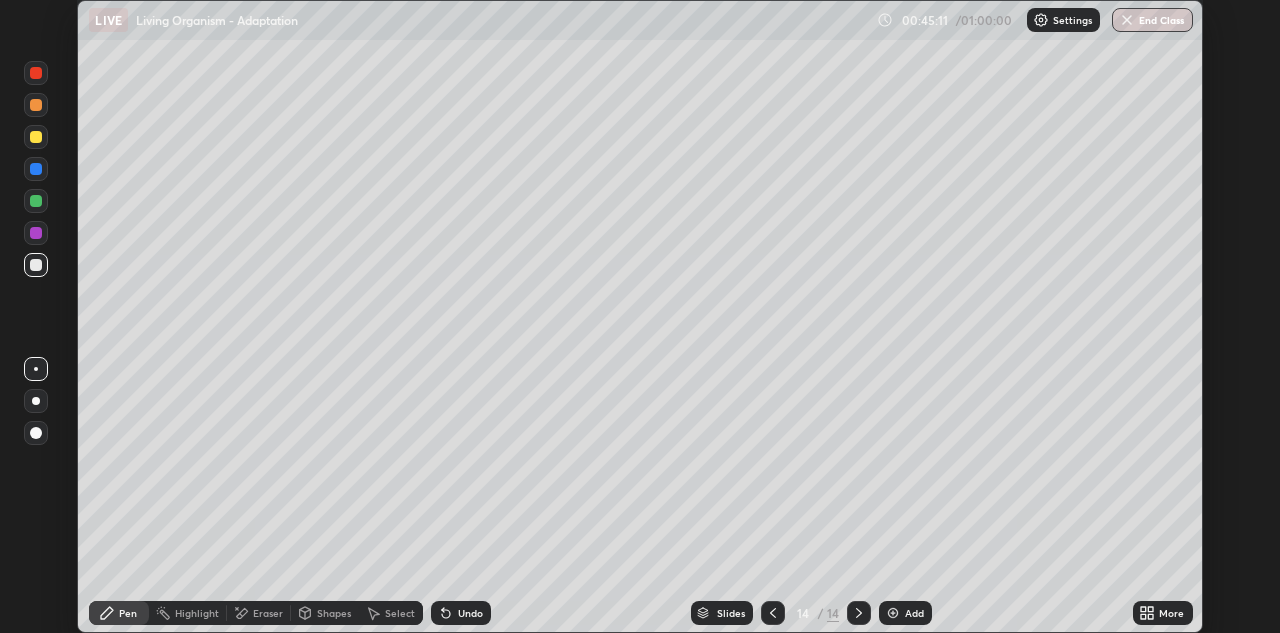 click on "Undo" at bounding box center [470, 613] 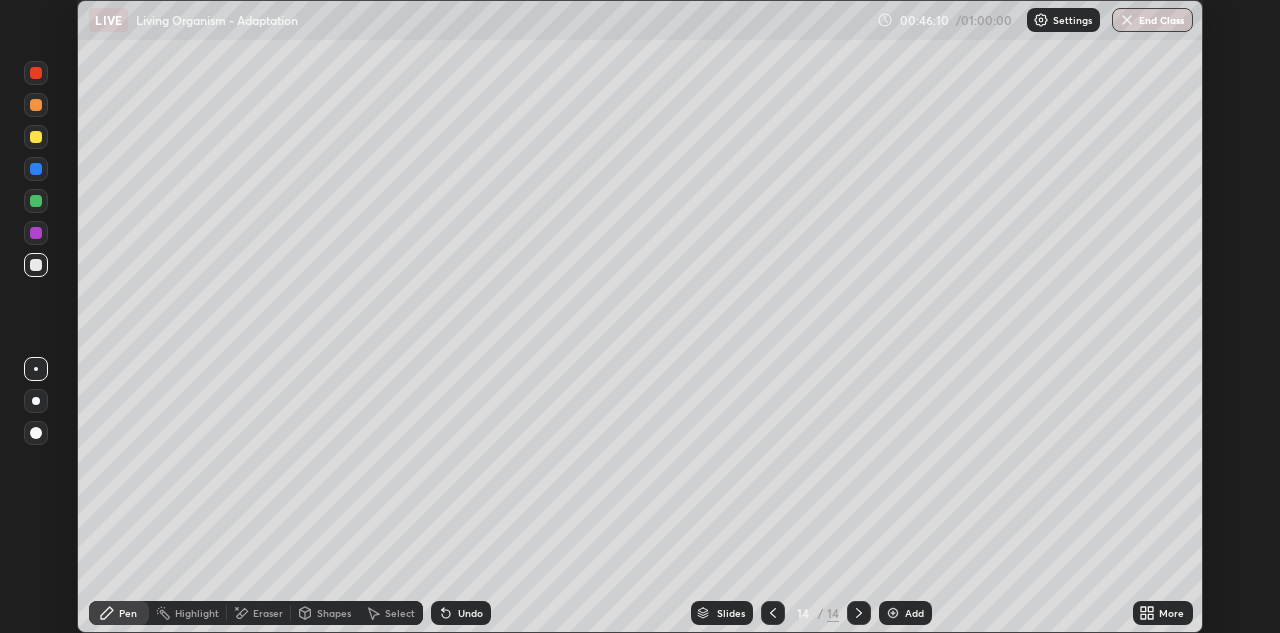 click at bounding box center [36, 233] 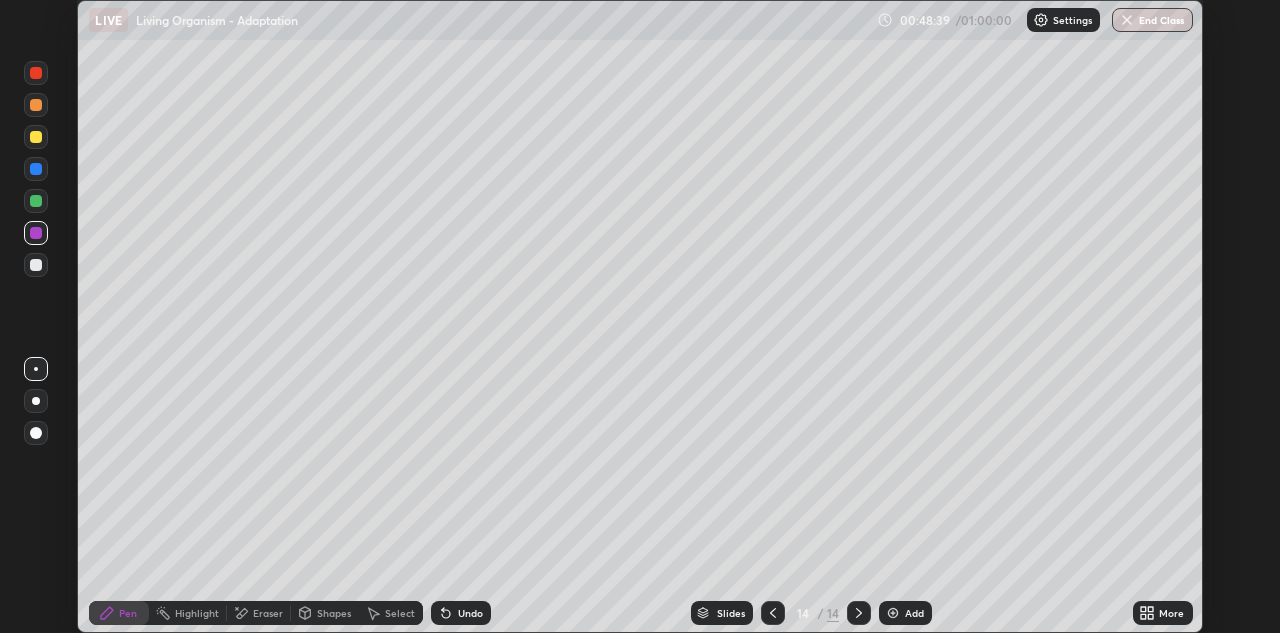 click at bounding box center [893, 613] 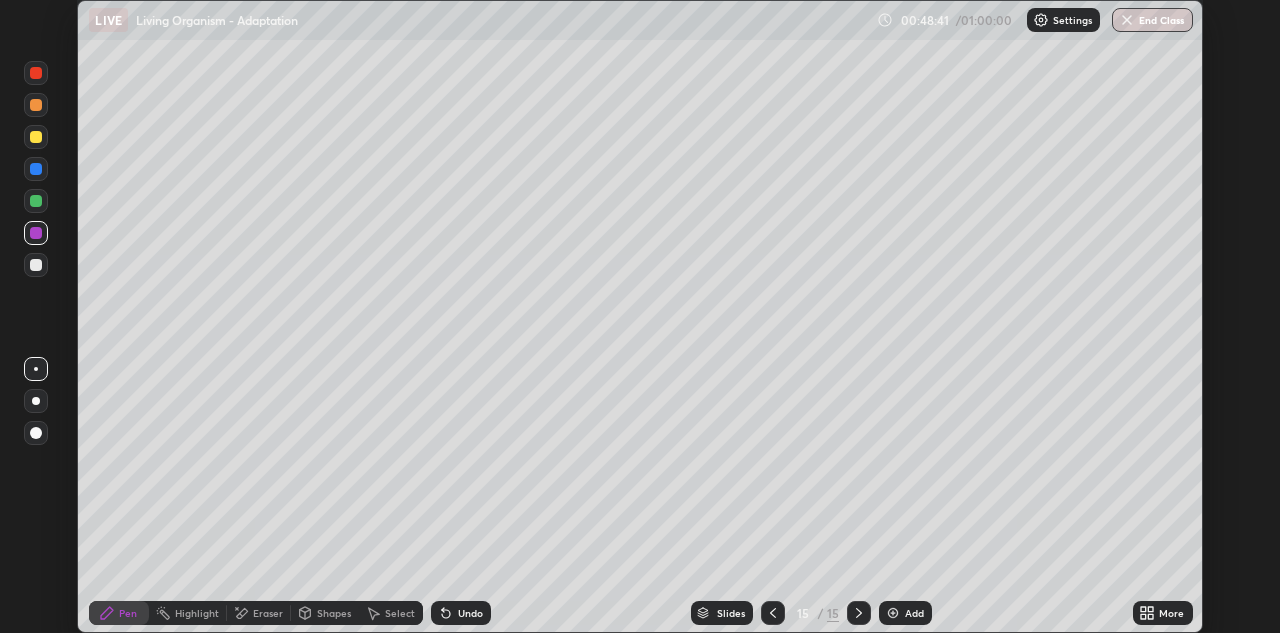 click at bounding box center (36, 169) 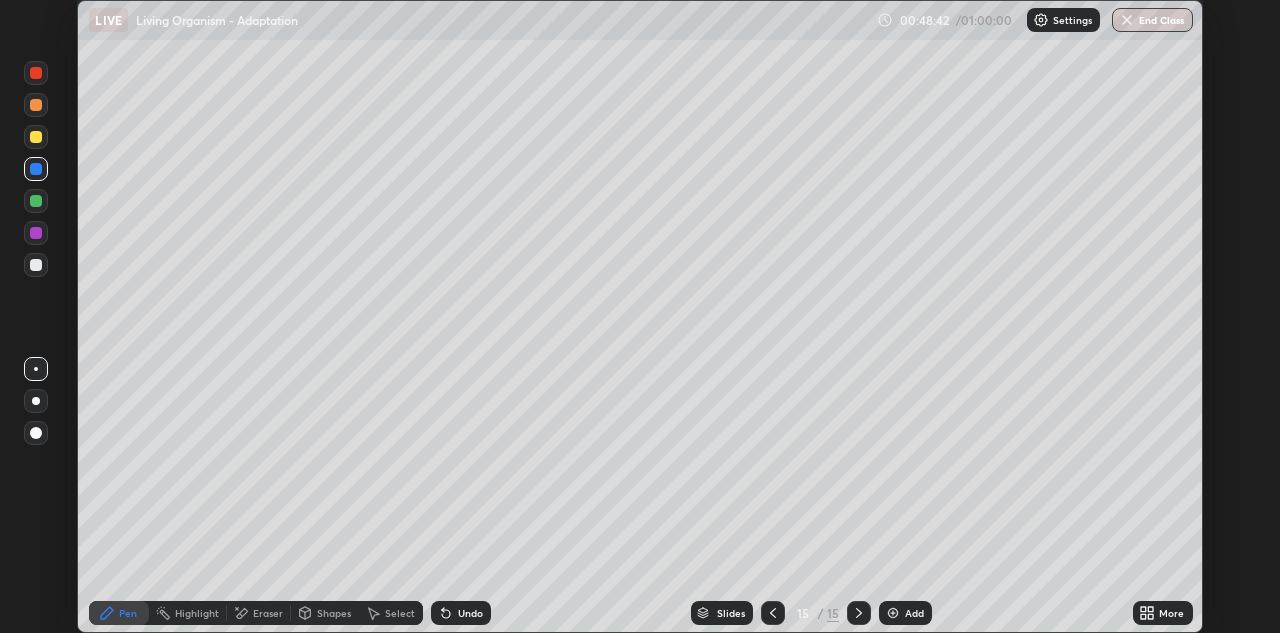 click at bounding box center [36, 137] 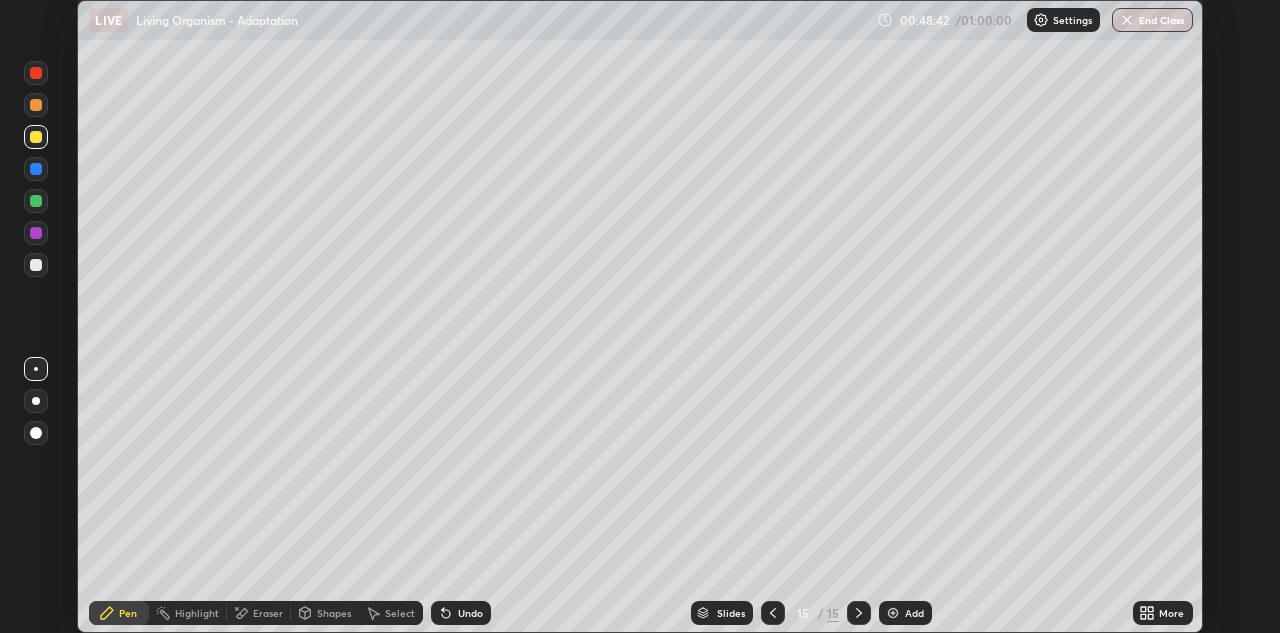 click at bounding box center (36, 201) 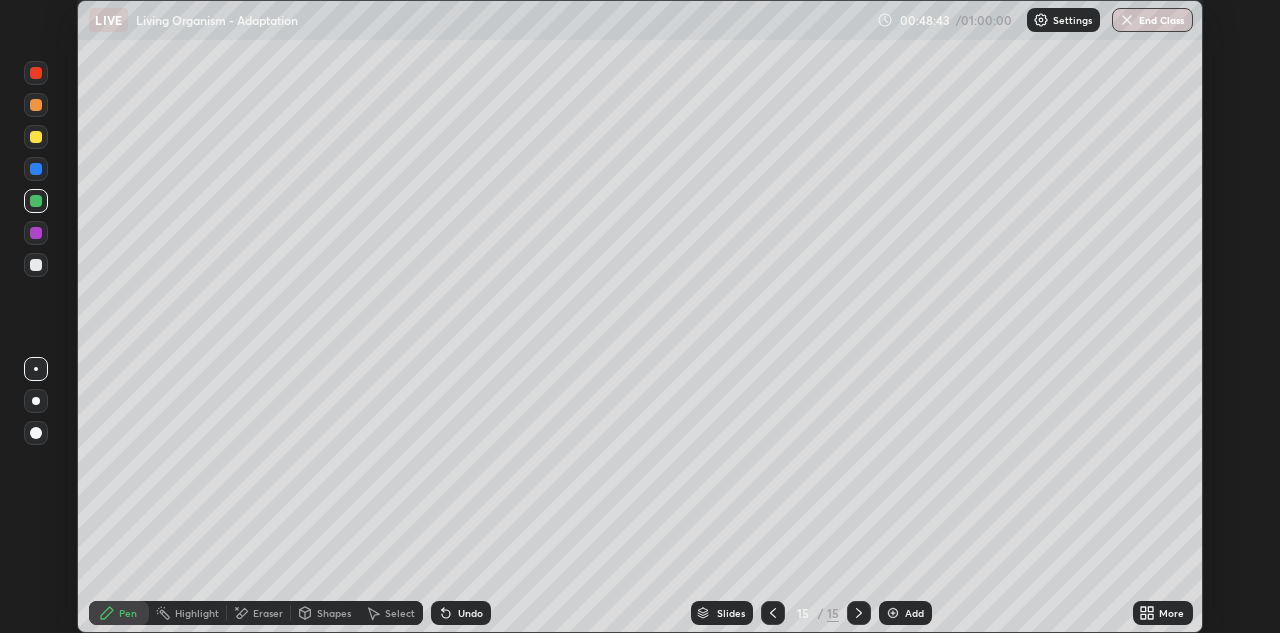click at bounding box center [36, 401] 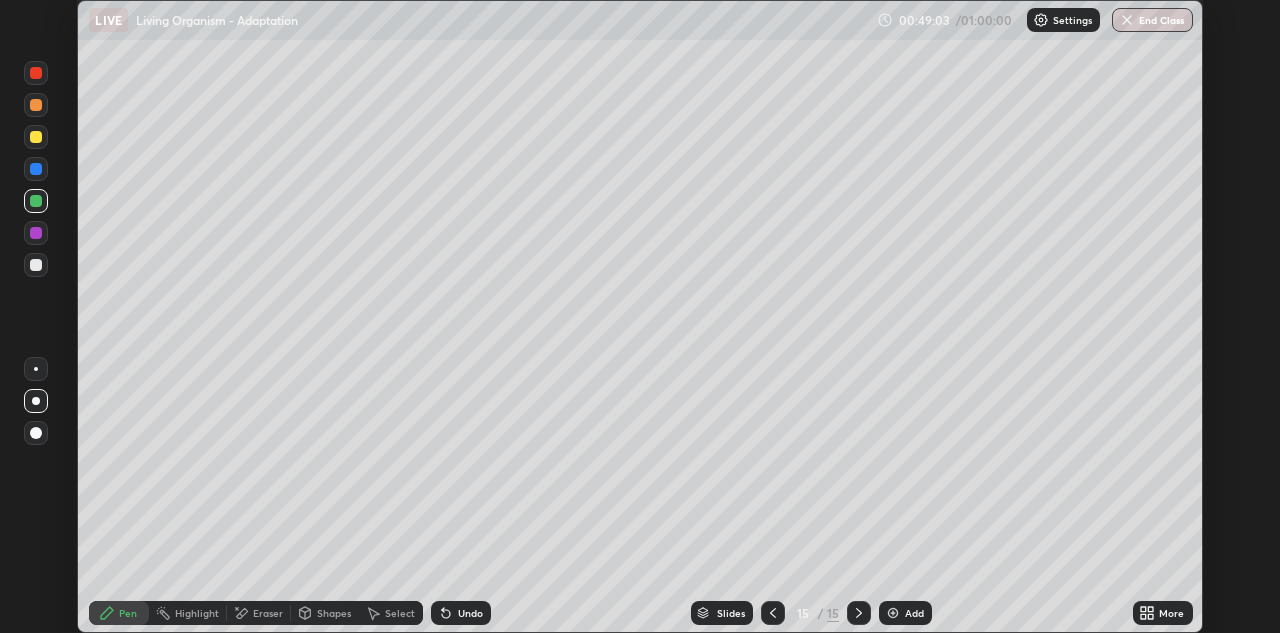 click at bounding box center (36, 265) 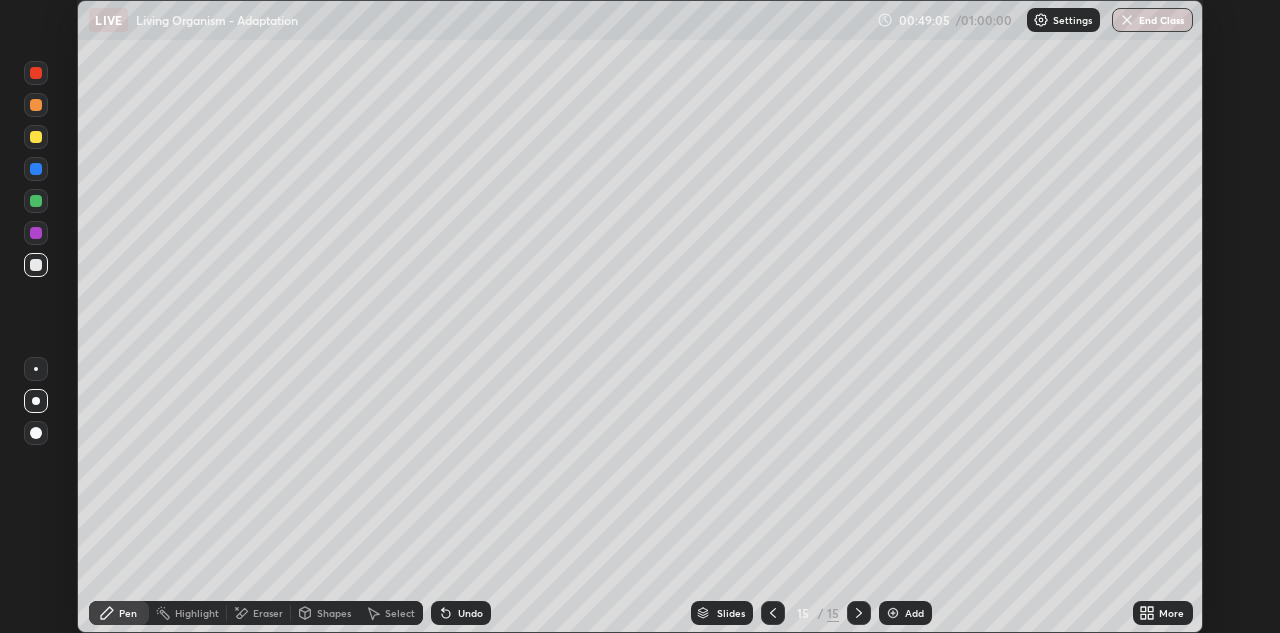 click on "Shapes" at bounding box center [334, 613] 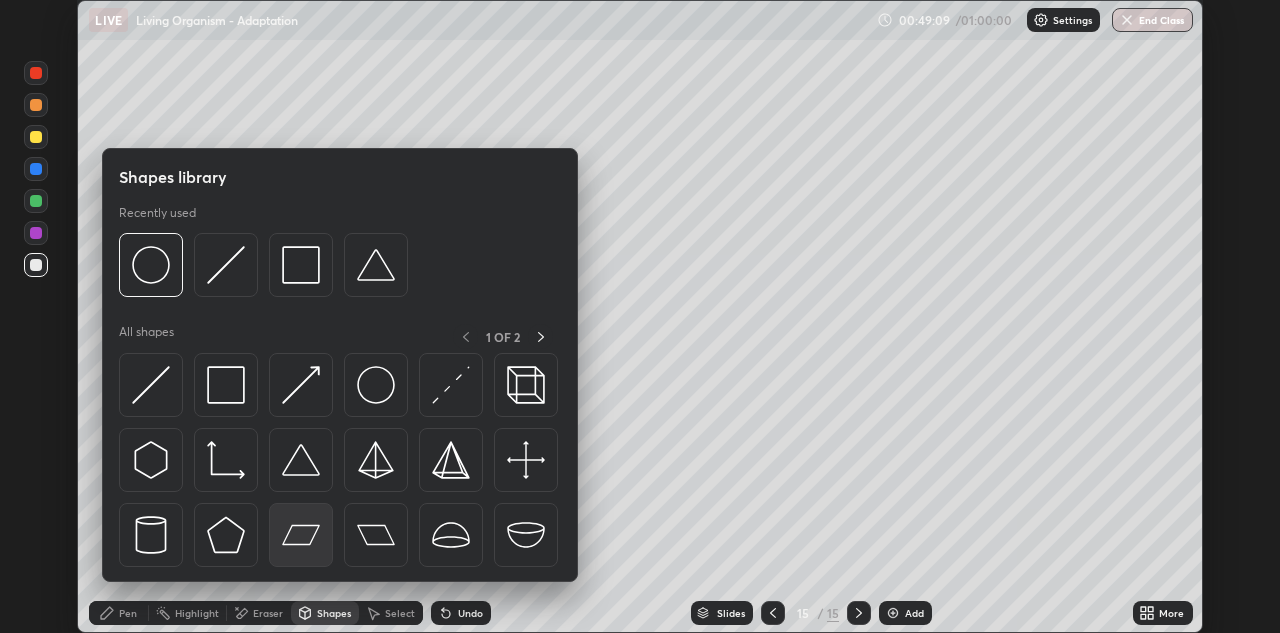 click at bounding box center (301, 535) 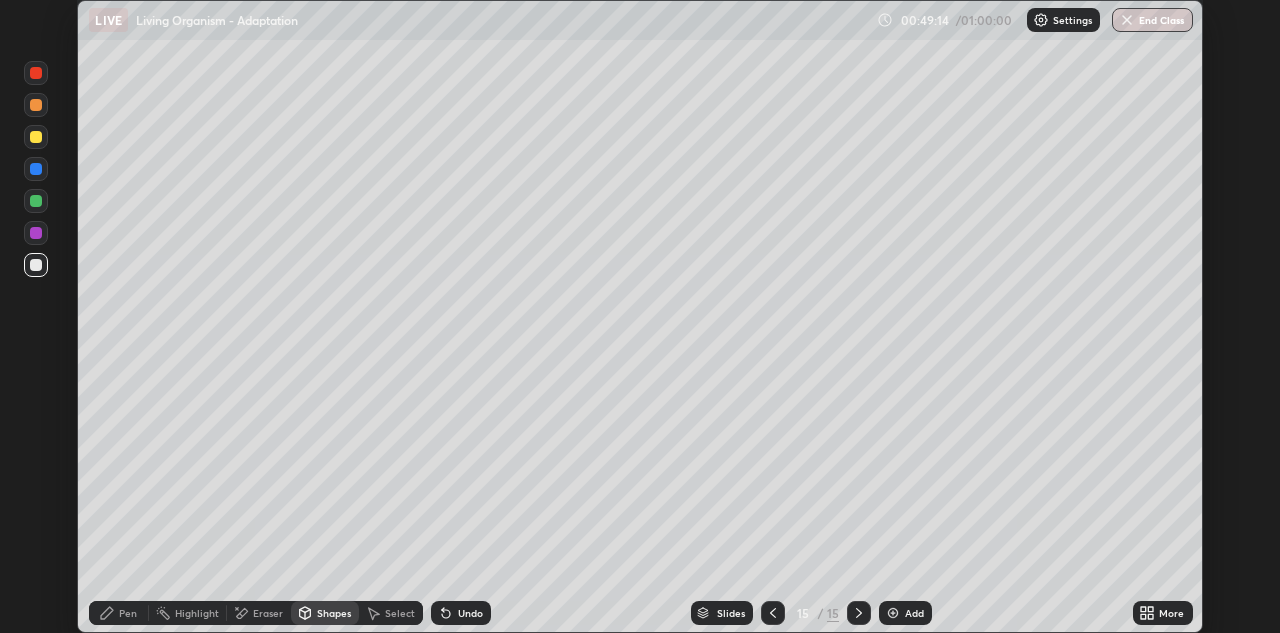 click at bounding box center [36, 233] 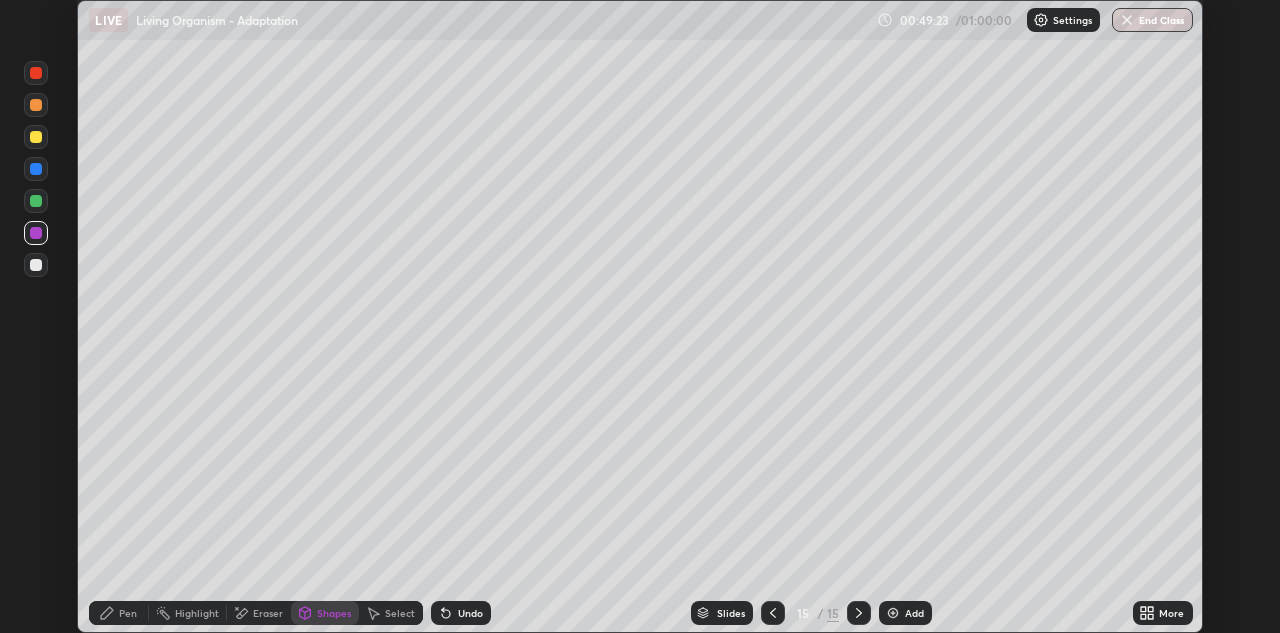 click on "Shapes" at bounding box center (334, 613) 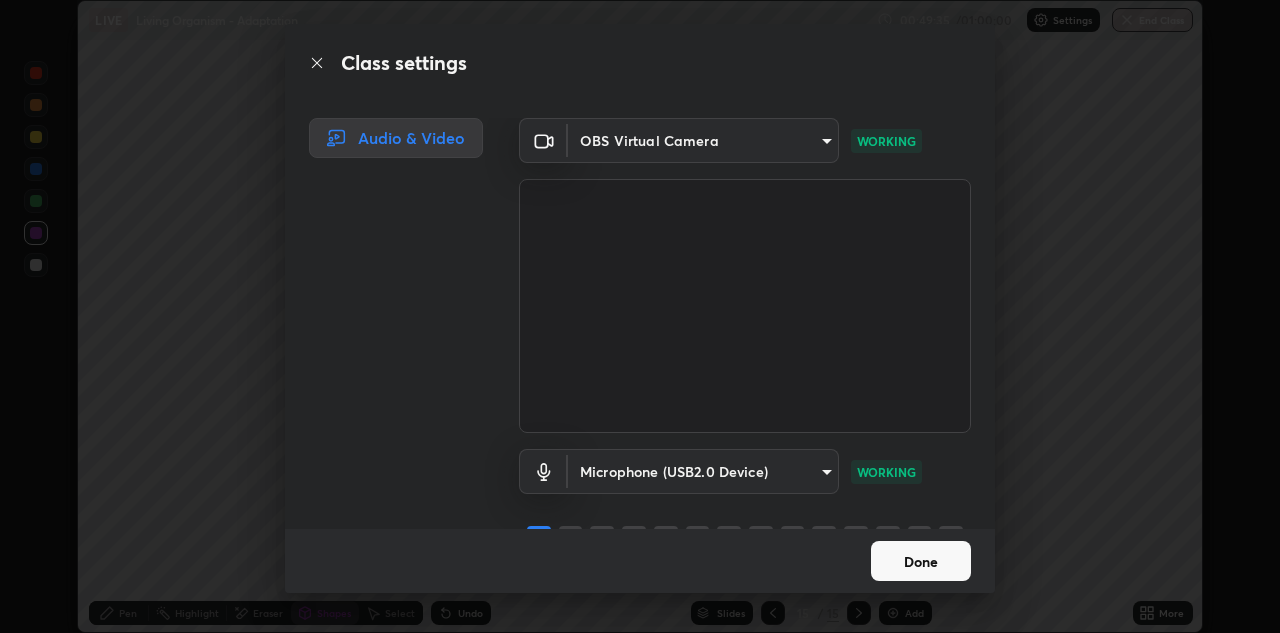 click on "Done" at bounding box center [921, 561] 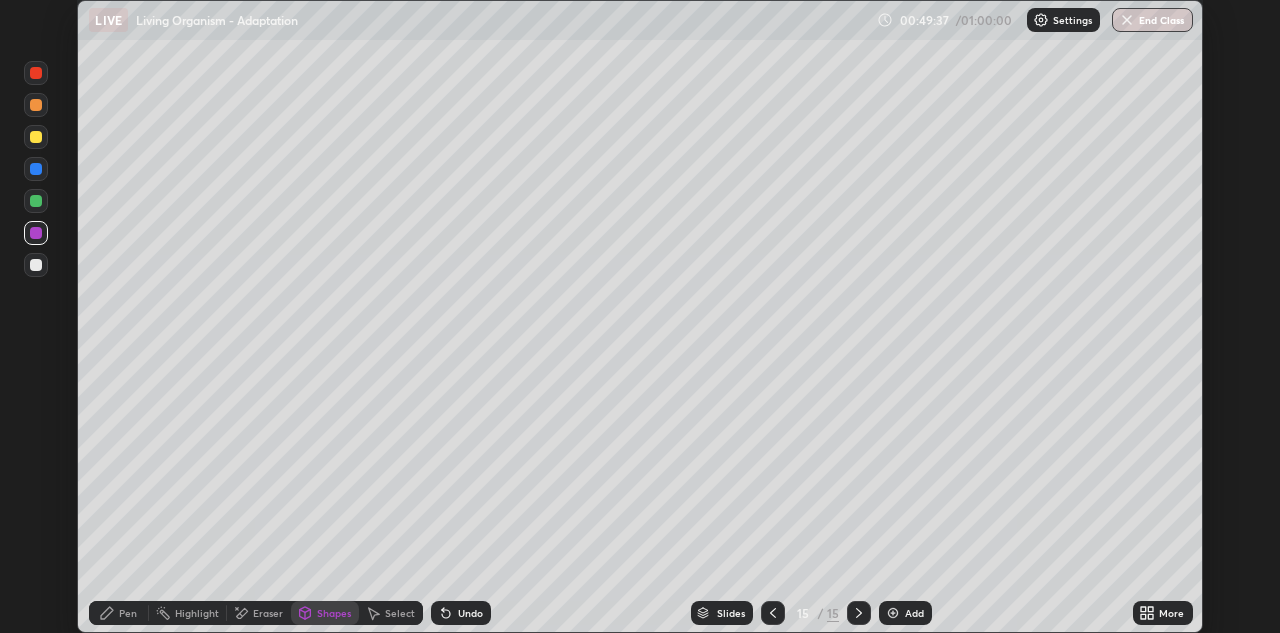 click at bounding box center (36, 169) 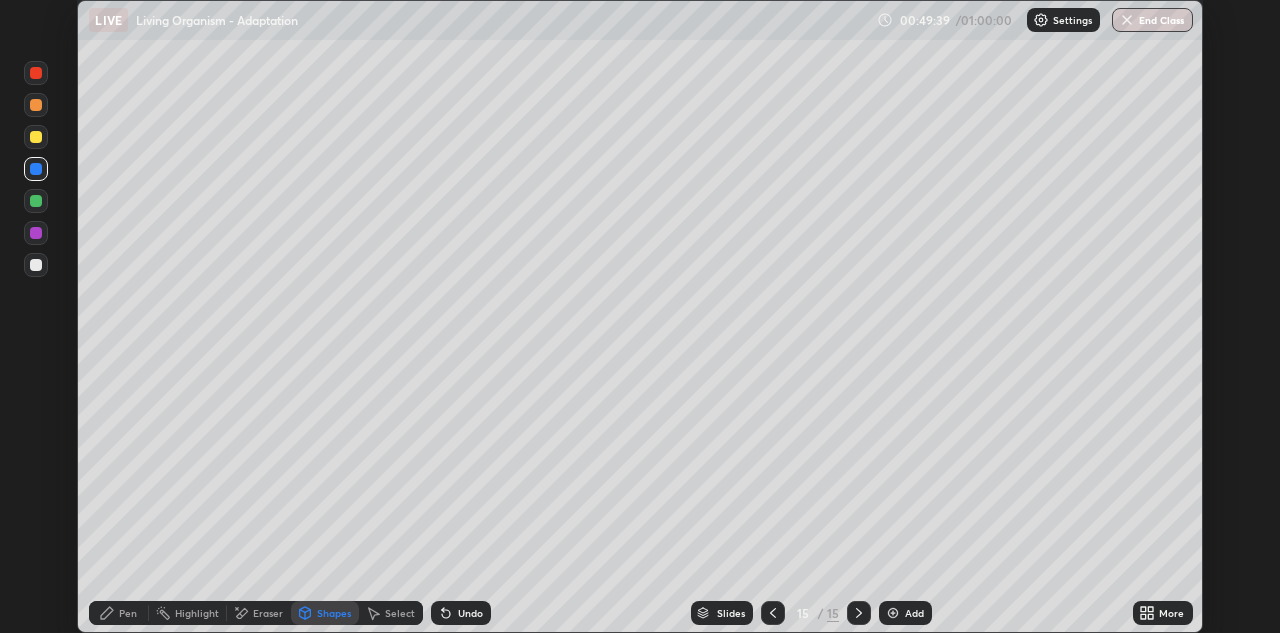 click on "Pen" at bounding box center (128, 613) 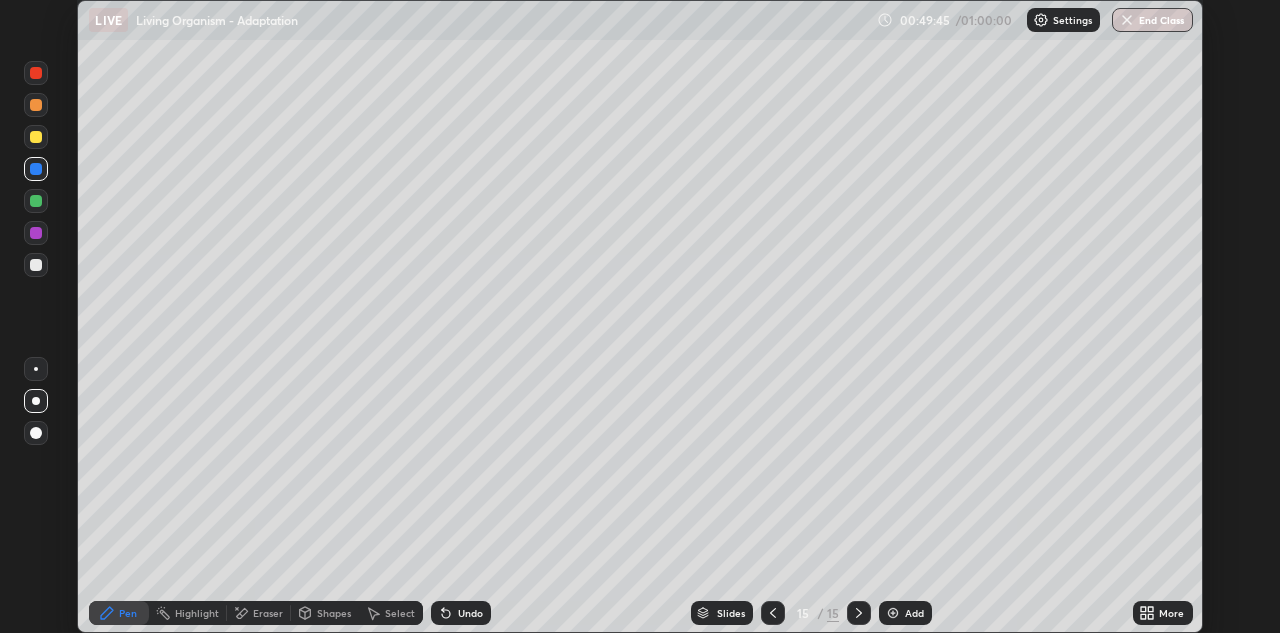 click at bounding box center (36, 265) 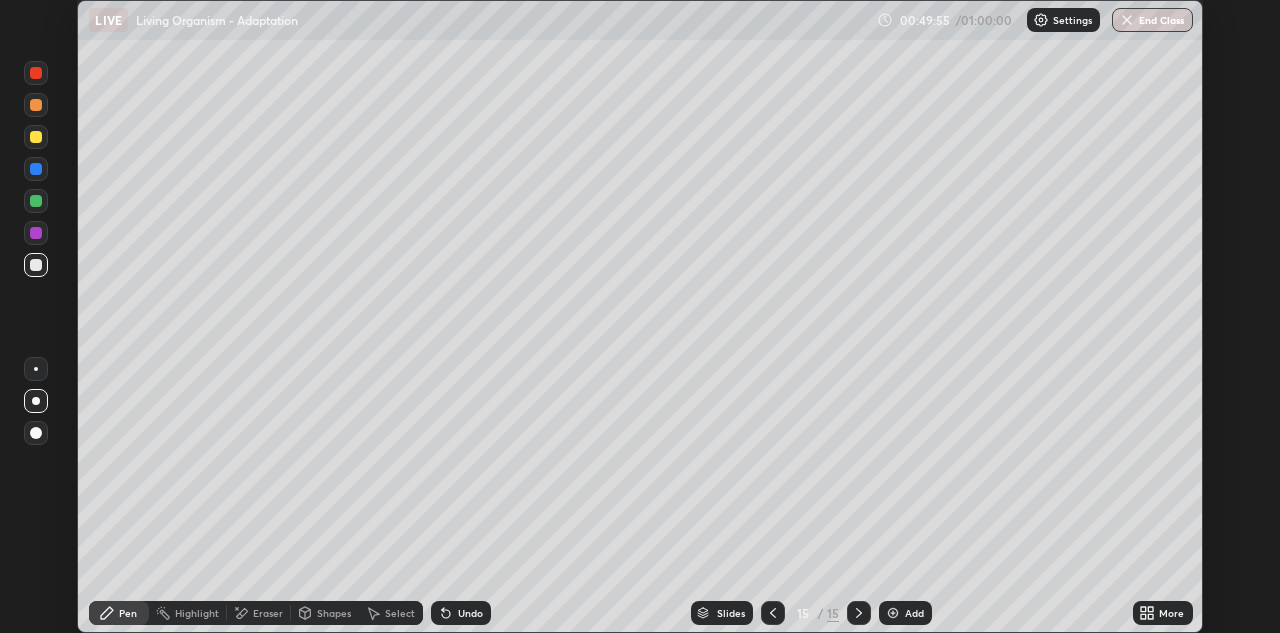 click at bounding box center (36, 369) 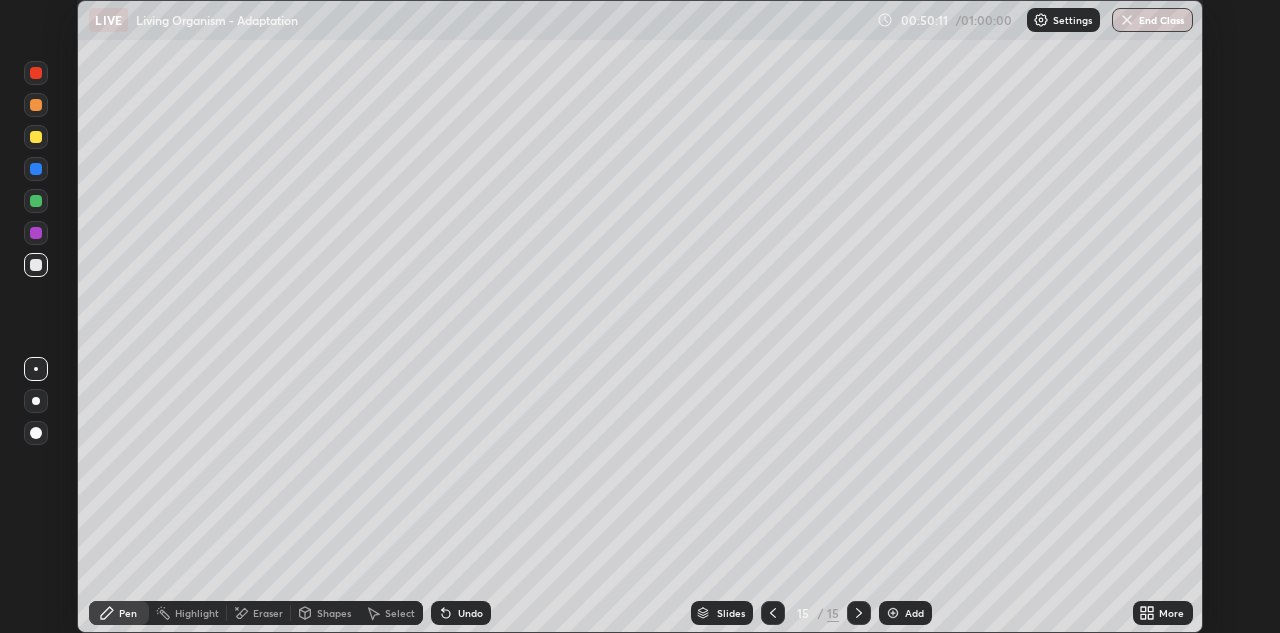 click on "Shapes" at bounding box center (334, 613) 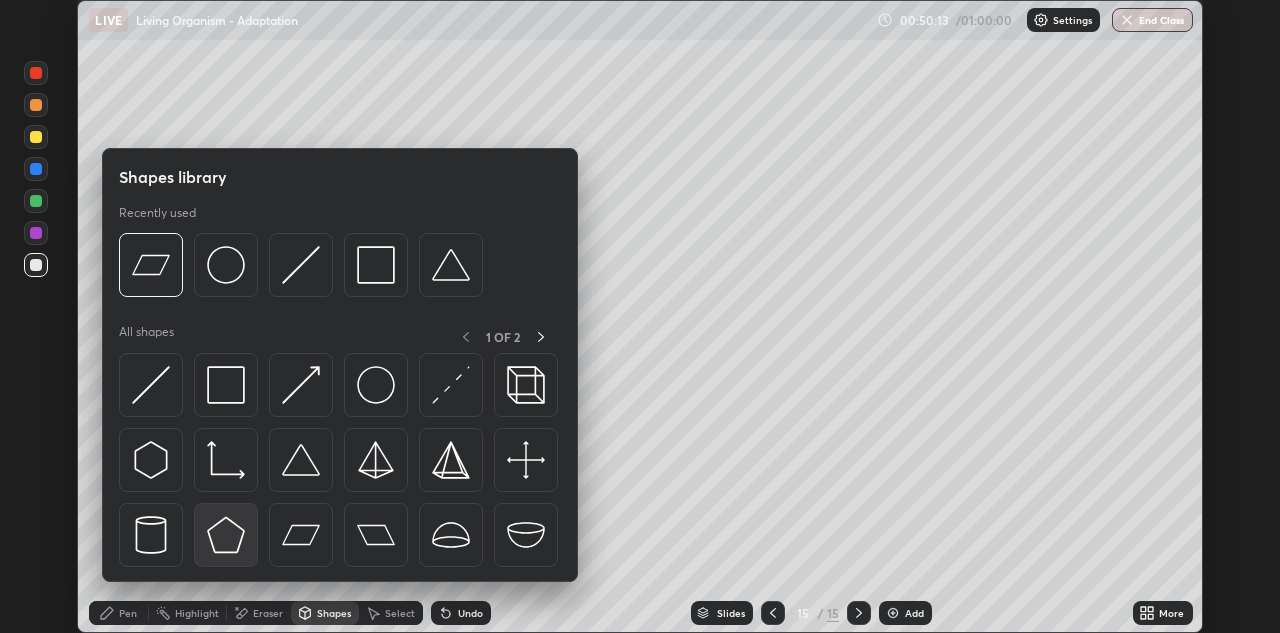 click at bounding box center [226, 535] 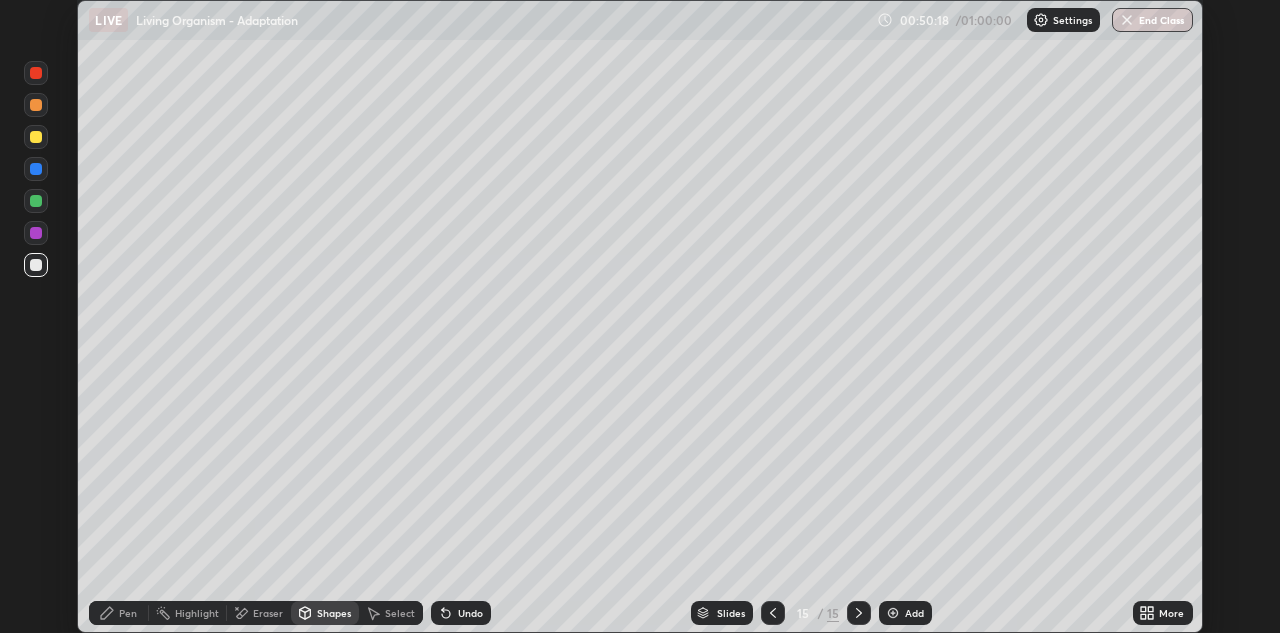 click at bounding box center [36, 169] 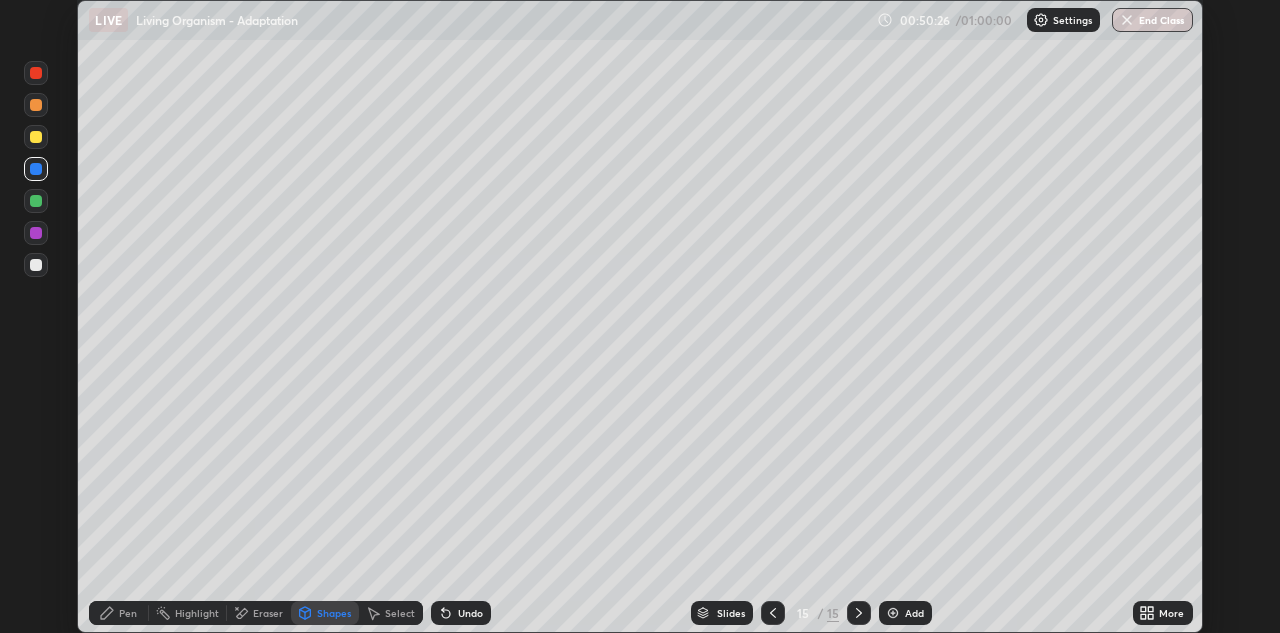 click at bounding box center (36, 201) 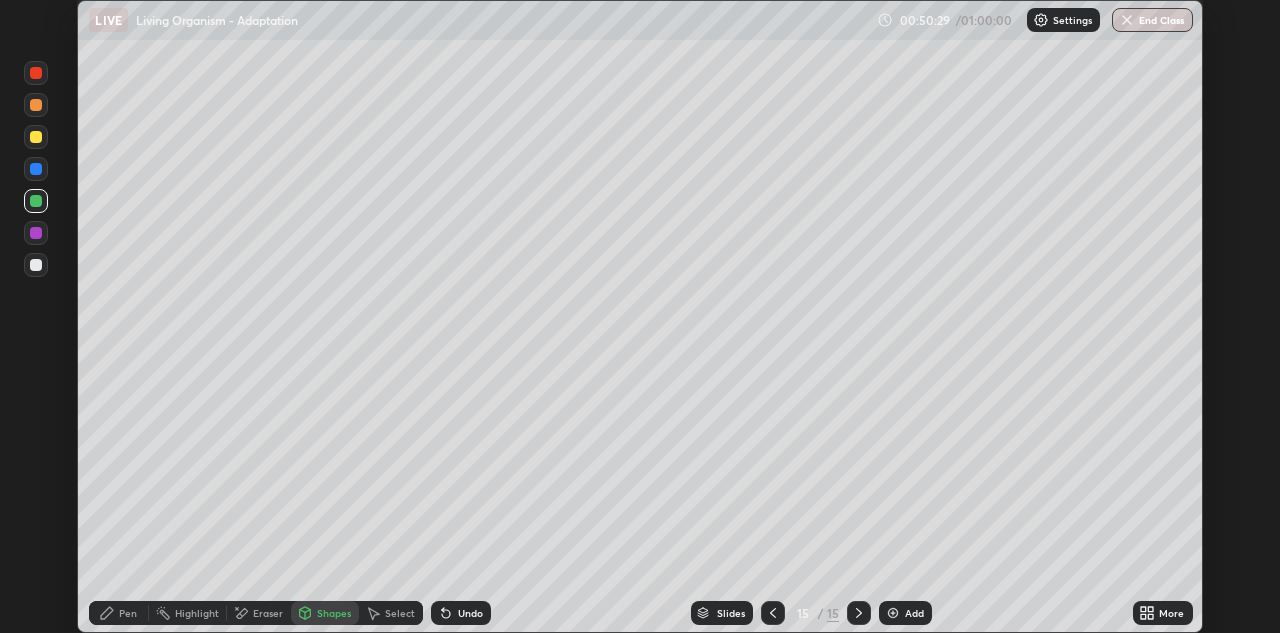 click on "Pen" at bounding box center (128, 613) 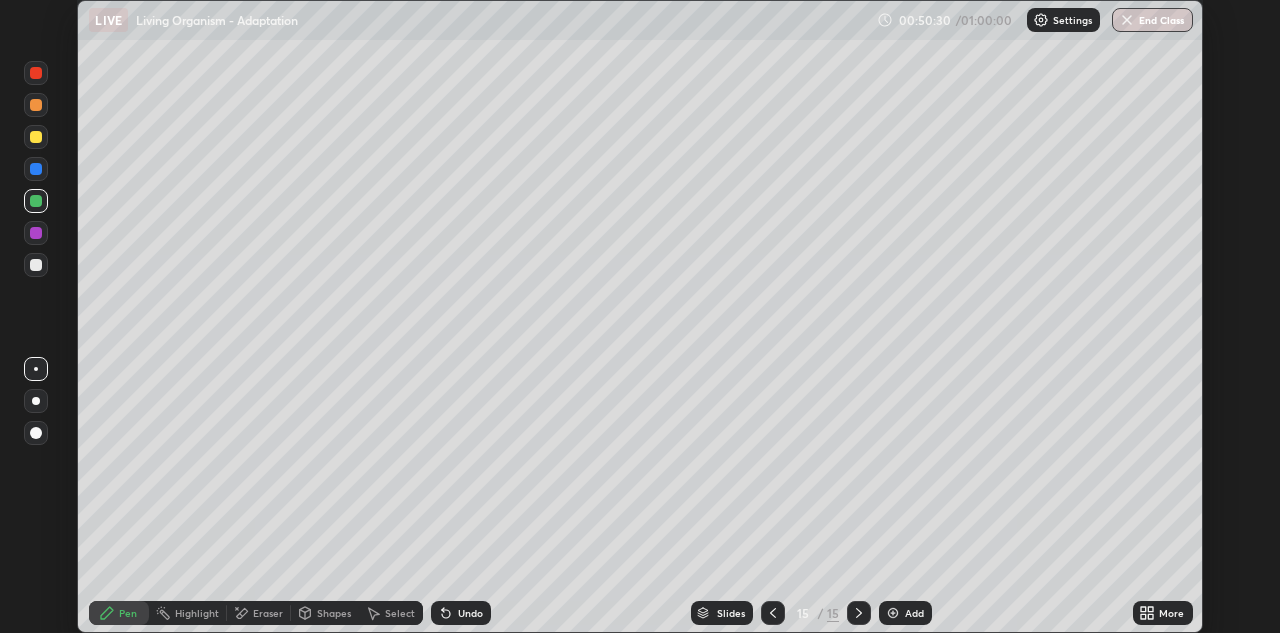 click at bounding box center (36, 201) 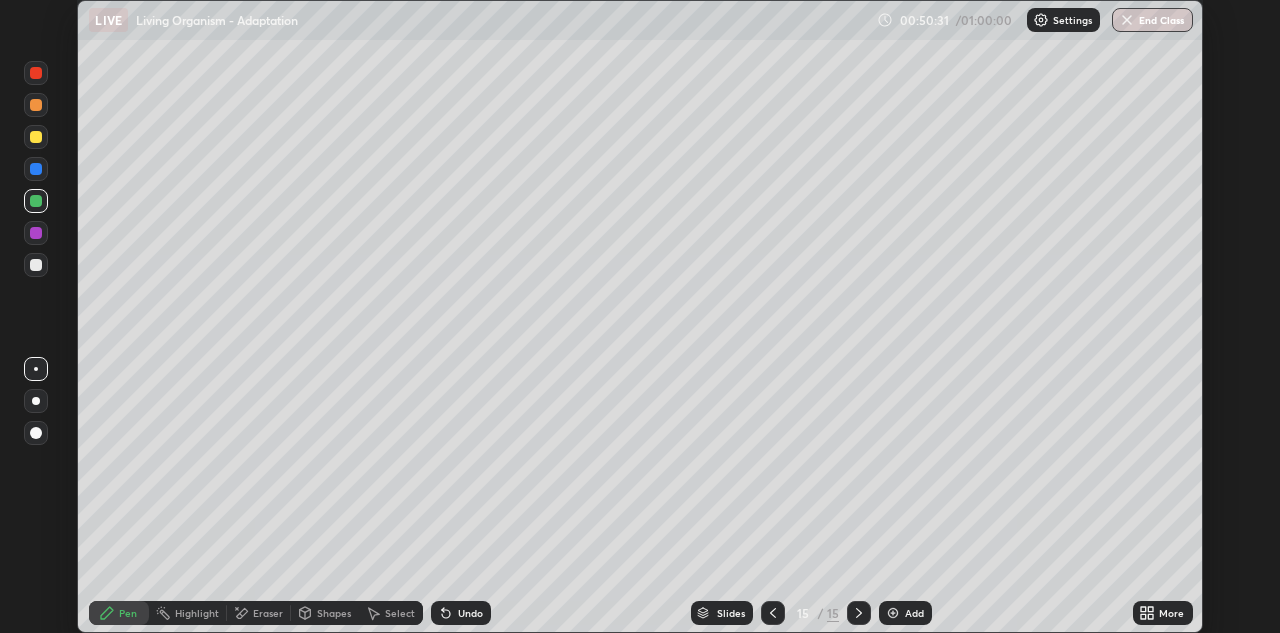 click at bounding box center (36, 401) 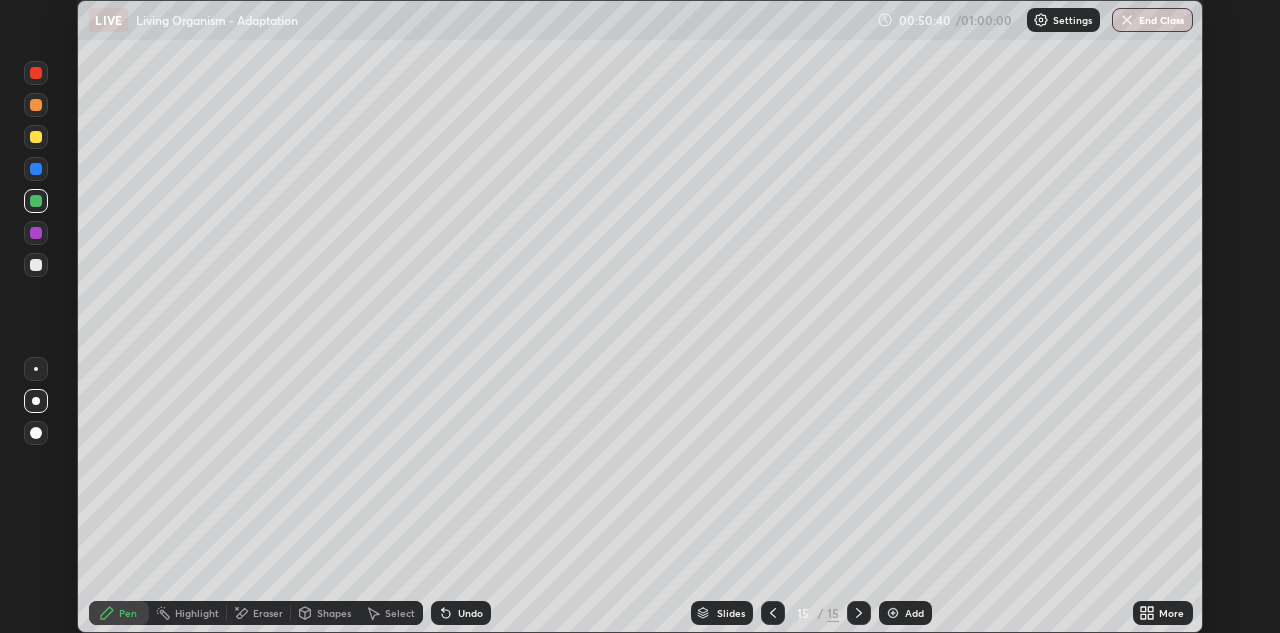 click at bounding box center (36, 265) 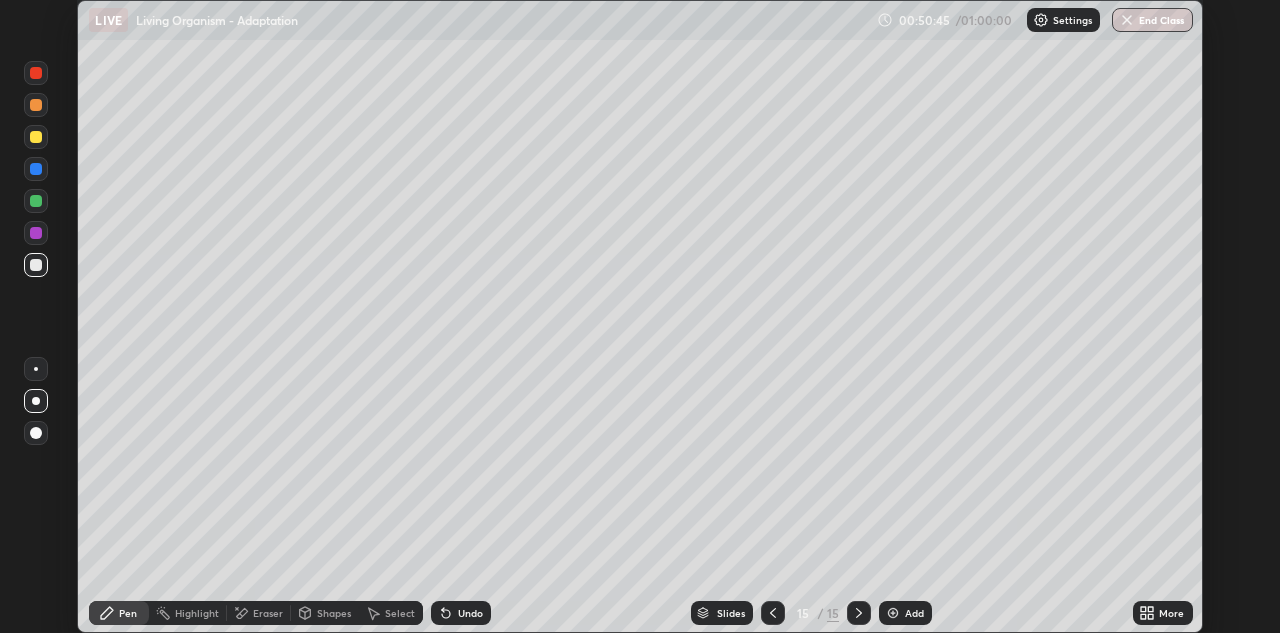 click at bounding box center (36, 369) 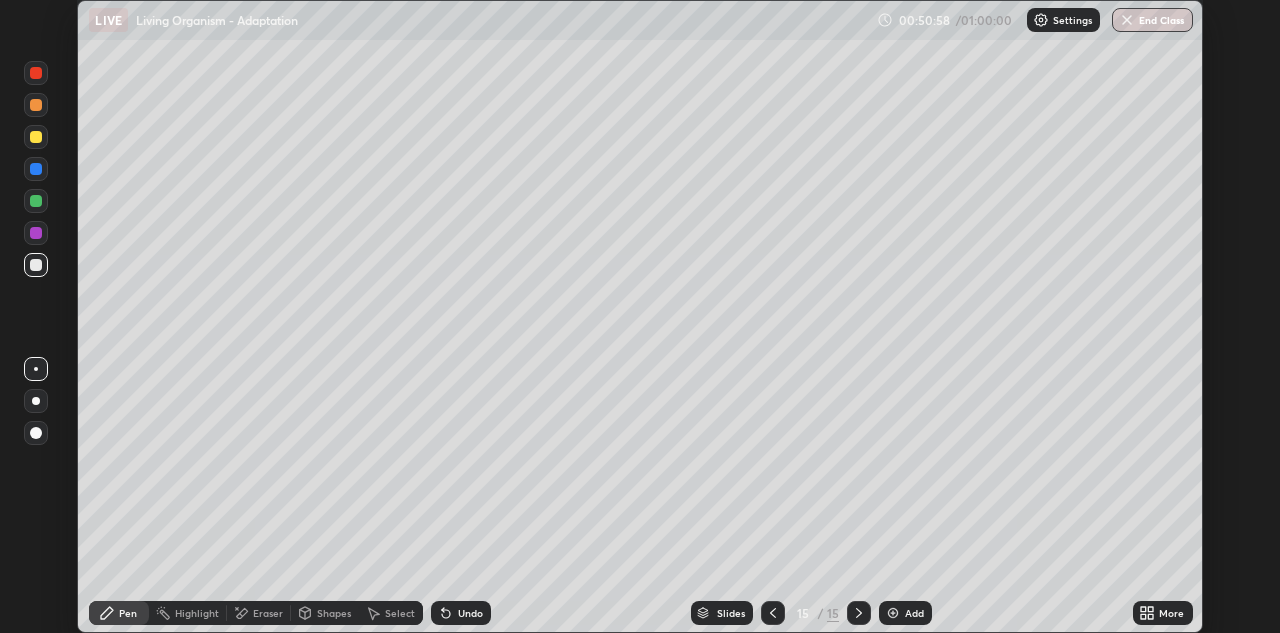 click on "Eraser" at bounding box center (268, 613) 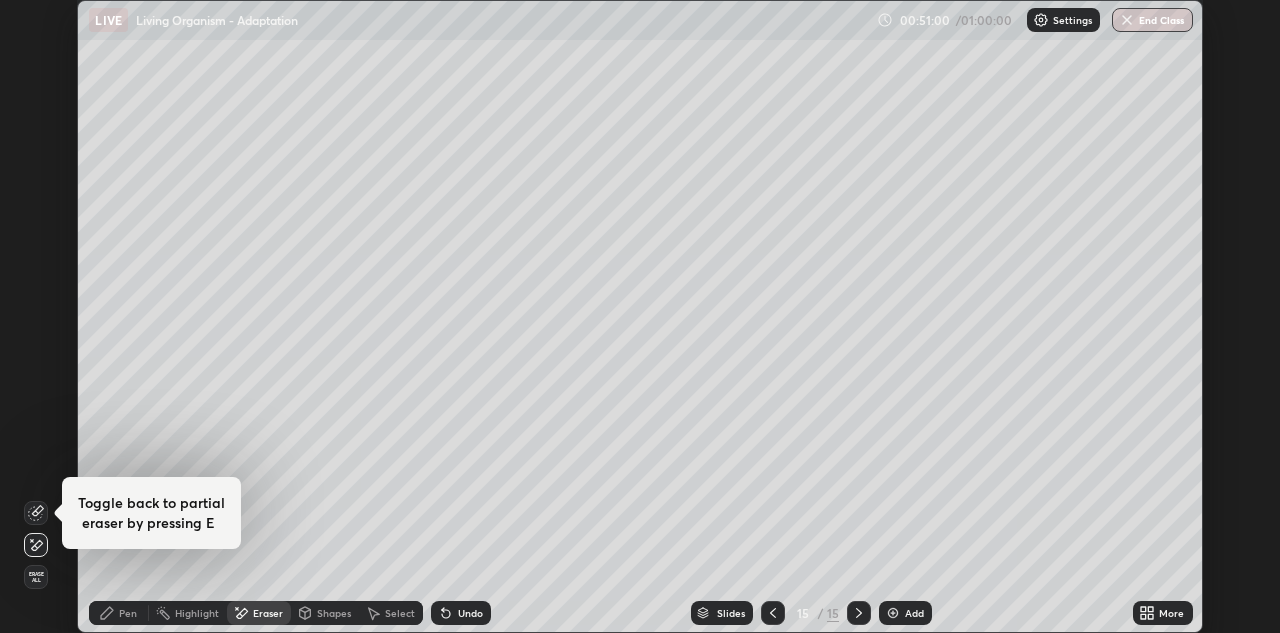 click on "Pen" at bounding box center (128, 613) 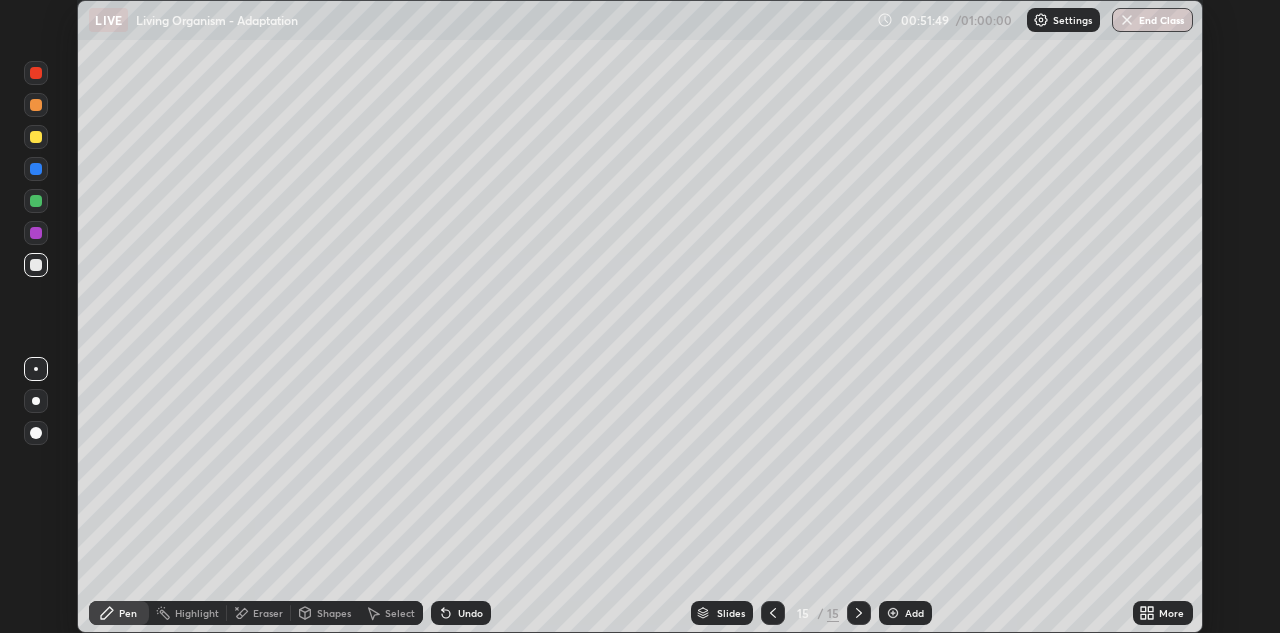 click on "Shapes" at bounding box center (334, 613) 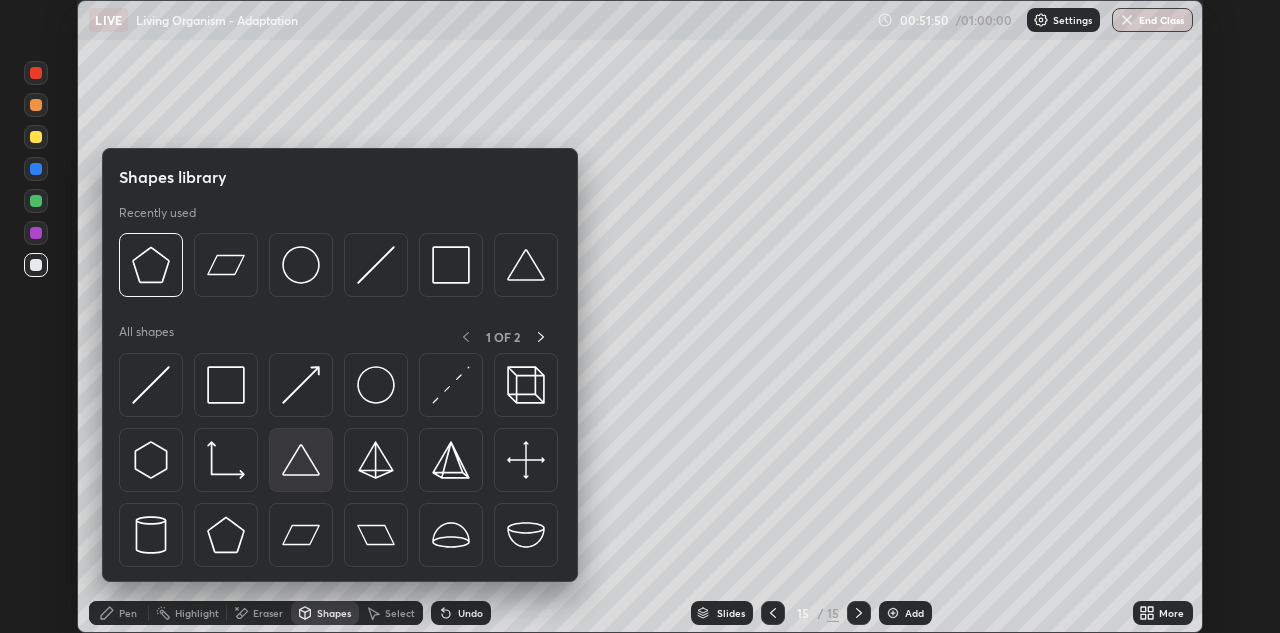 click at bounding box center [301, 460] 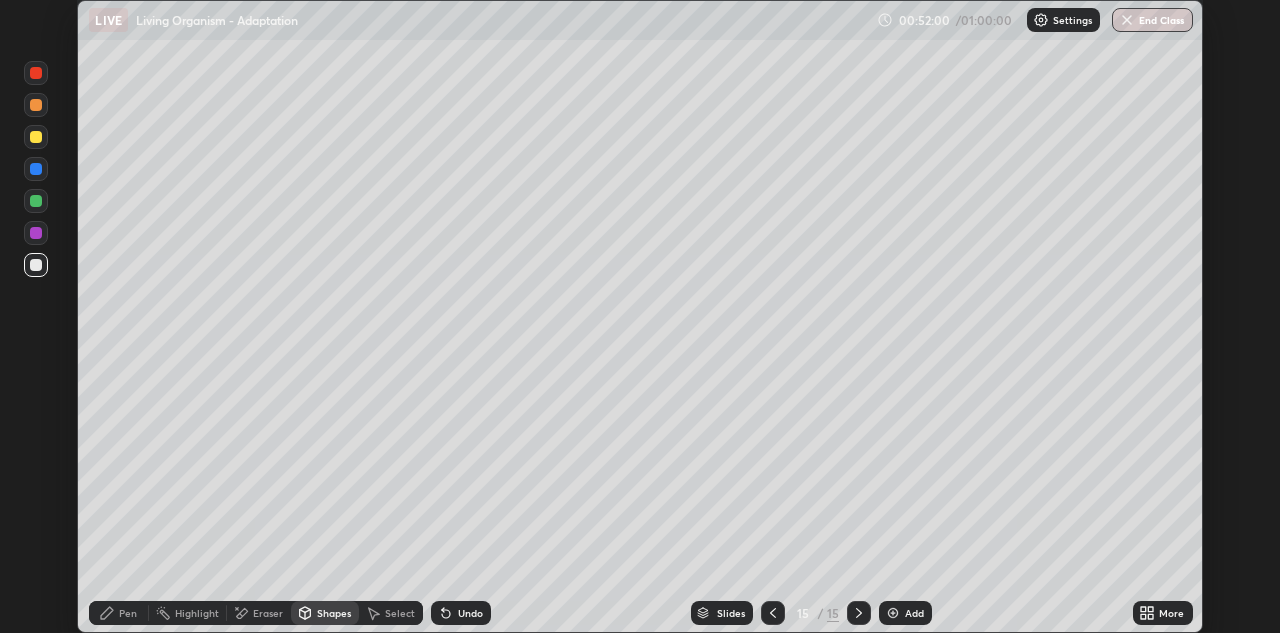 click at bounding box center (36, 105) 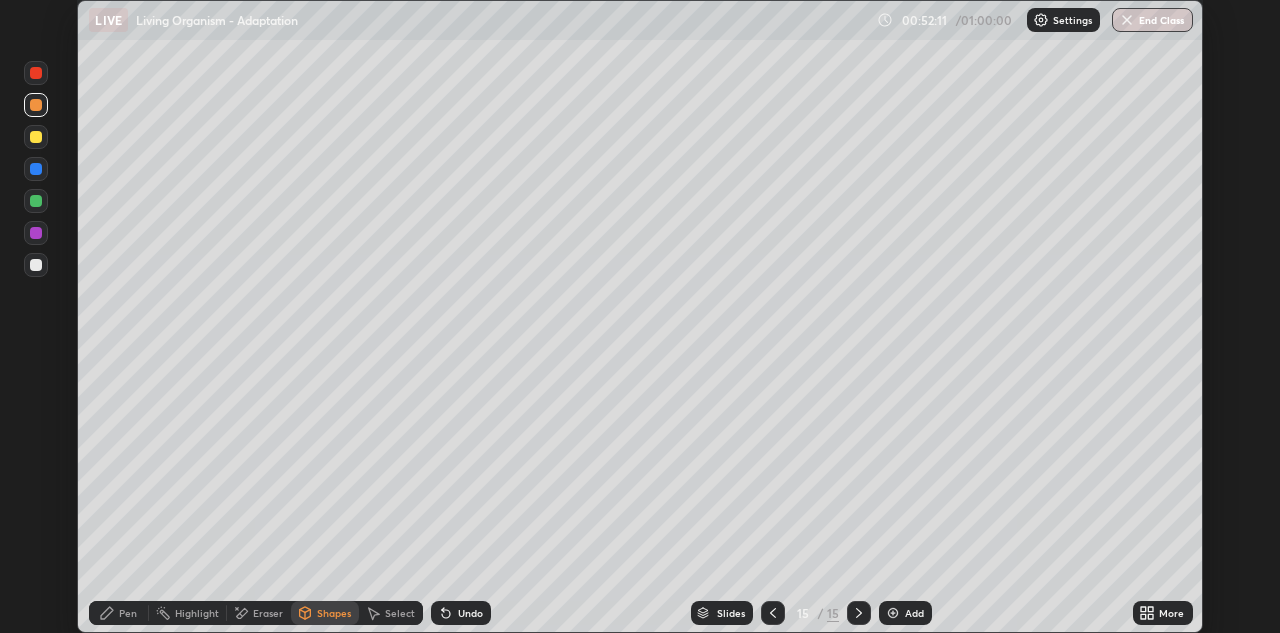 click at bounding box center [36, 169] 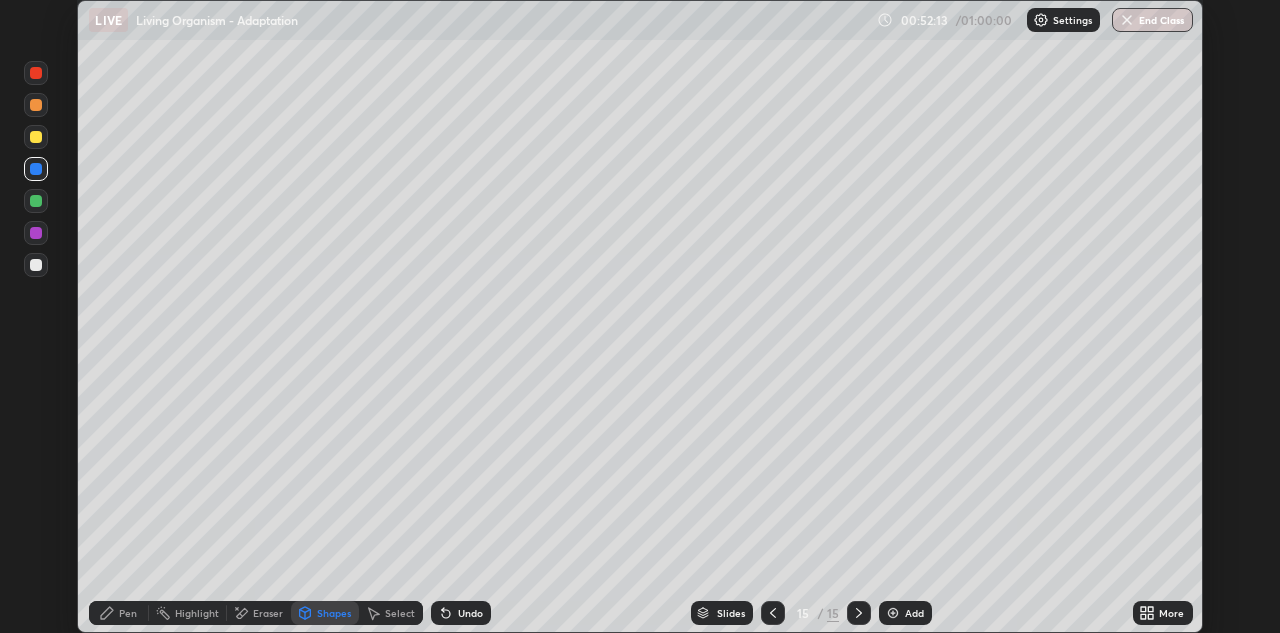click at bounding box center [36, 201] 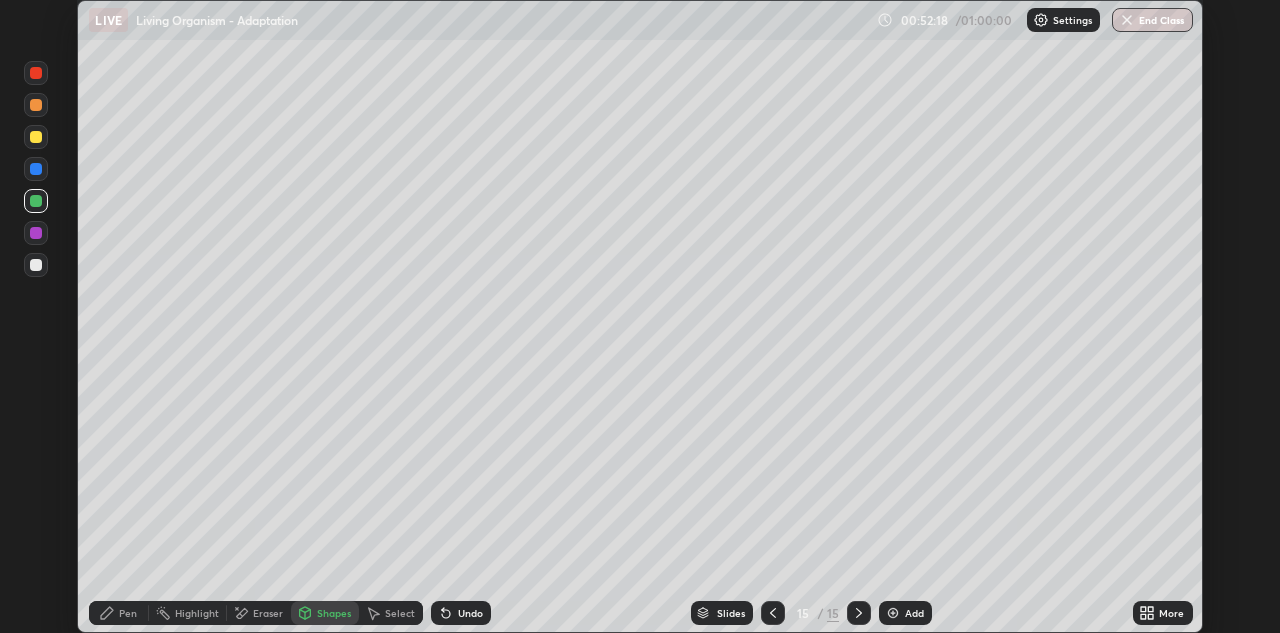 click at bounding box center (36, 265) 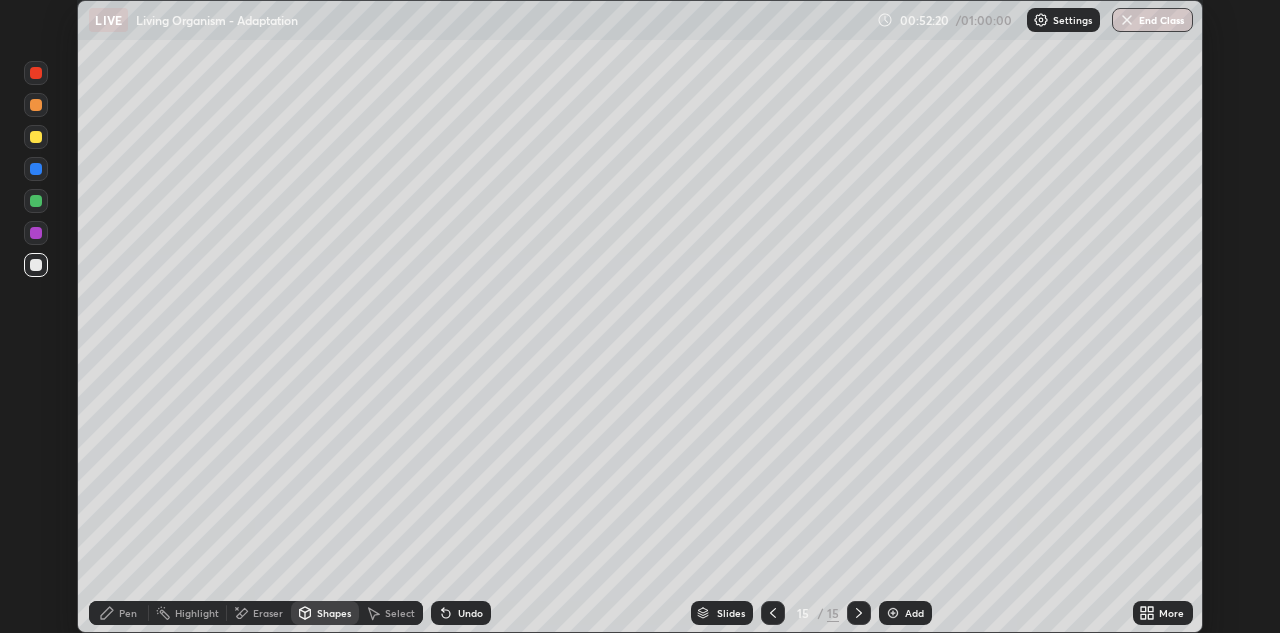 click on "Pen" at bounding box center (128, 613) 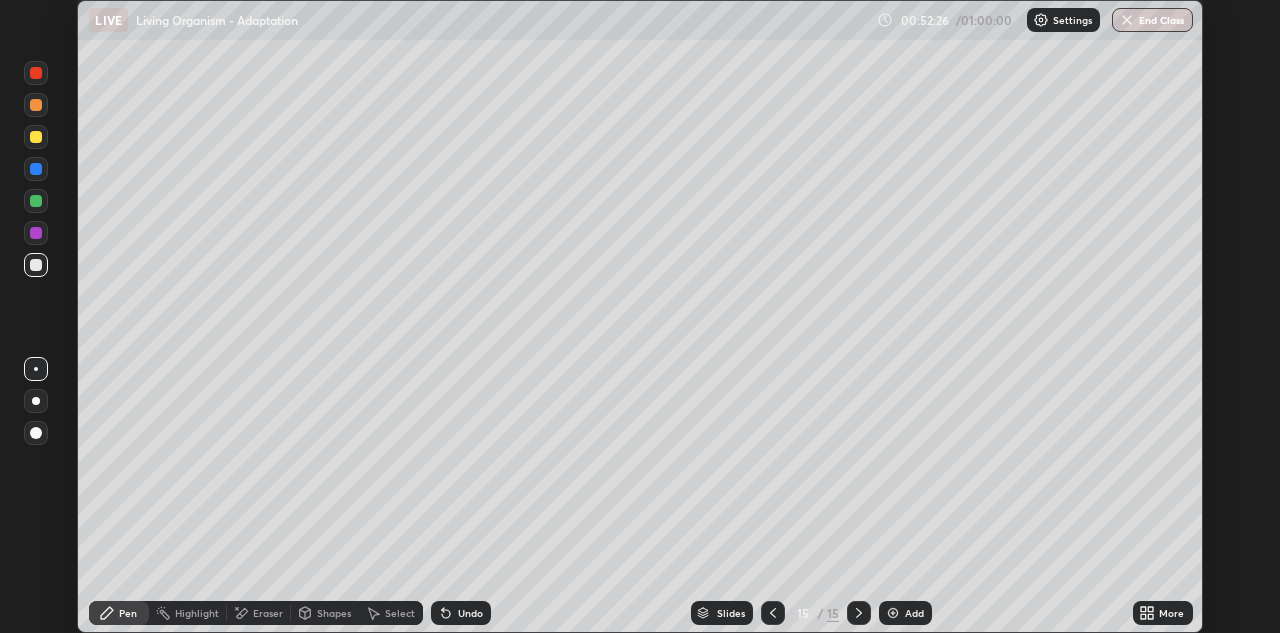 click on "Select" at bounding box center (400, 613) 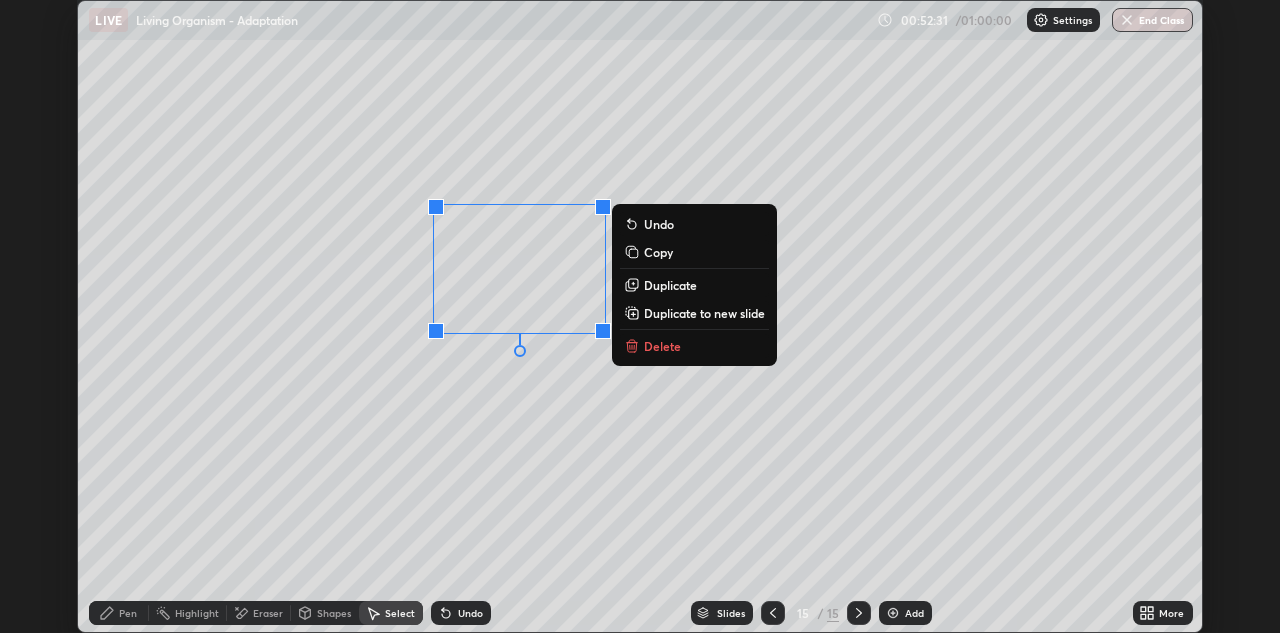 click on "0 ° Undo Copy Duplicate Duplicate to new slide Delete" at bounding box center (639, 316) 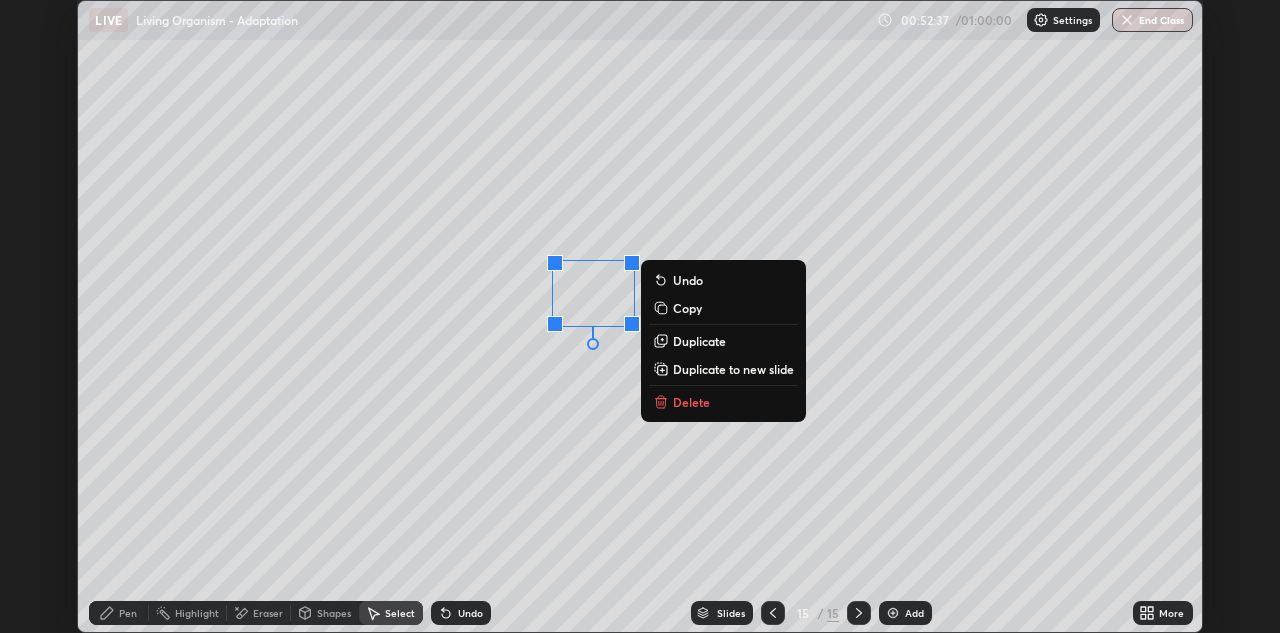 click on "0 ° Undo Copy Duplicate Duplicate to new slide Delete" at bounding box center [639, 316] 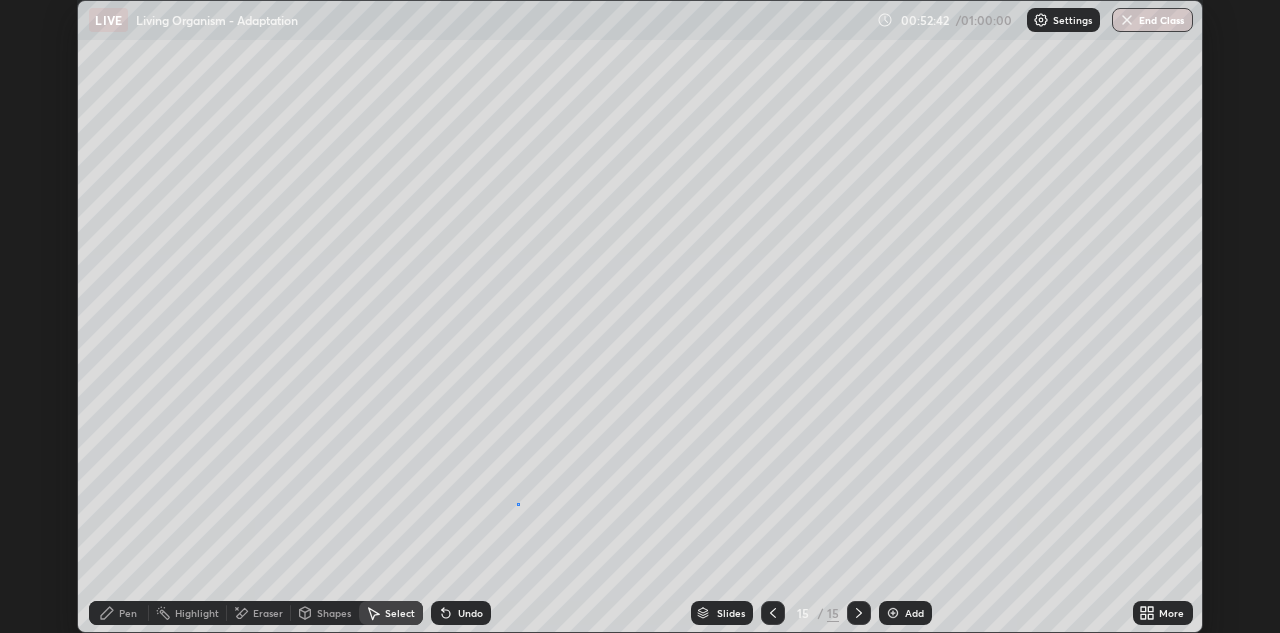 click on "0 ° Undo Copy Duplicate Duplicate to new slide Delete" at bounding box center [639, 316] 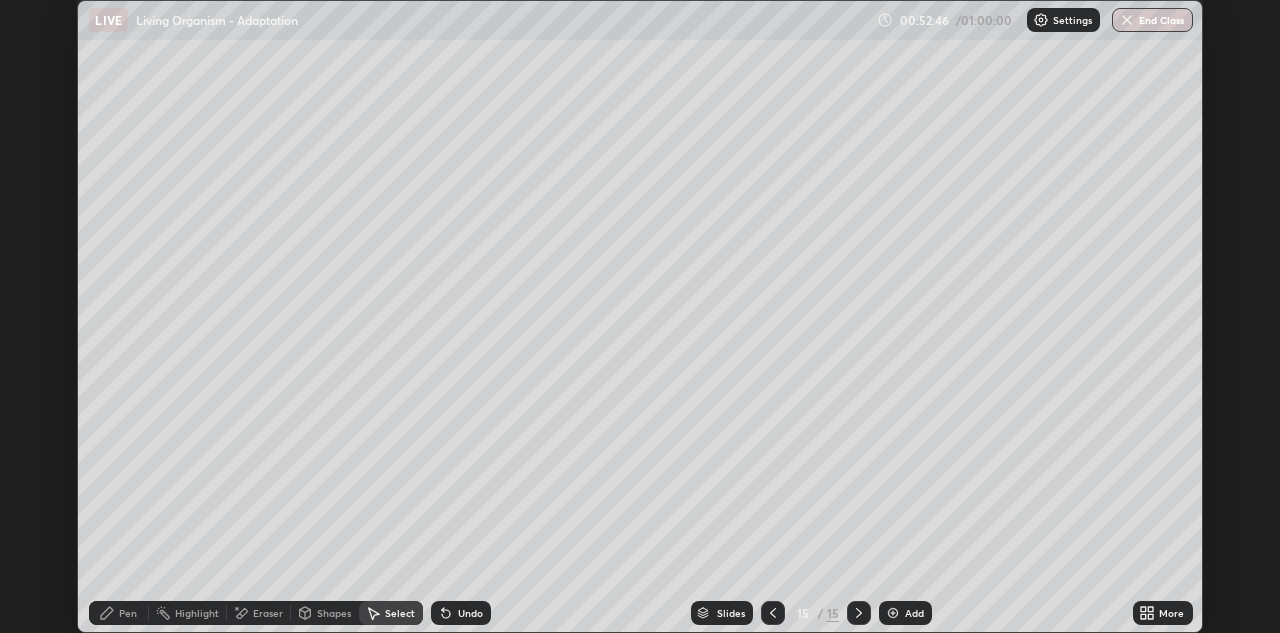 click on "Pen" at bounding box center [128, 613] 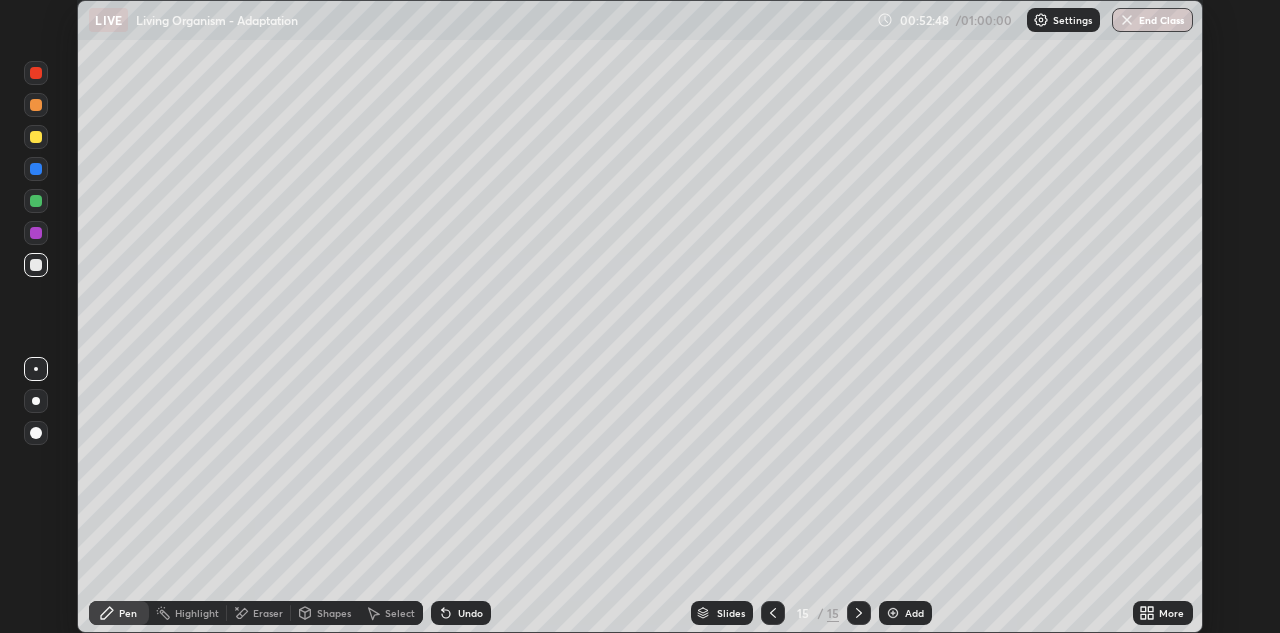 click at bounding box center (36, 105) 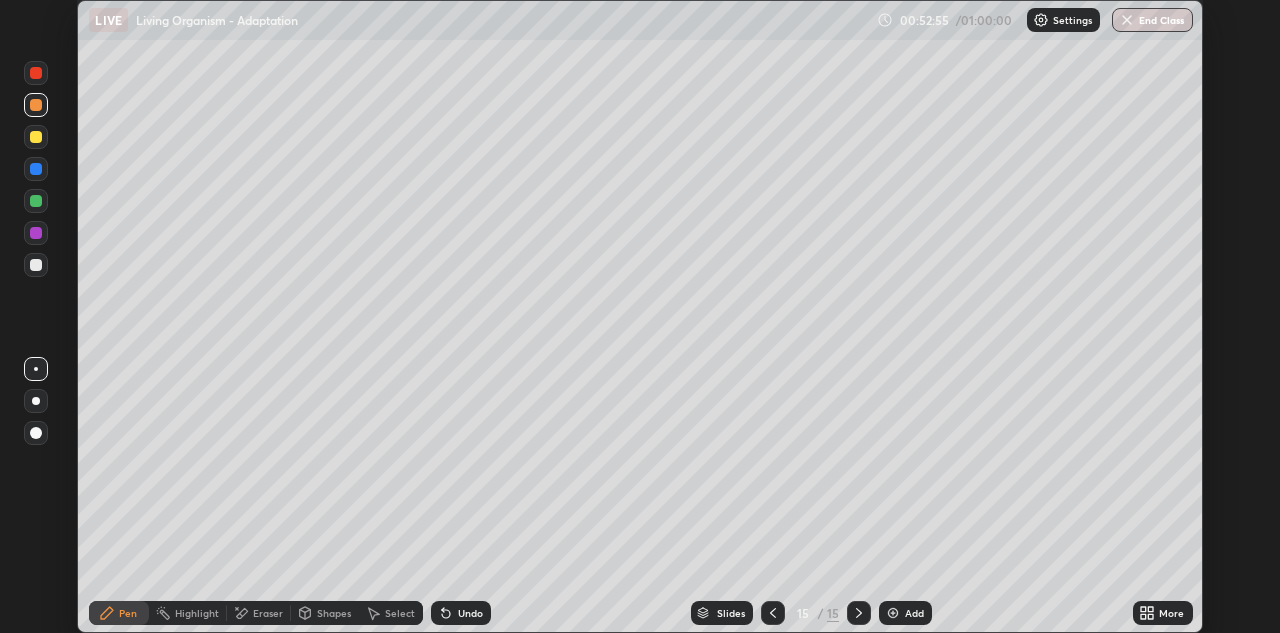 click at bounding box center [36, 169] 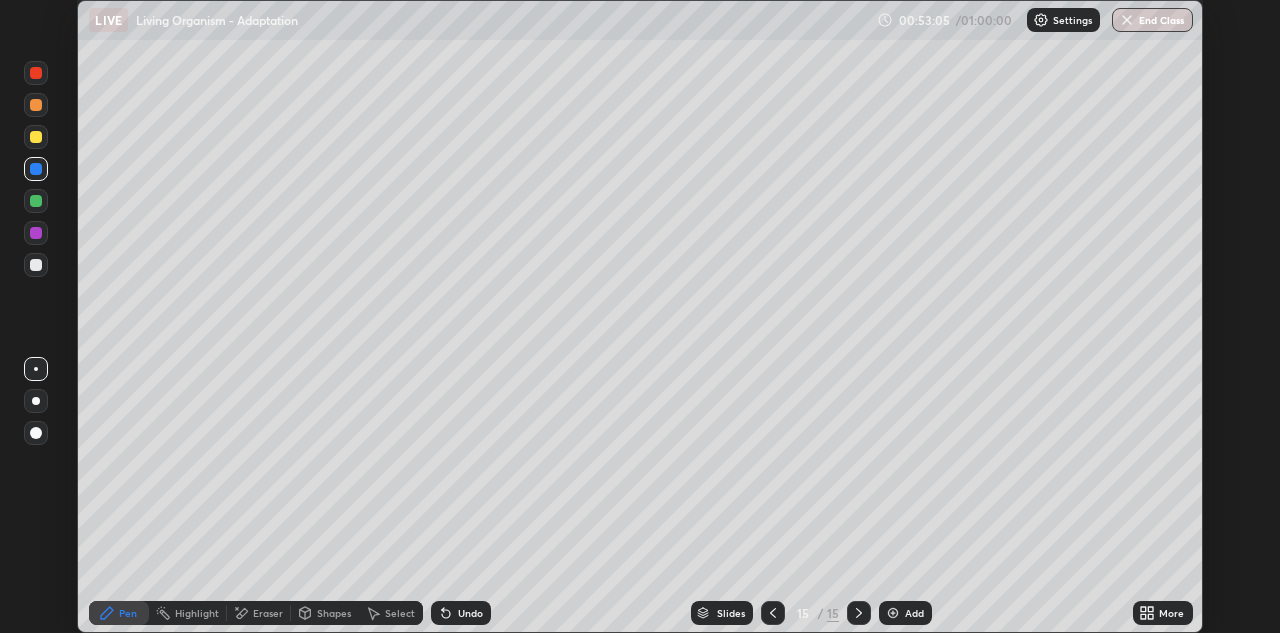 click at bounding box center (36, 105) 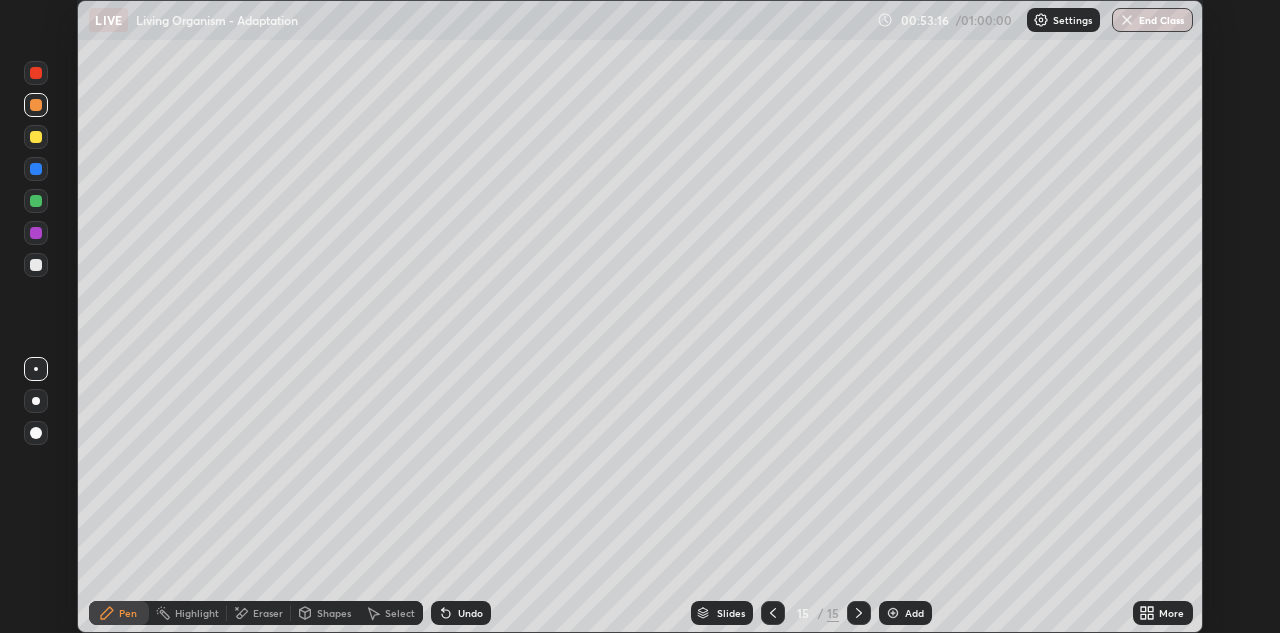 click on "Pen" at bounding box center [128, 613] 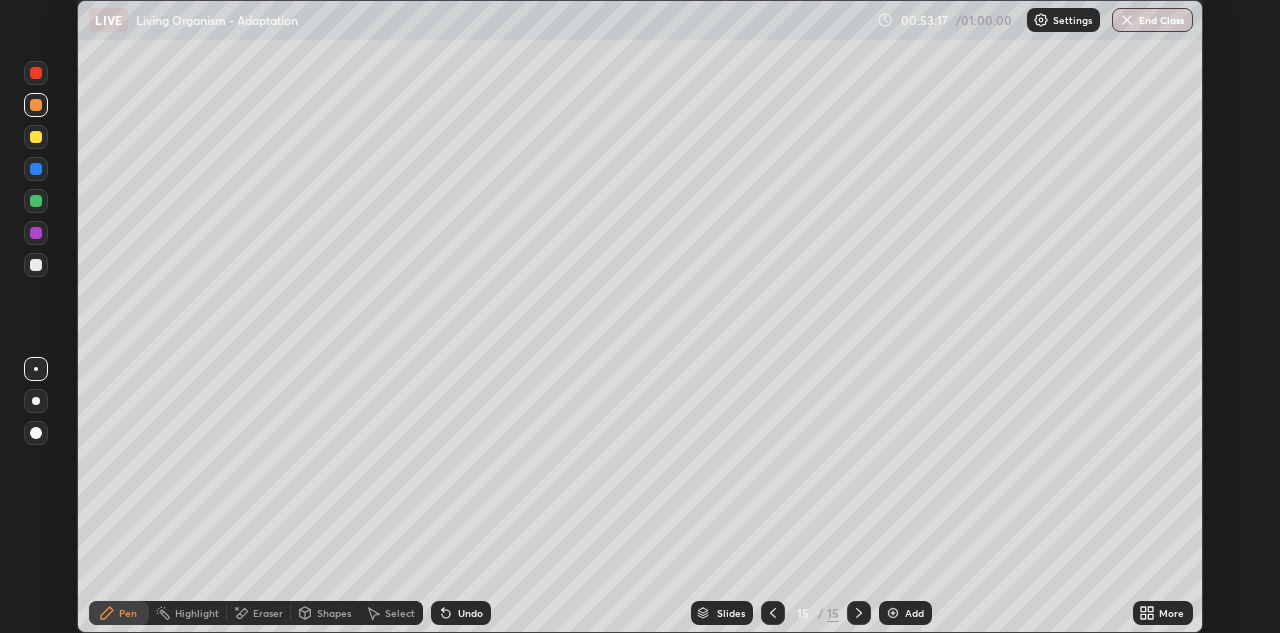 click at bounding box center (36, 265) 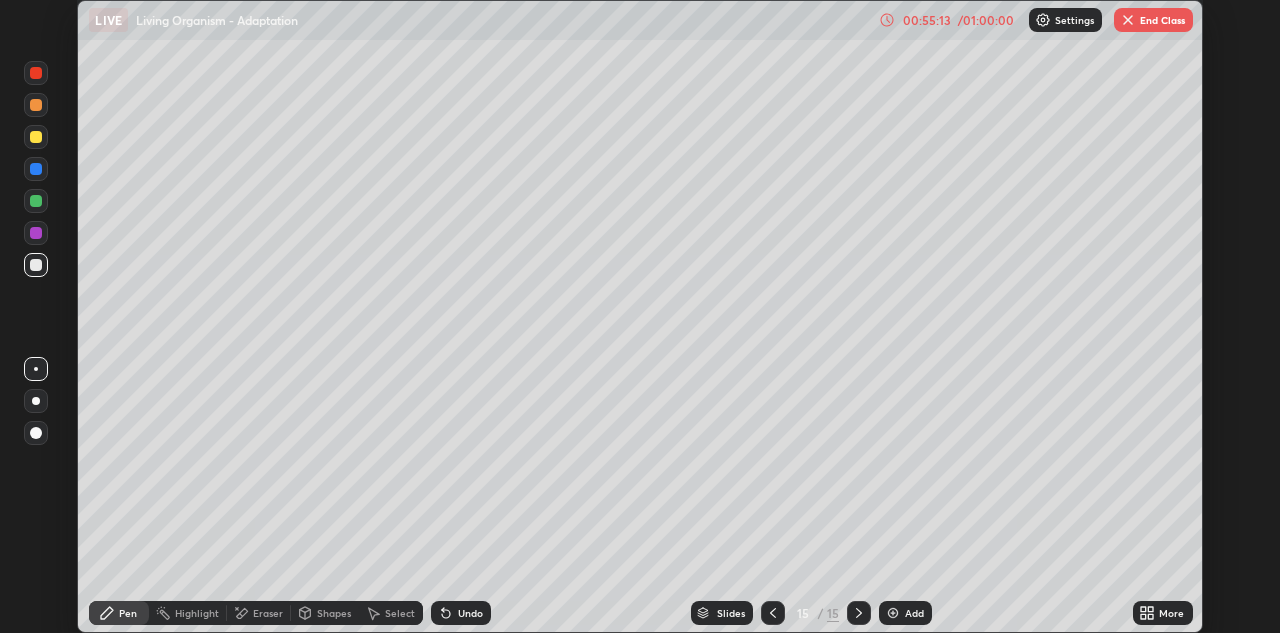 click on "End Class" at bounding box center (1153, 20) 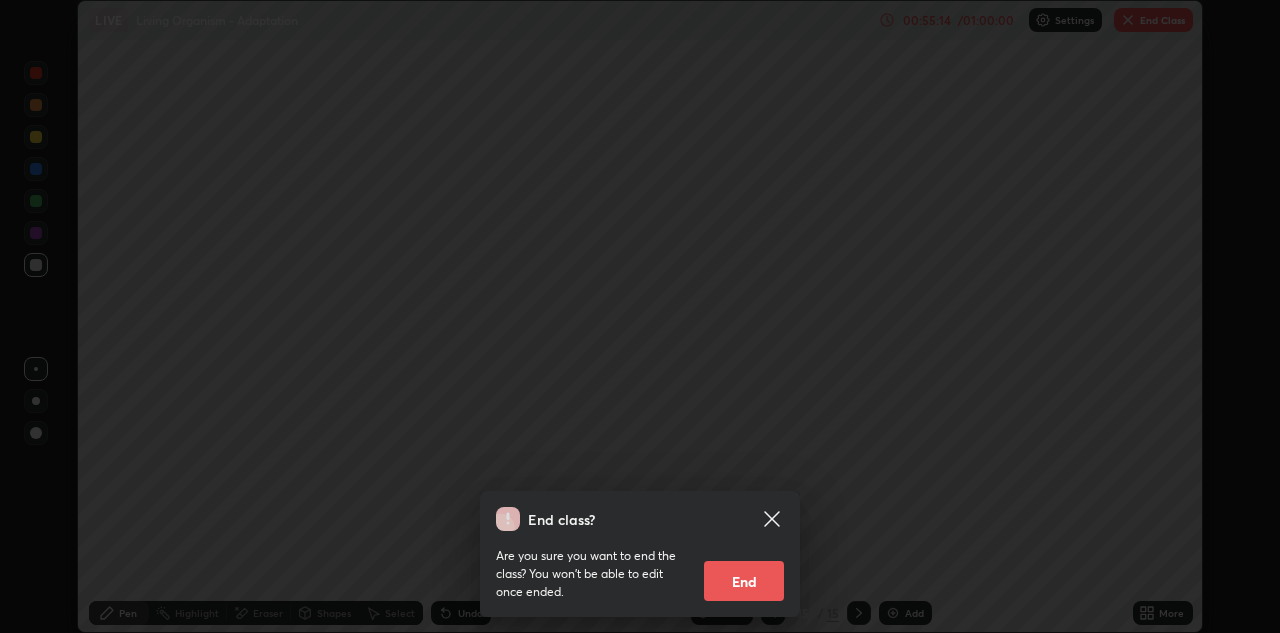 click on "End" at bounding box center [744, 581] 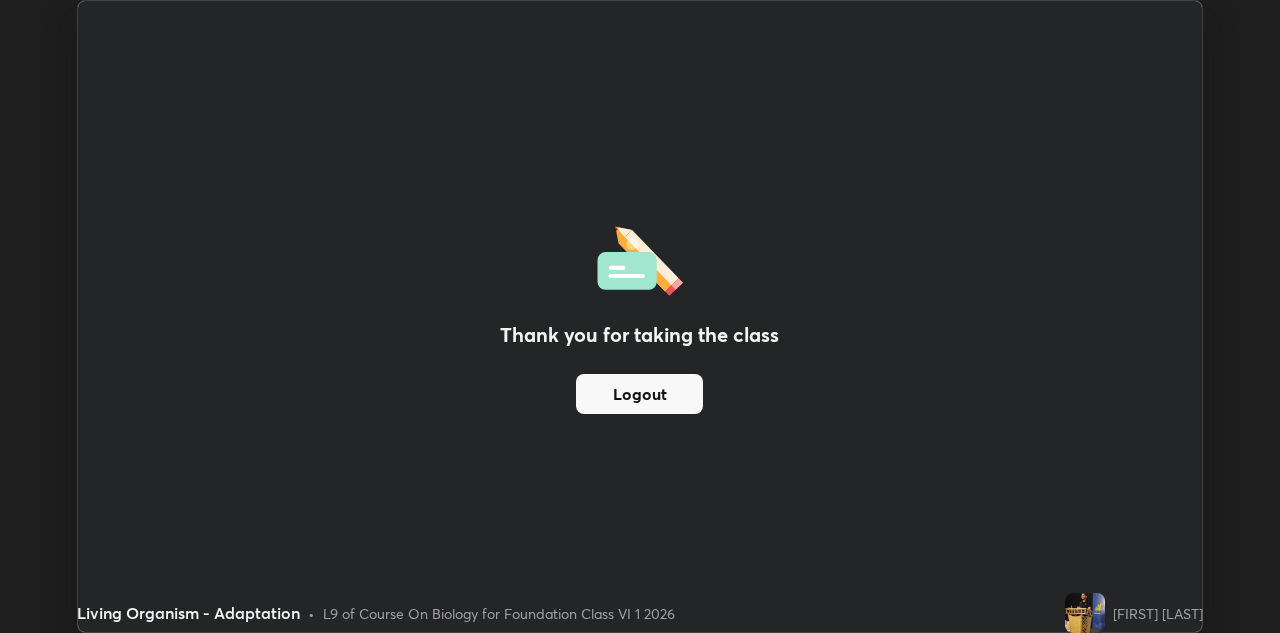 click on "Logout" at bounding box center [639, 394] 